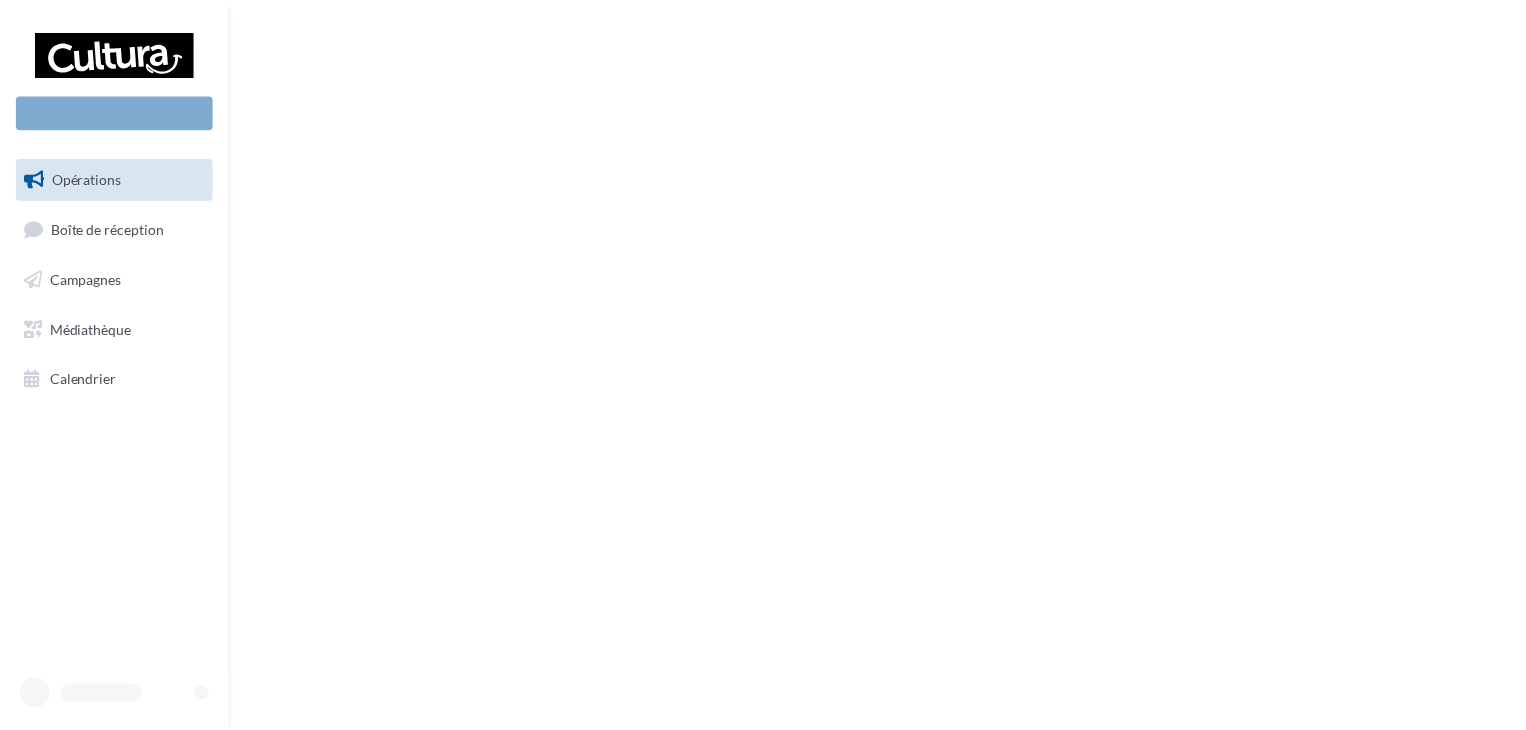 scroll, scrollTop: 0, scrollLeft: 0, axis: both 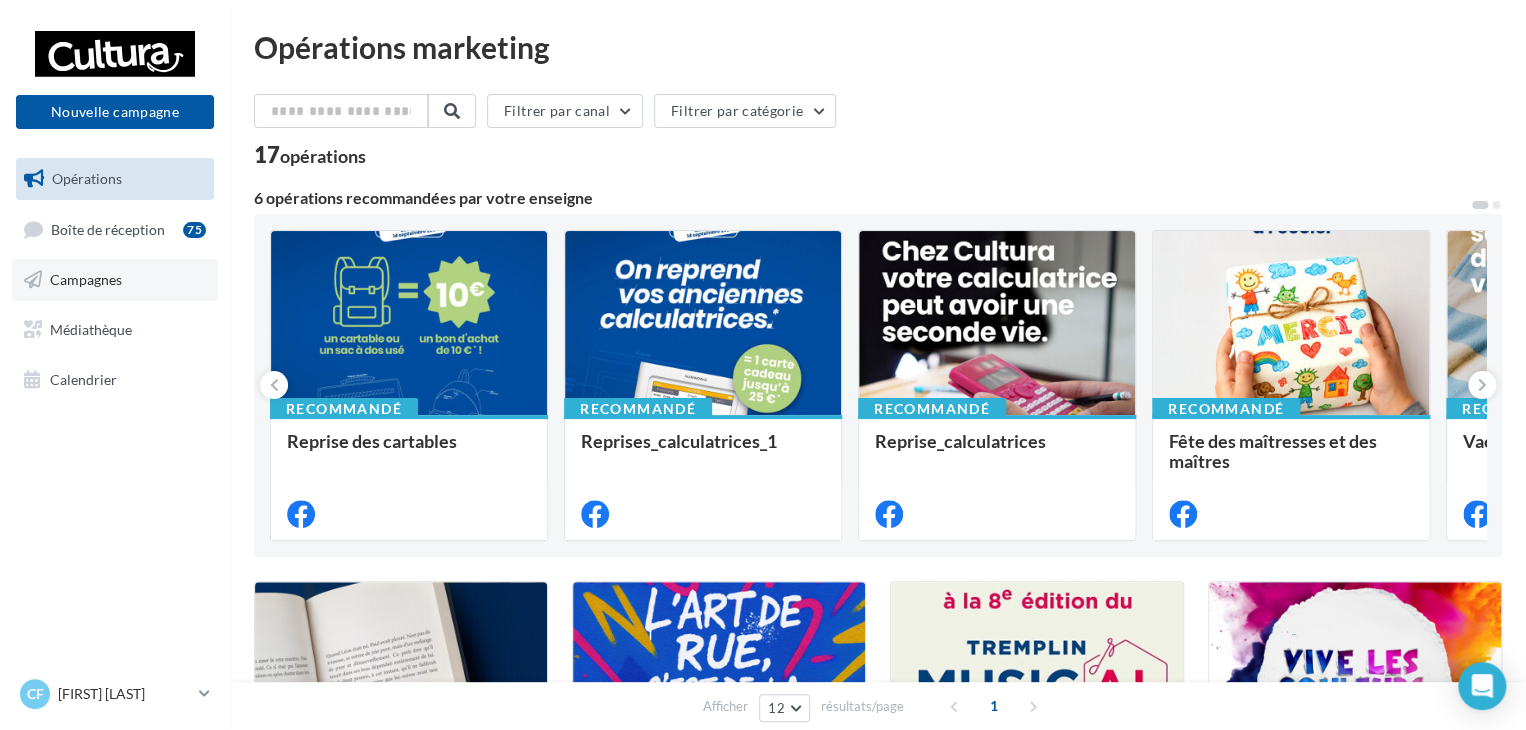 click on "Campagnes" at bounding box center (115, 280) 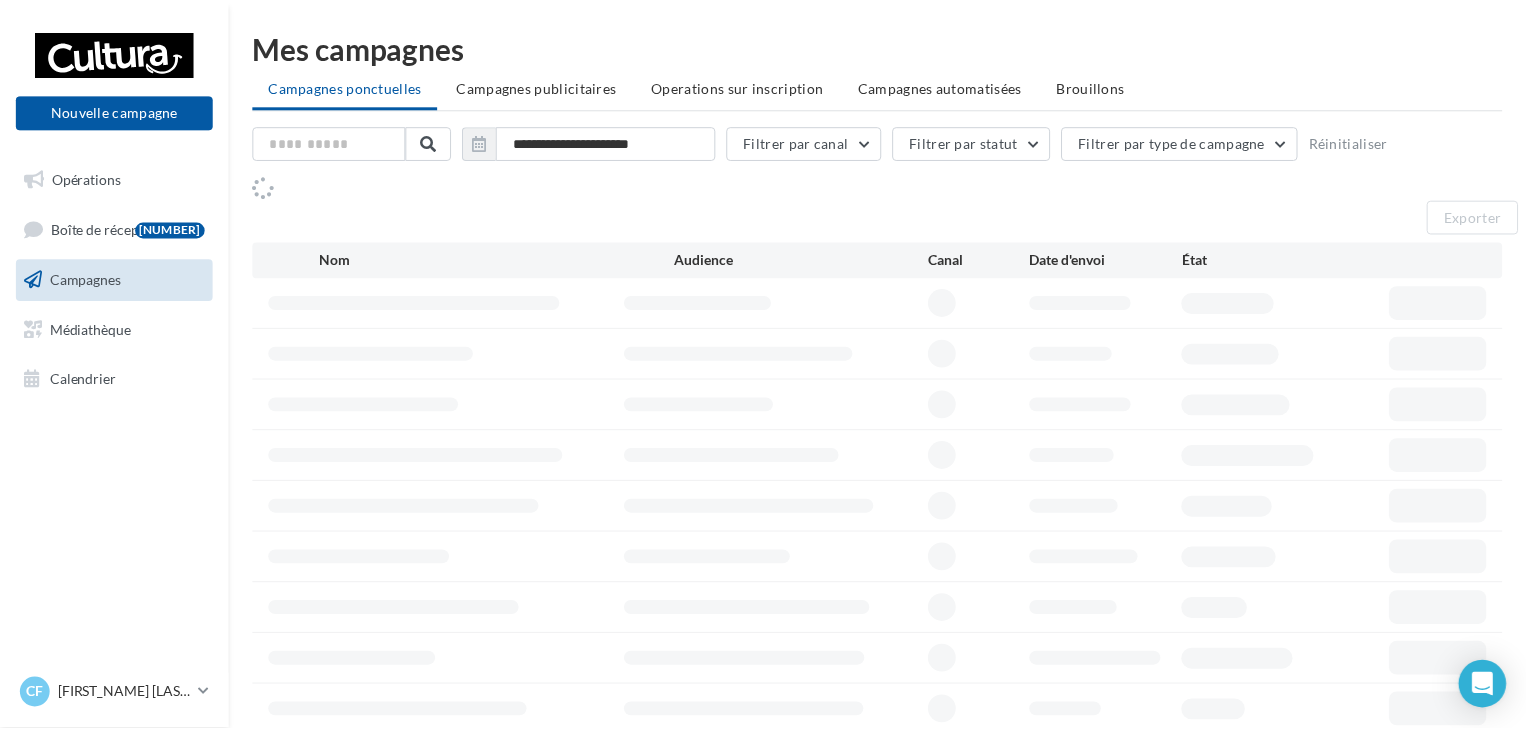 scroll, scrollTop: 0, scrollLeft: 0, axis: both 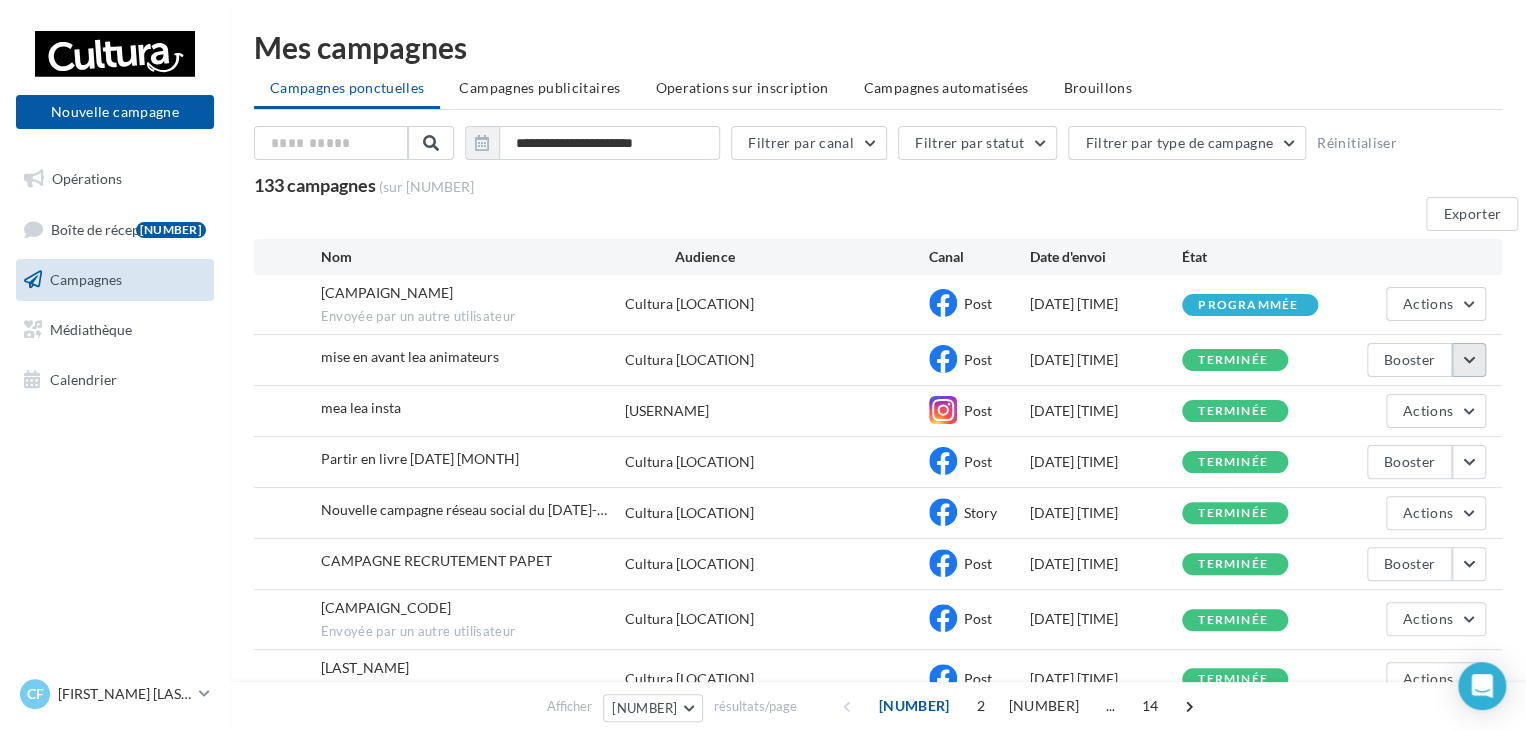 click at bounding box center [1469, 360] 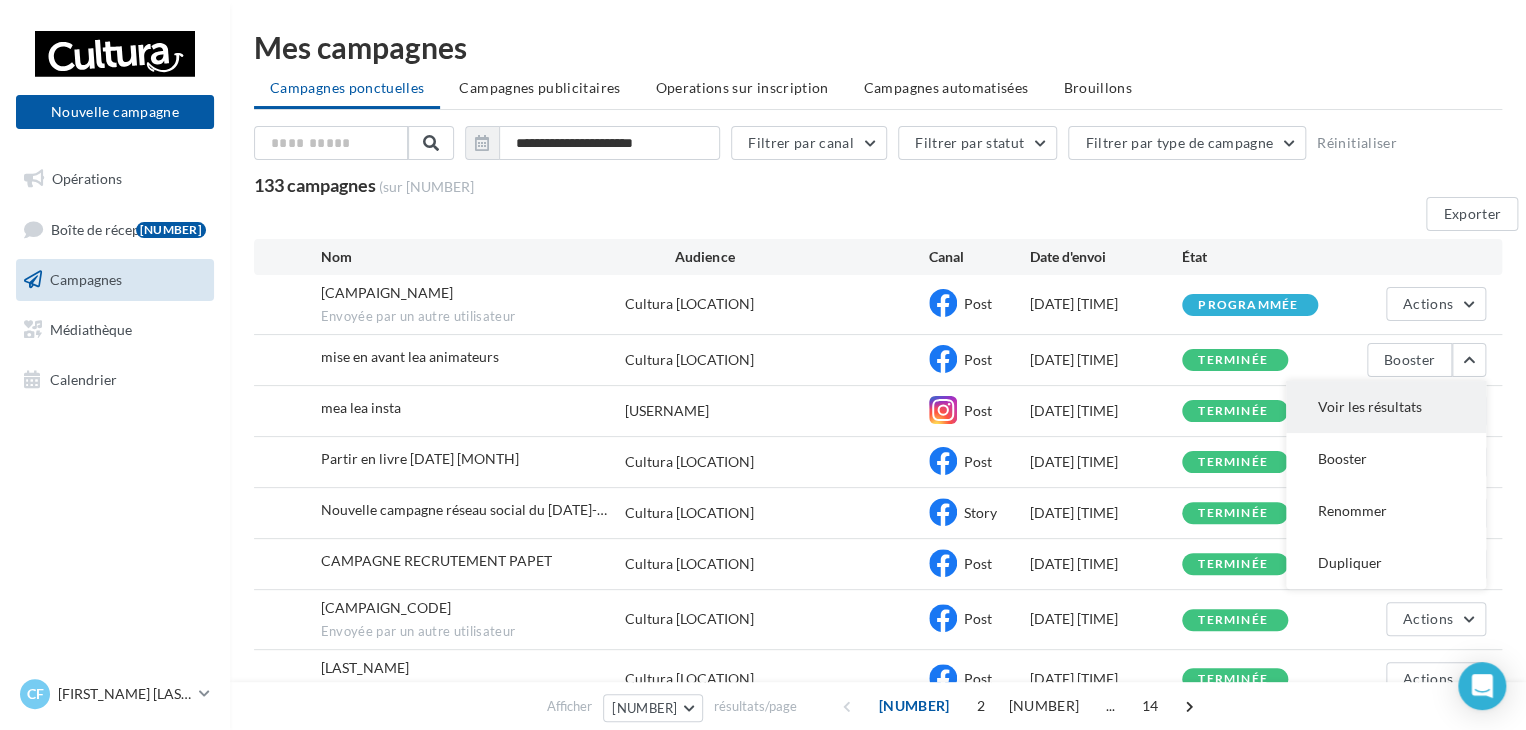 click on "Voir les résultats" at bounding box center (1386, 407) 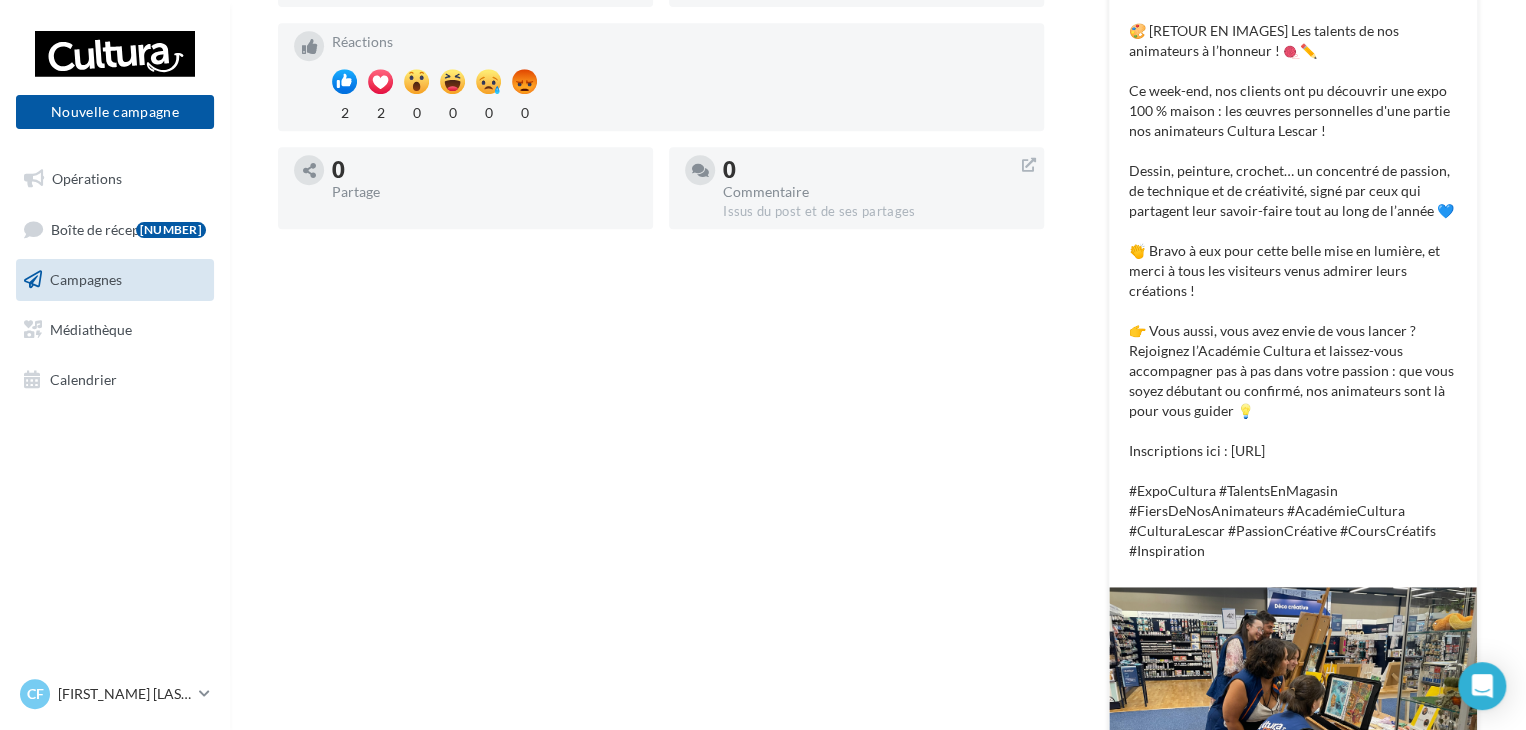 scroll, scrollTop: 200, scrollLeft: 0, axis: vertical 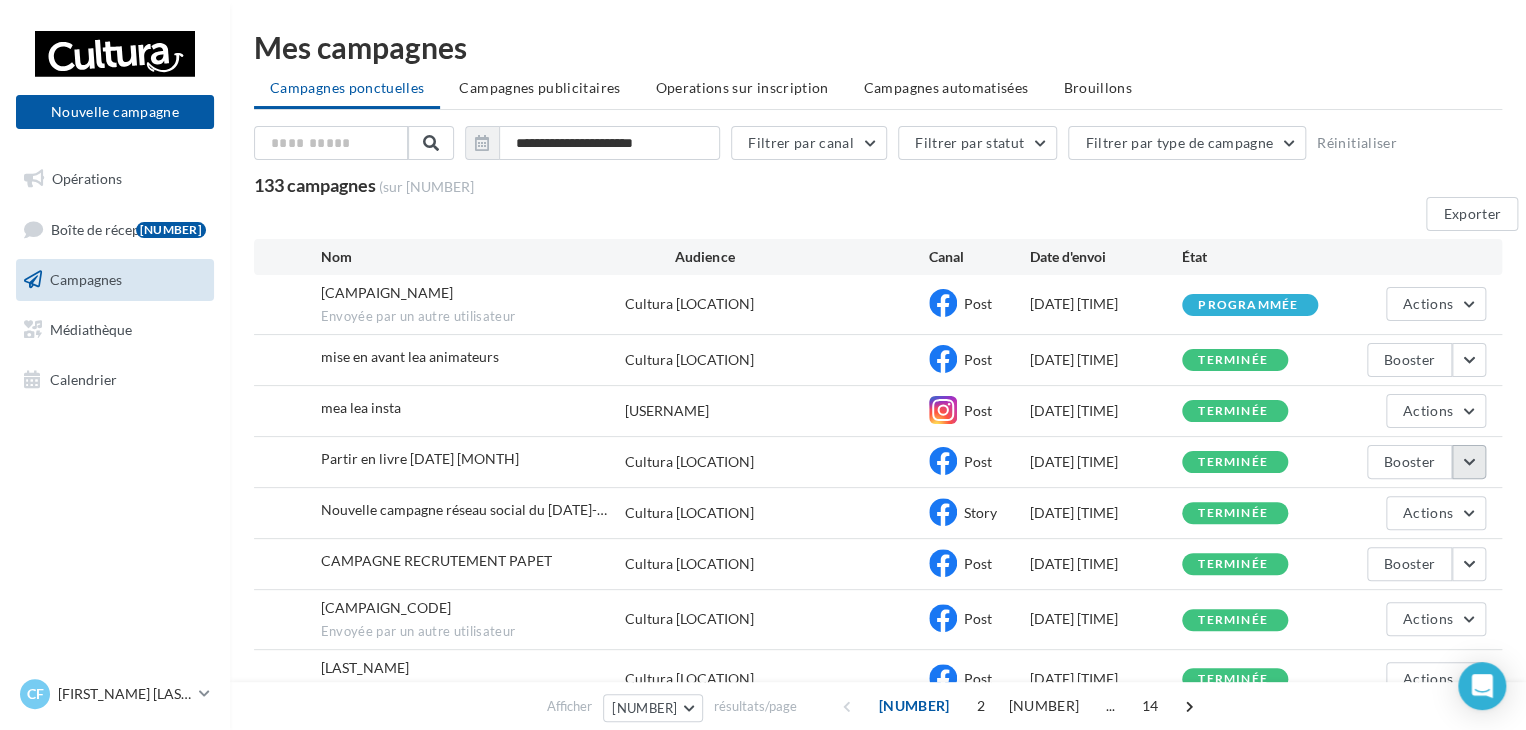click at bounding box center (1469, 360) 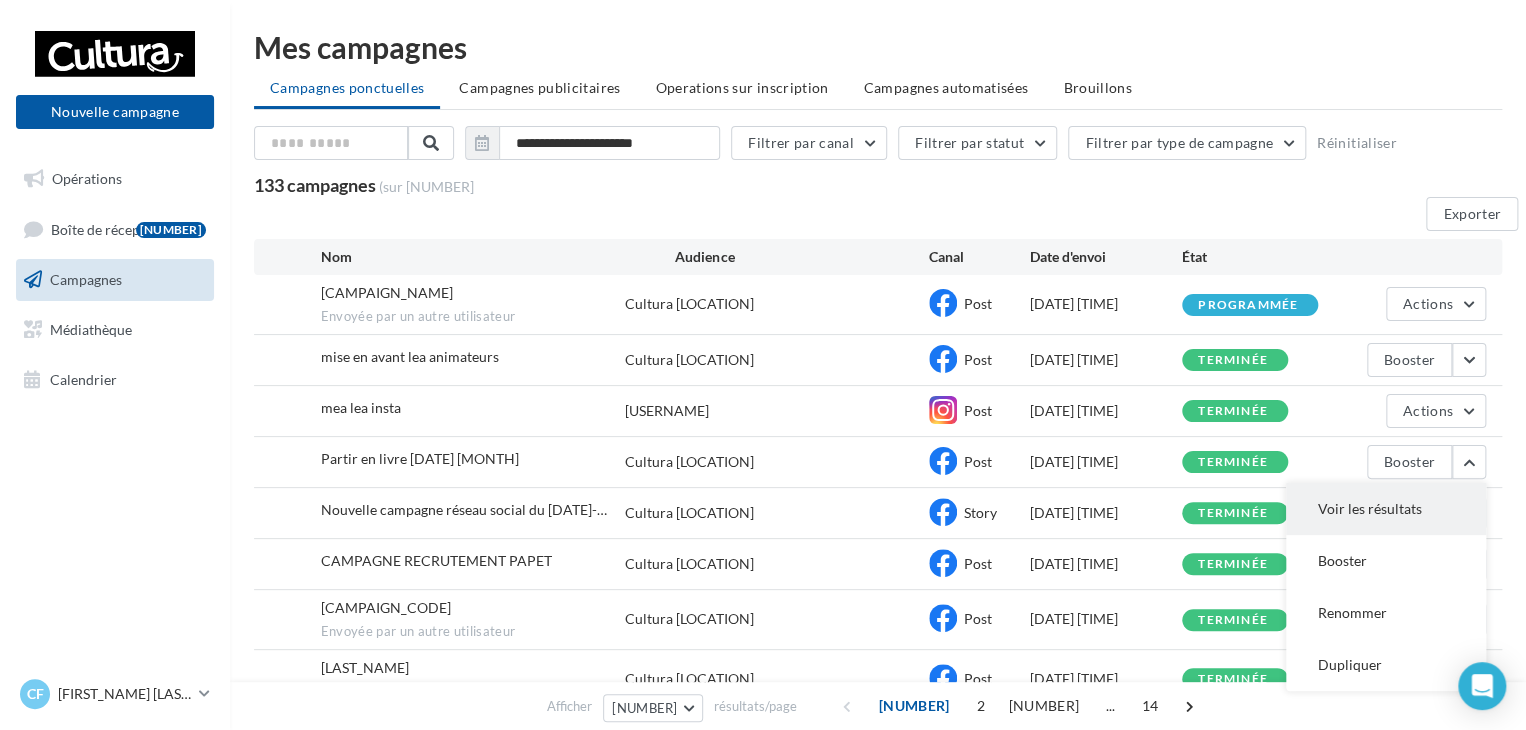 click on "Voir les résultats" at bounding box center (1386, 509) 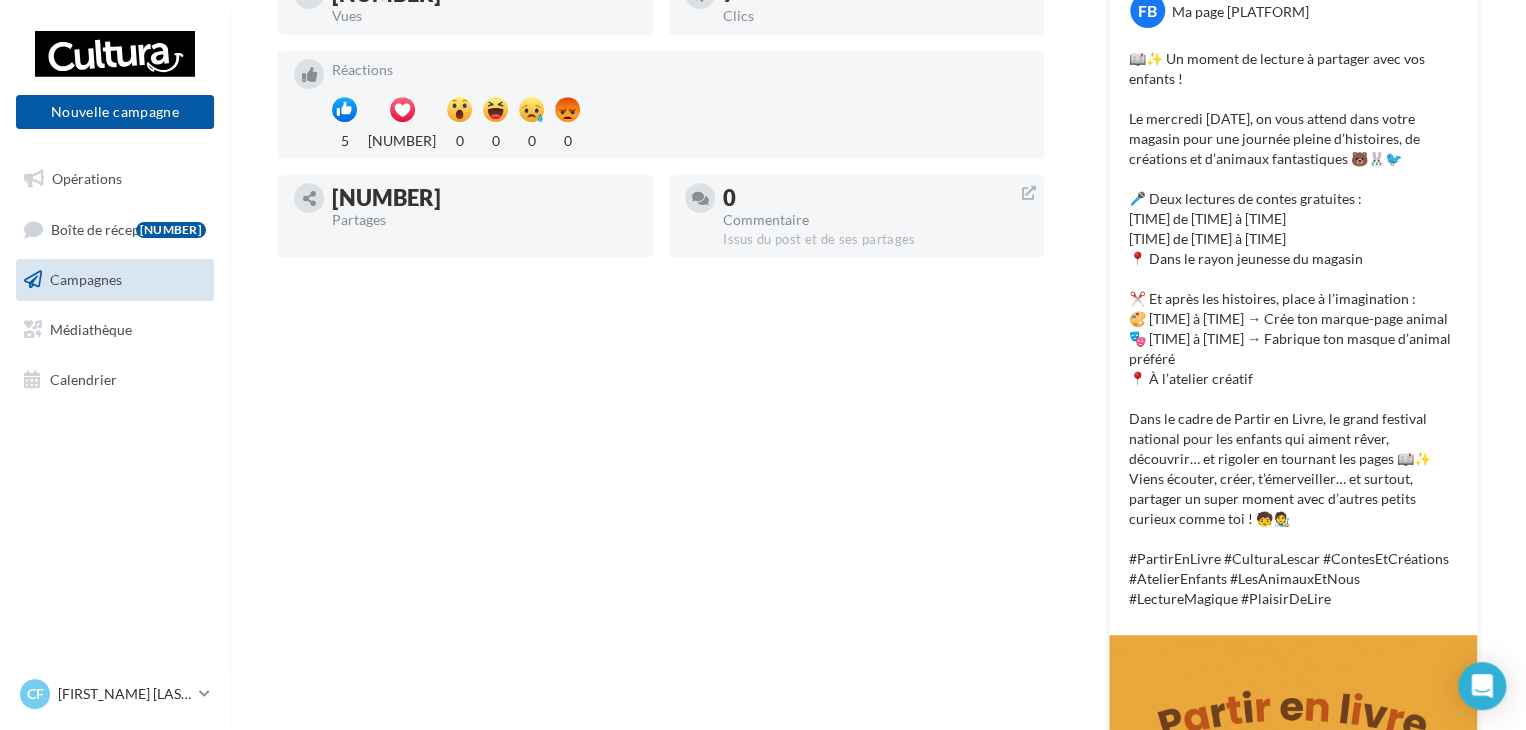 scroll, scrollTop: 200, scrollLeft: 0, axis: vertical 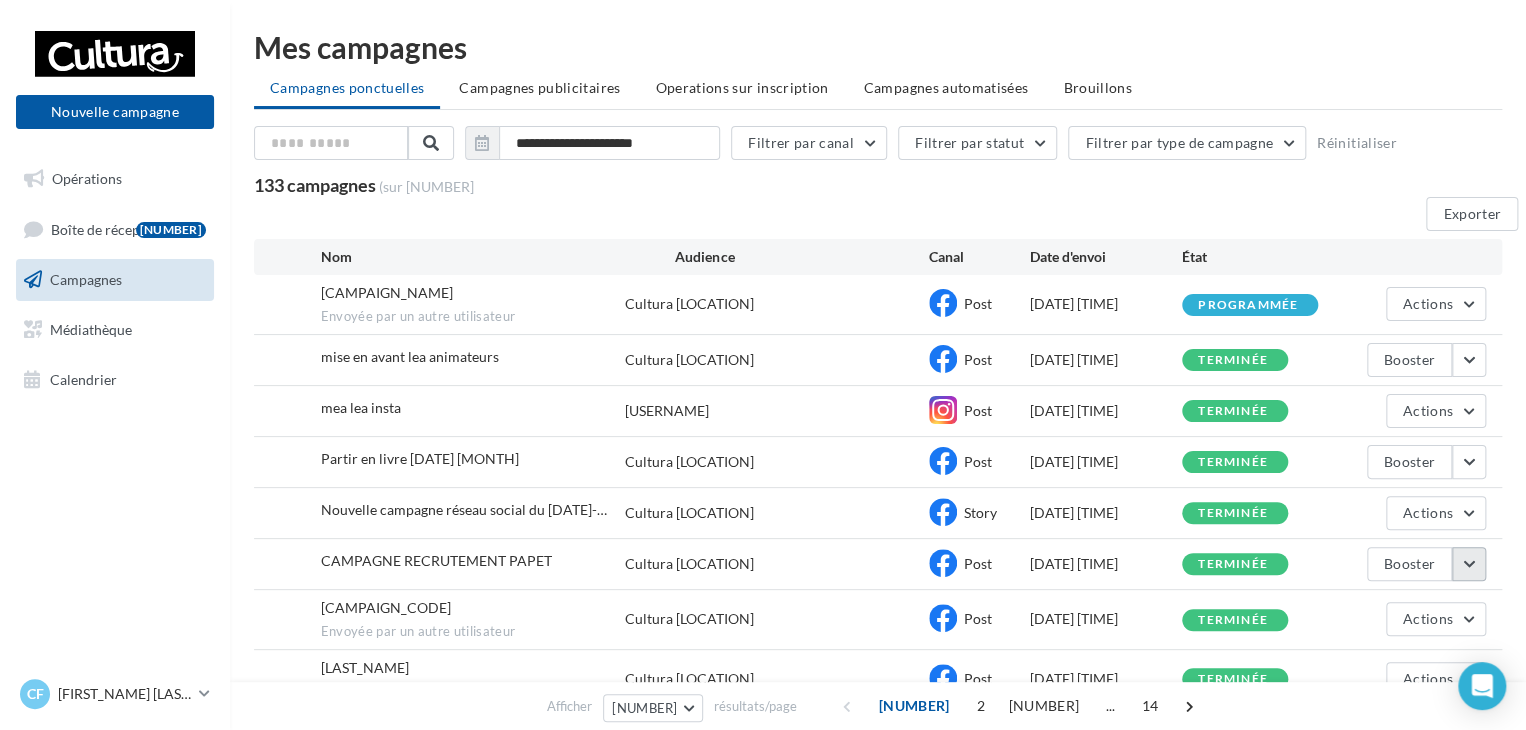 click at bounding box center (1469, 360) 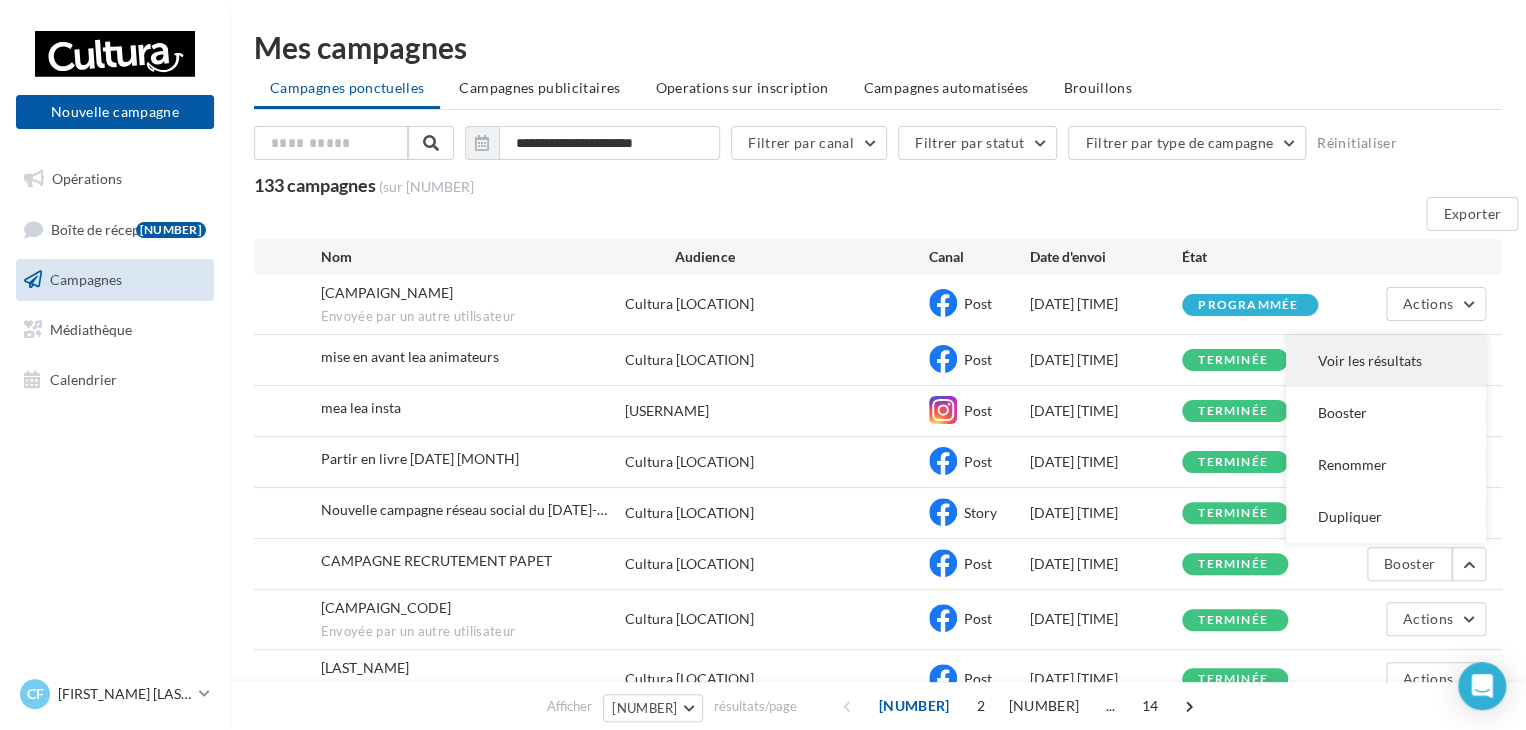 click on "Voir les résultats" at bounding box center [1386, 361] 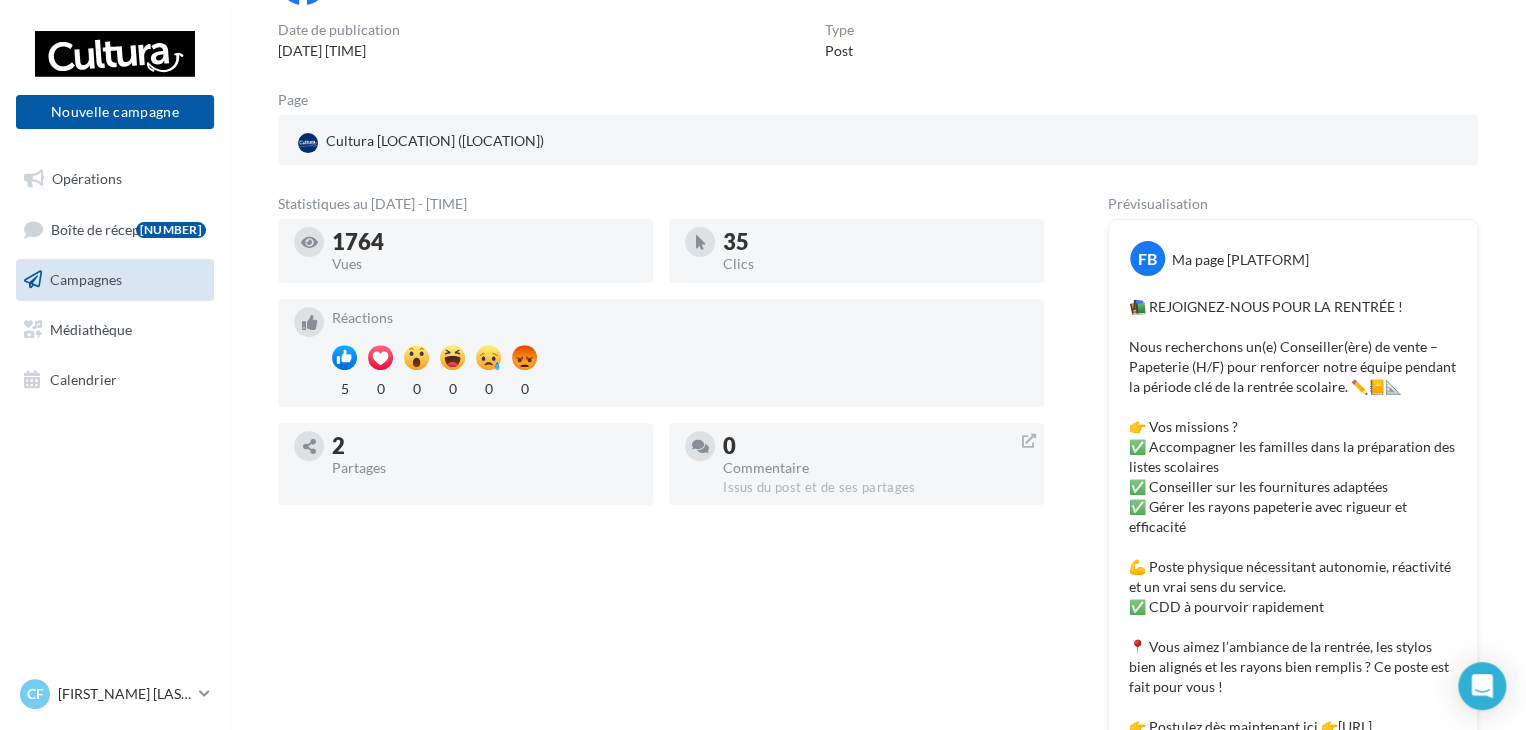 scroll, scrollTop: 200, scrollLeft: 0, axis: vertical 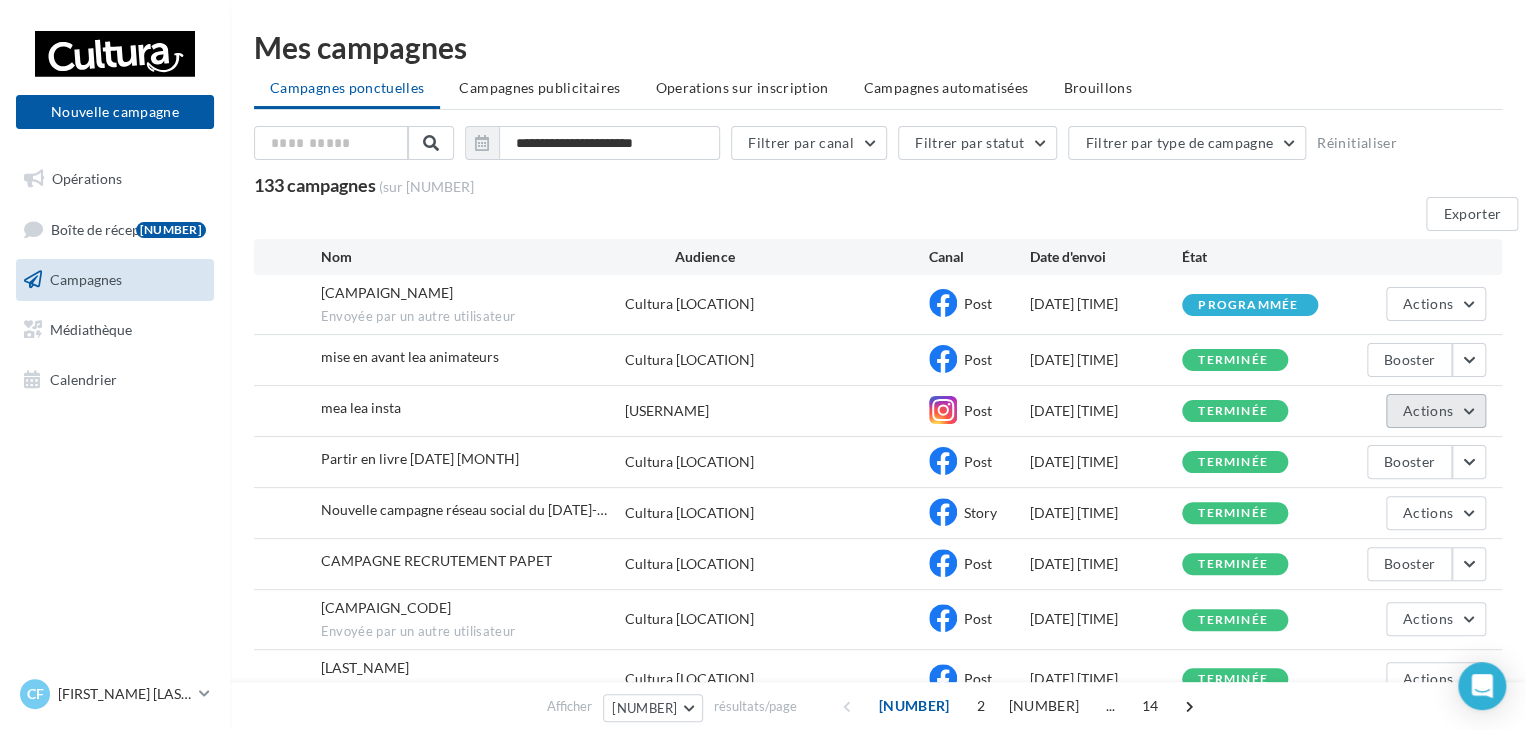 click on "Actions" at bounding box center [1436, 304] 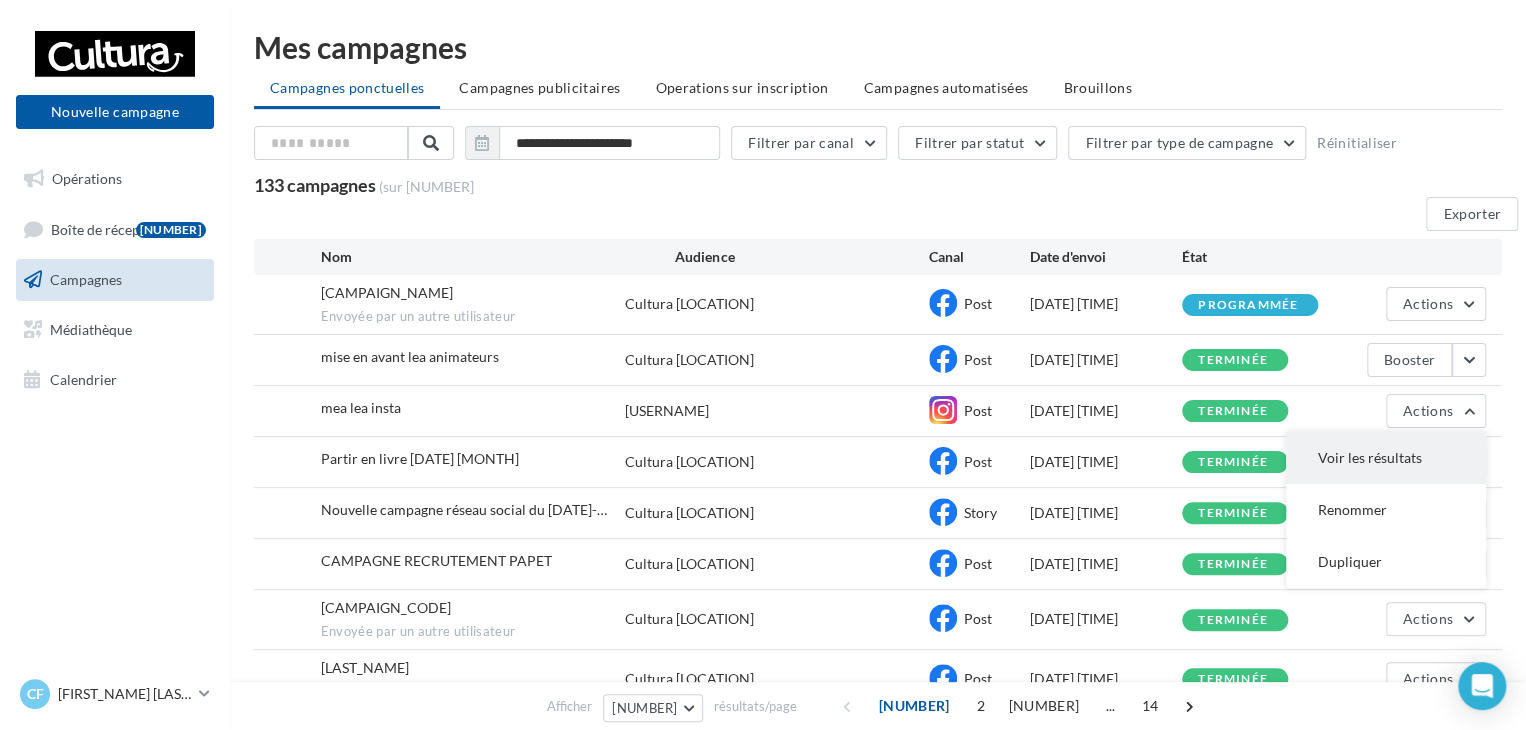click on "Voir les résultats" at bounding box center (1386, 458) 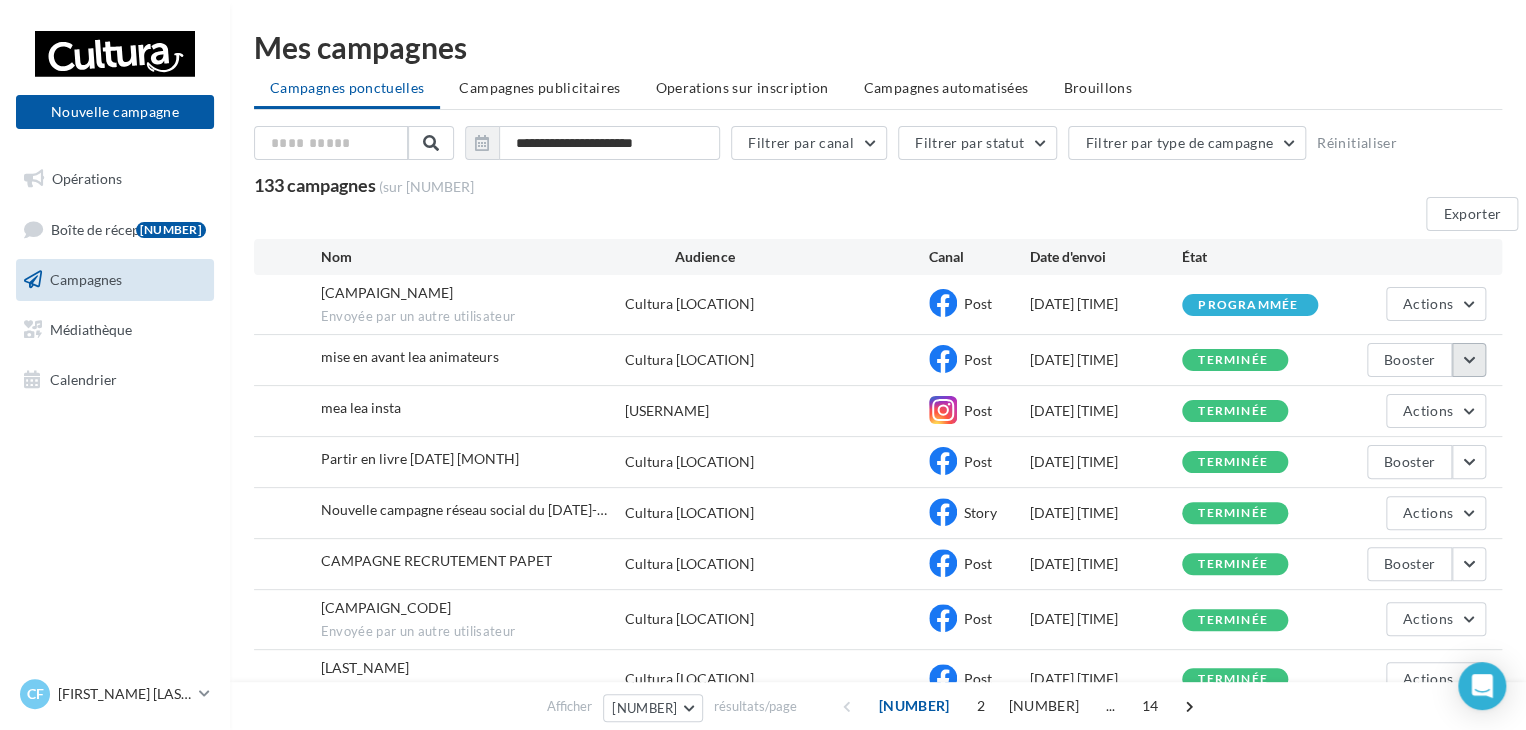 click at bounding box center [1469, 360] 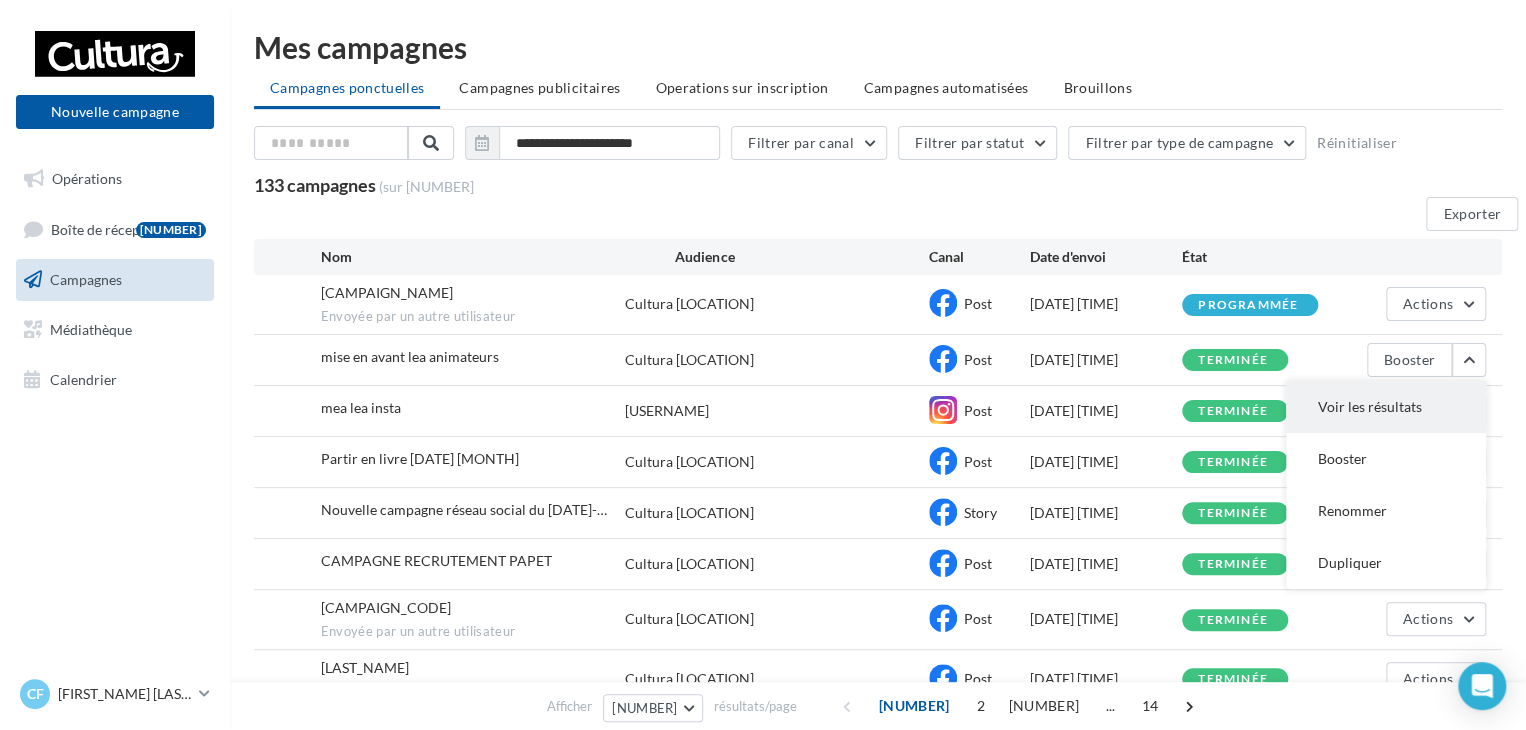 click on "Voir les résultats" at bounding box center [1386, 407] 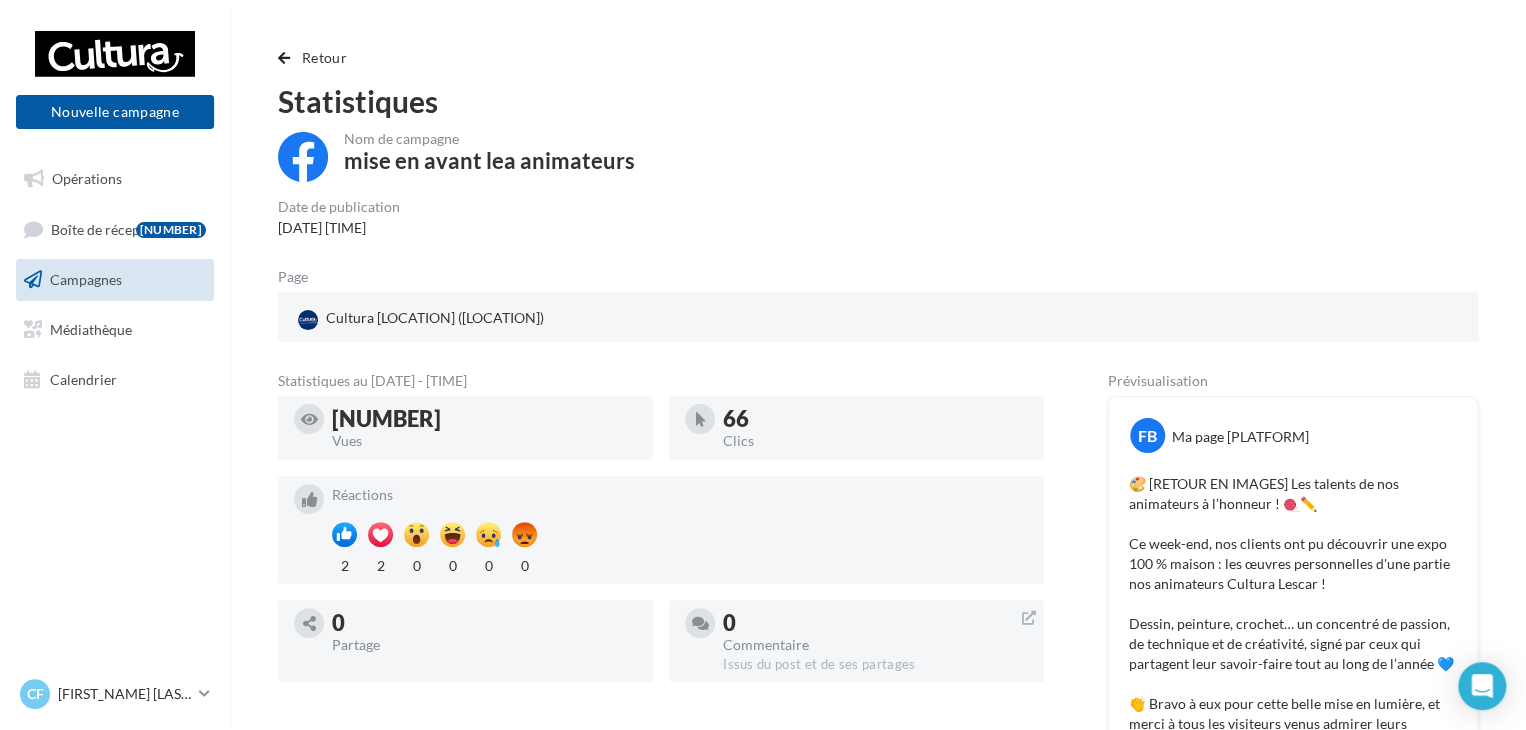 scroll, scrollTop: 0, scrollLeft: 0, axis: both 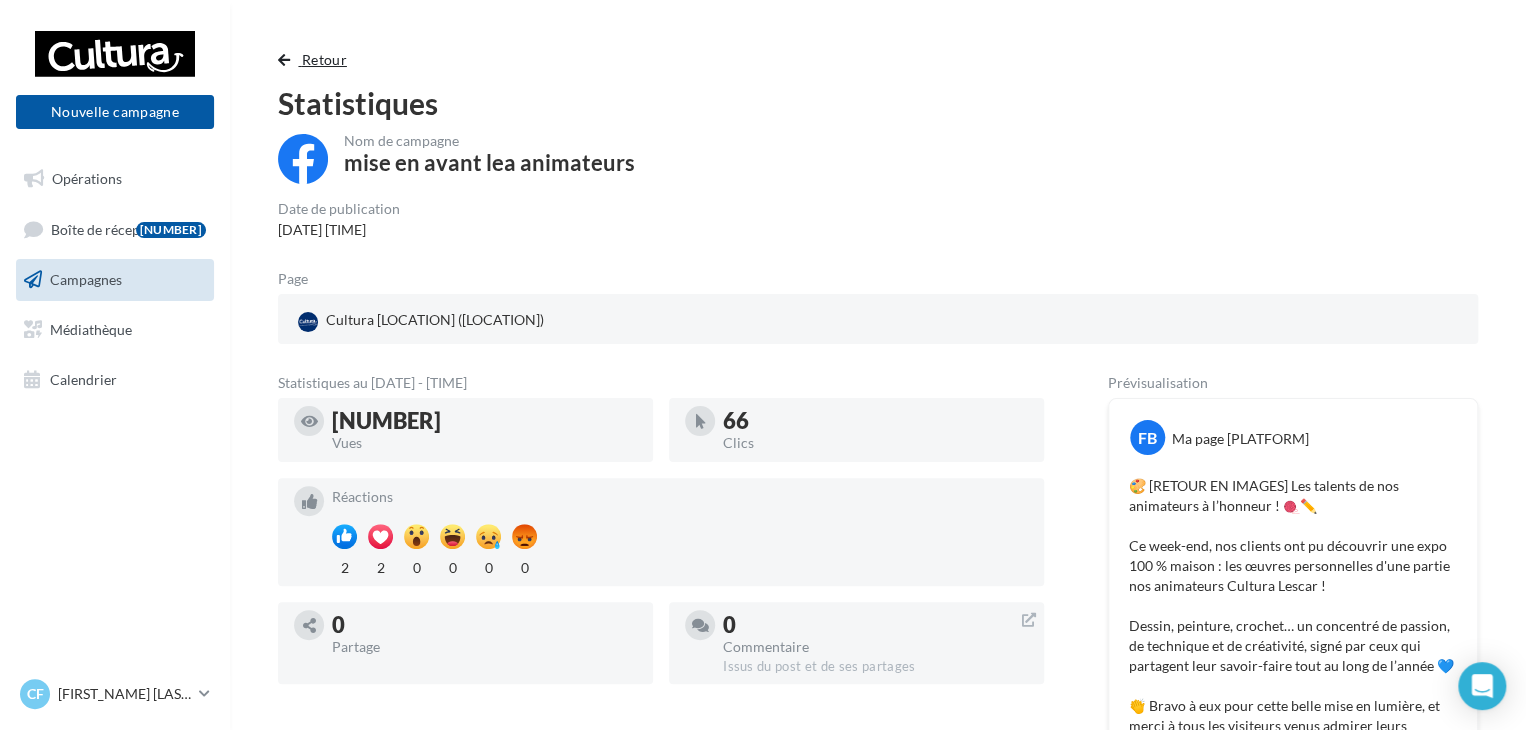 click on "Retour" at bounding box center [316, 60] 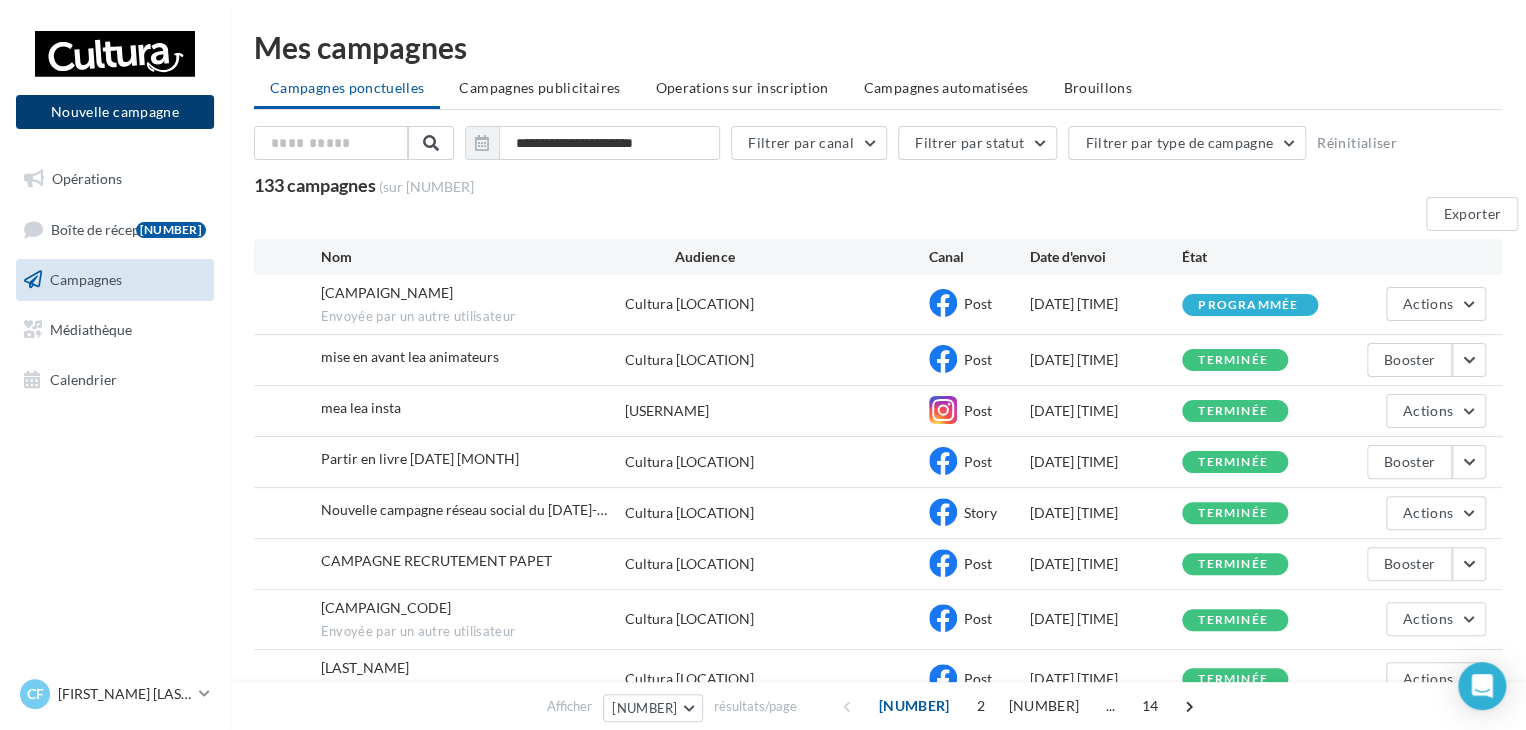 click on "Nouvelle campagne" at bounding box center (115, 112) 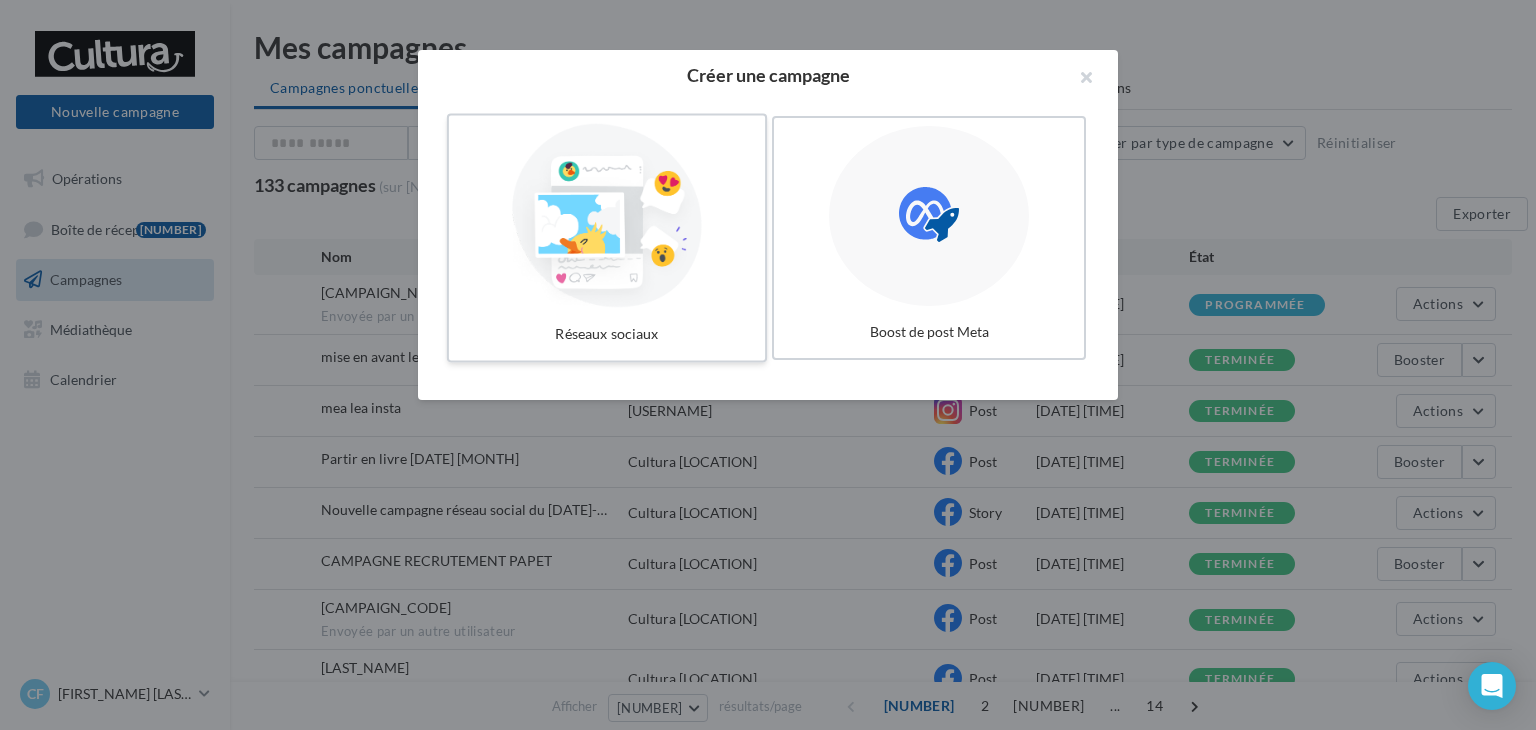 click at bounding box center (607, 216) 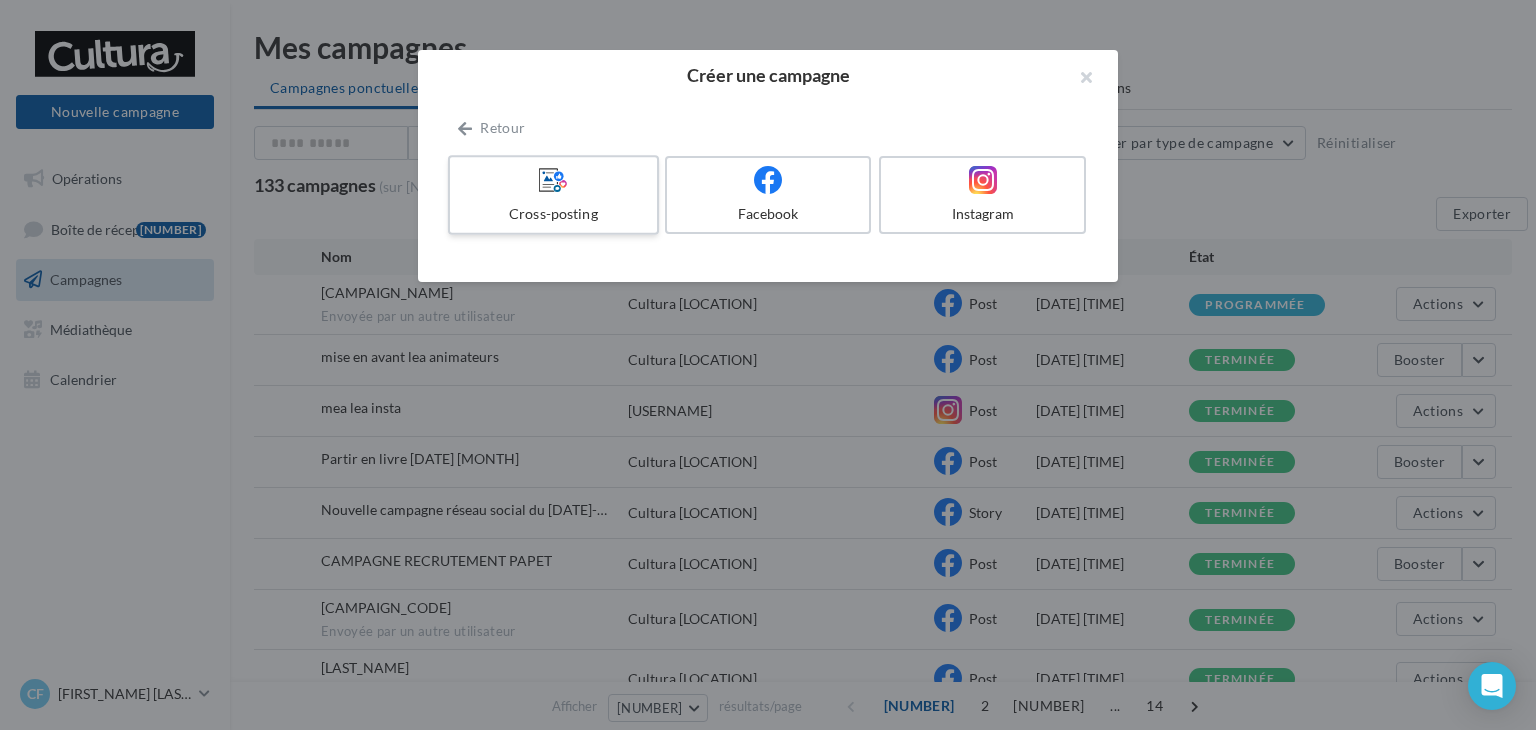 click on "Cross-posting" at bounding box center [553, 195] 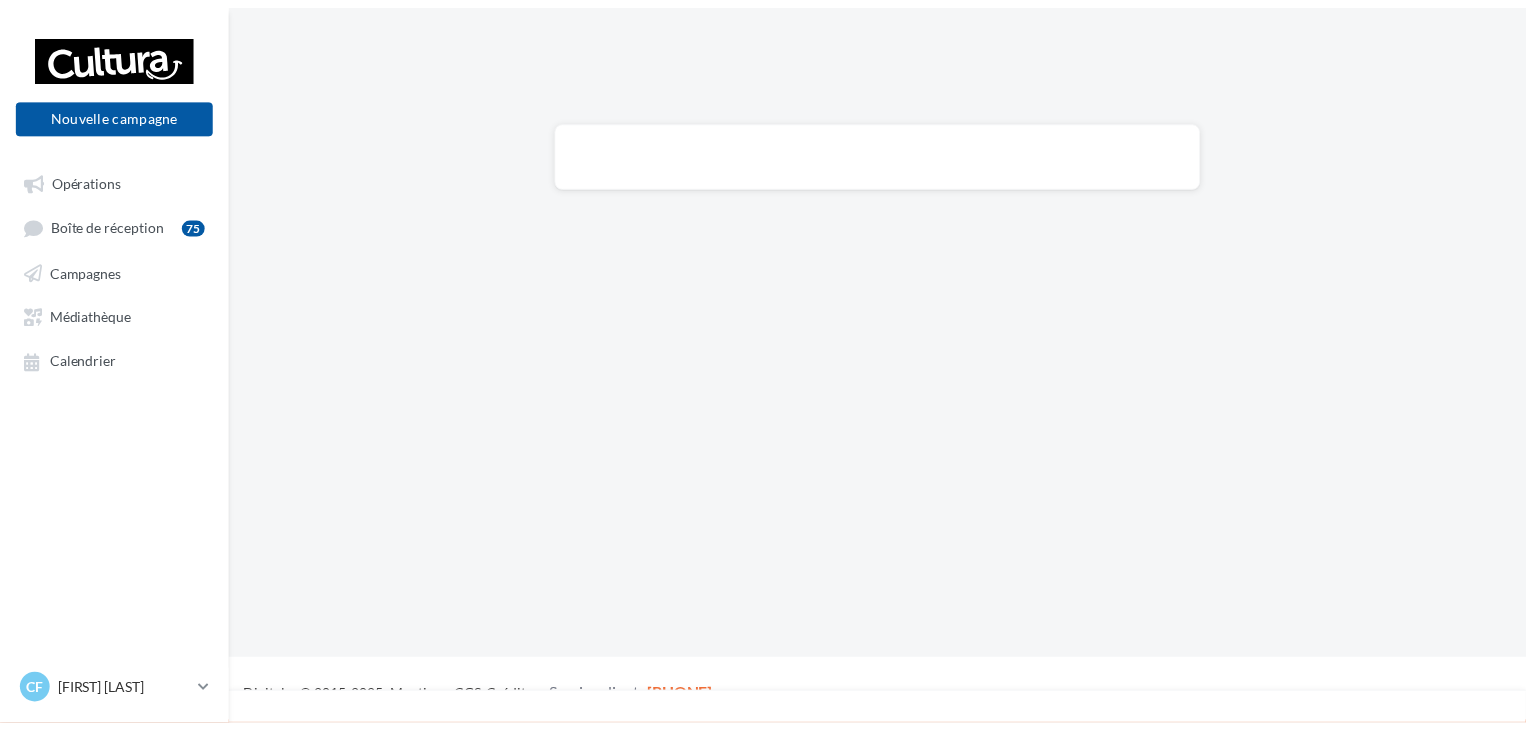scroll, scrollTop: 0, scrollLeft: 0, axis: both 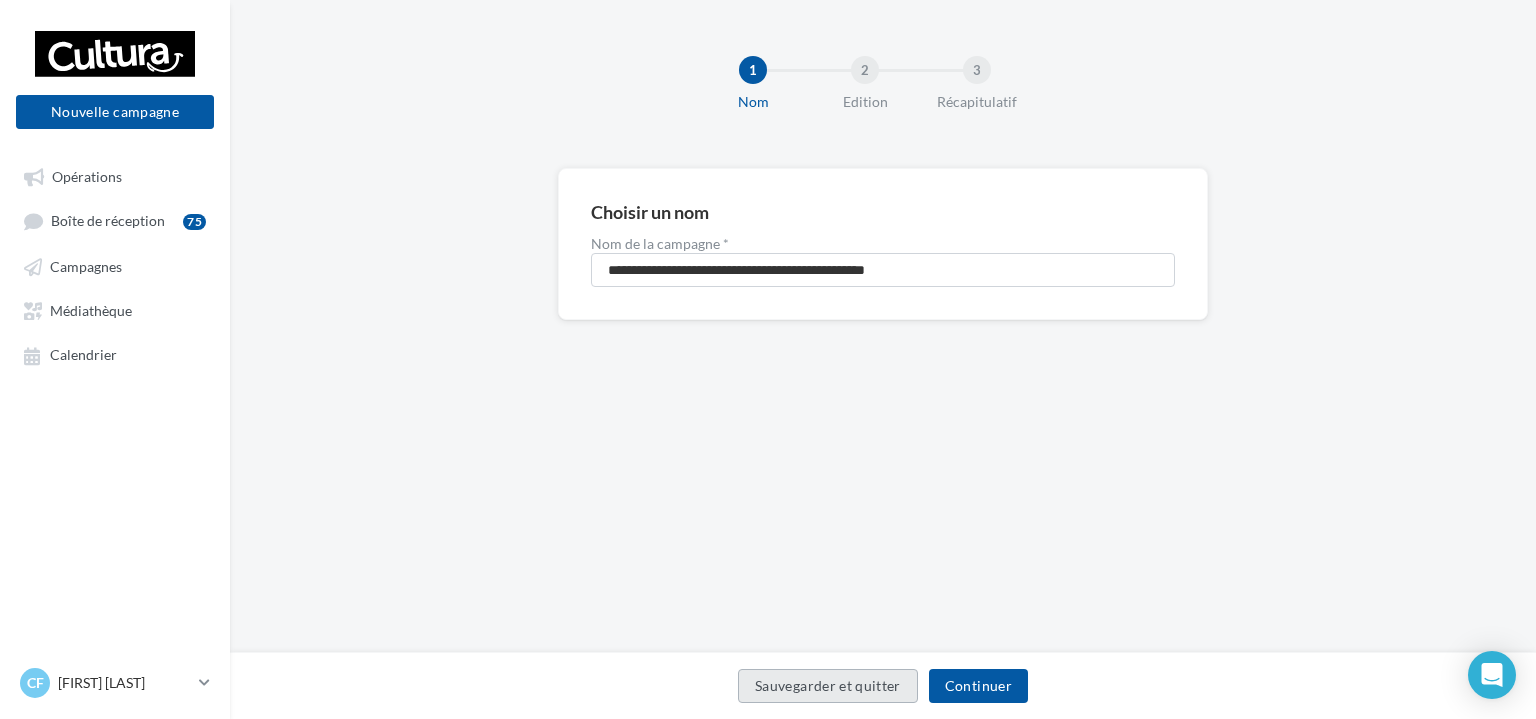 click on "Sauvegarder et quitter" at bounding box center (828, 686) 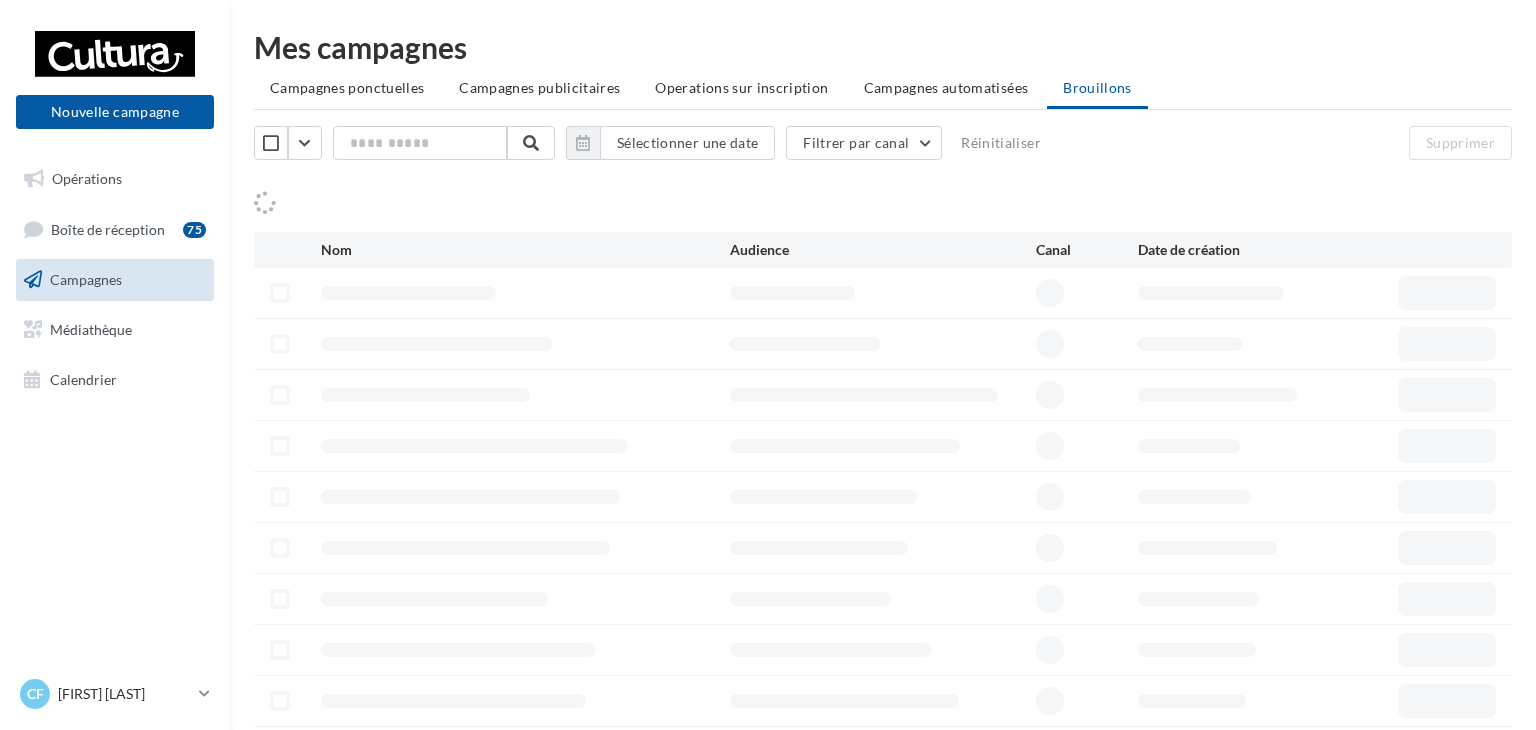 scroll, scrollTop: 0, scrollLeft: 0, axis: both 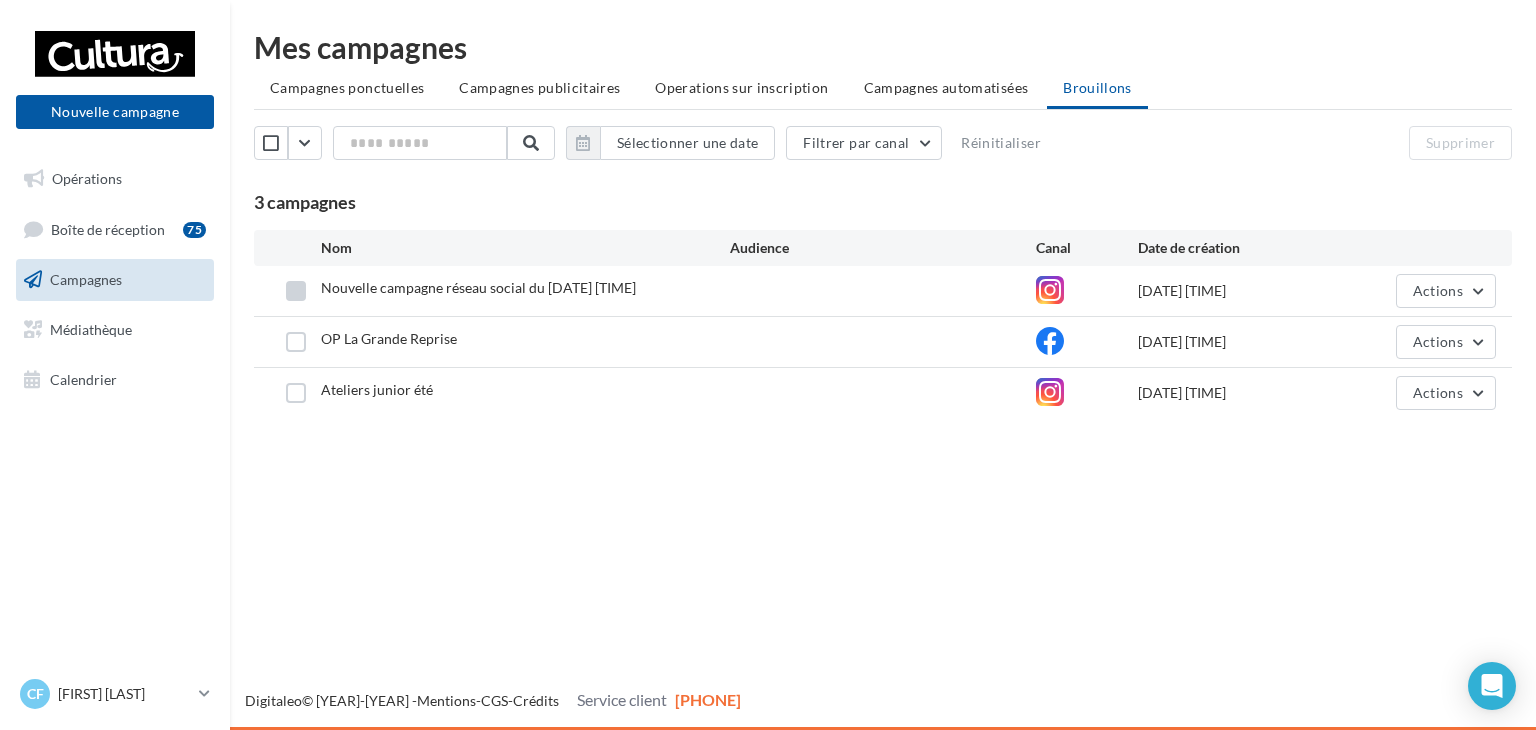 click at bounding box center [296, 291] 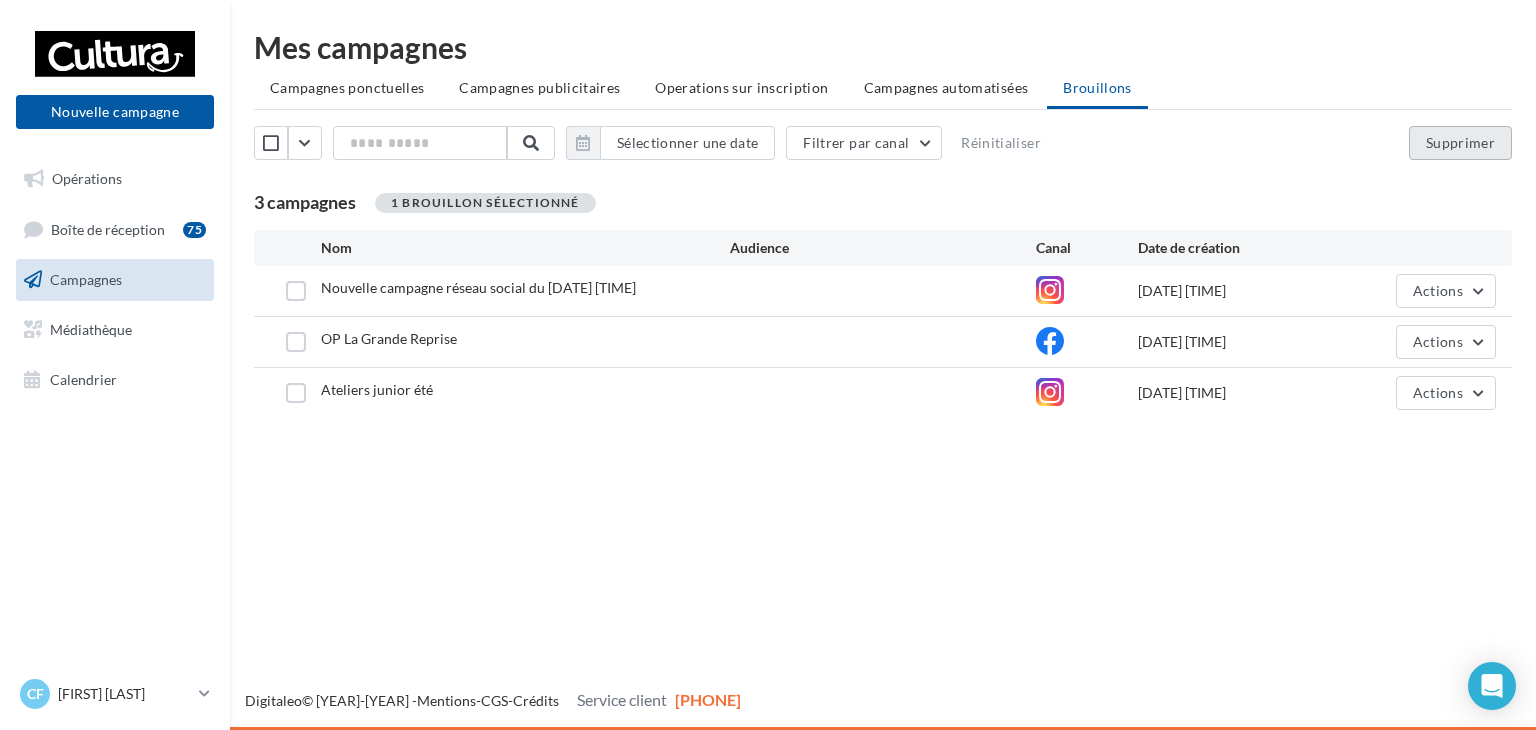 click on "Supprimer" at bounding box center (1460, 143) 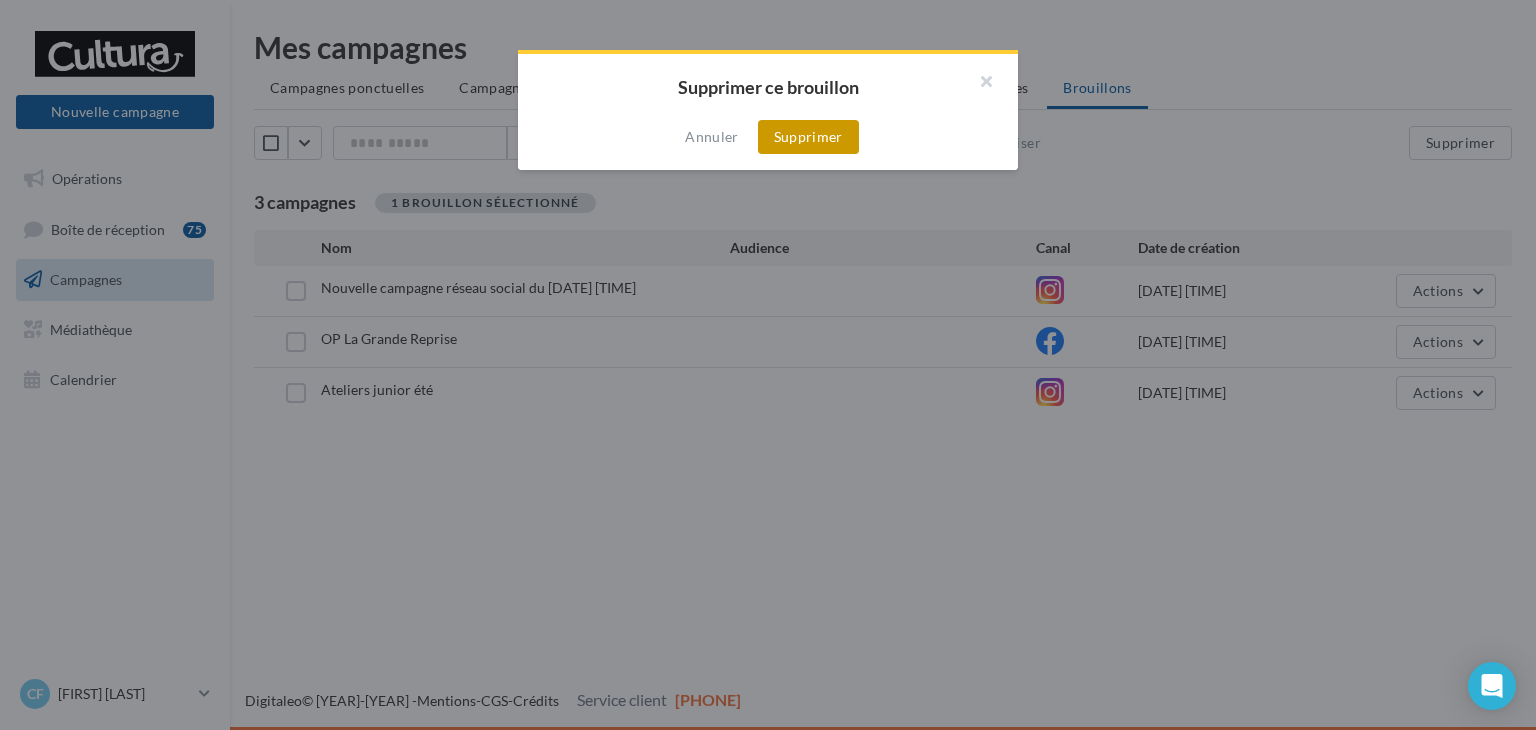 click on "Supprimer" at bounding box center (808, 137) 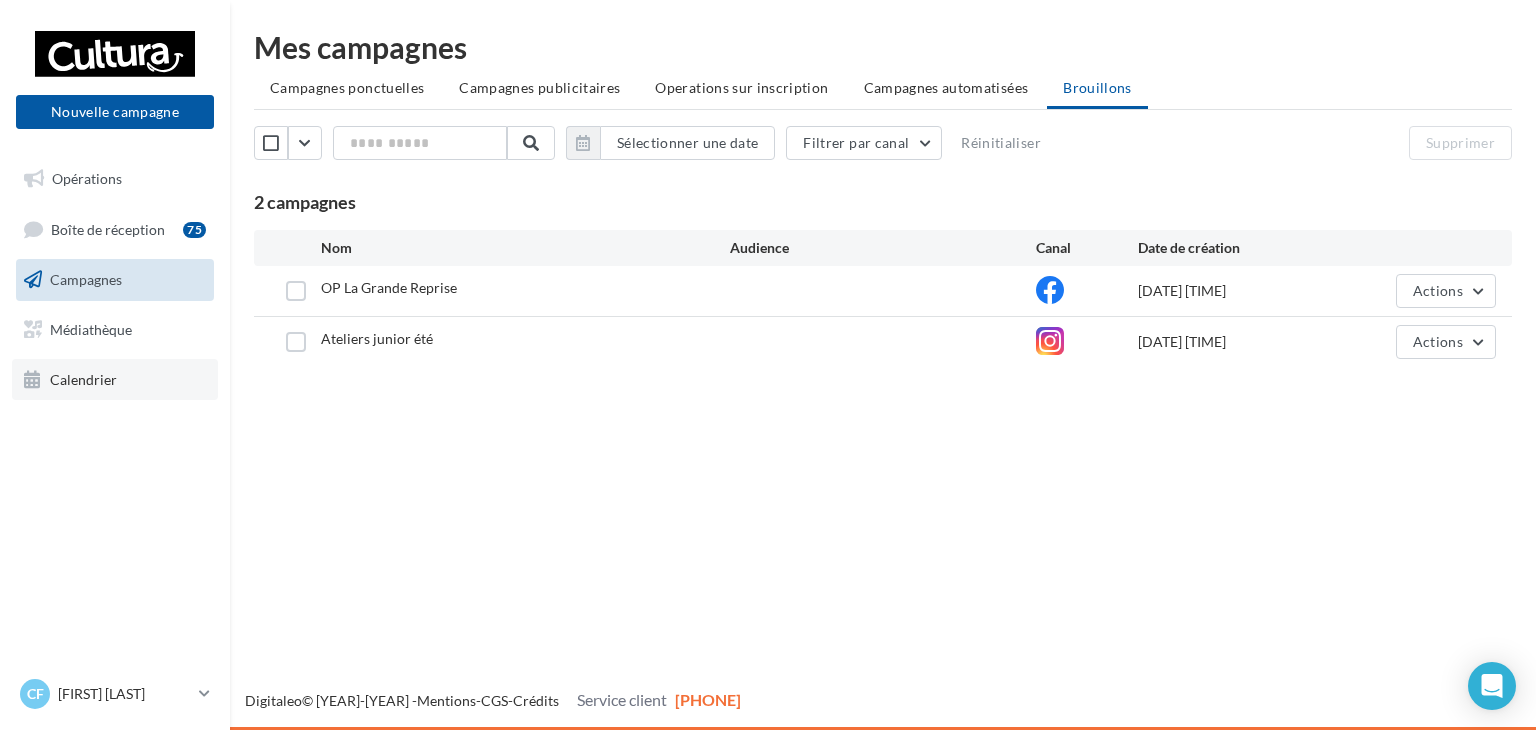 click on "Calendrier" at bounding box center [115, 380] 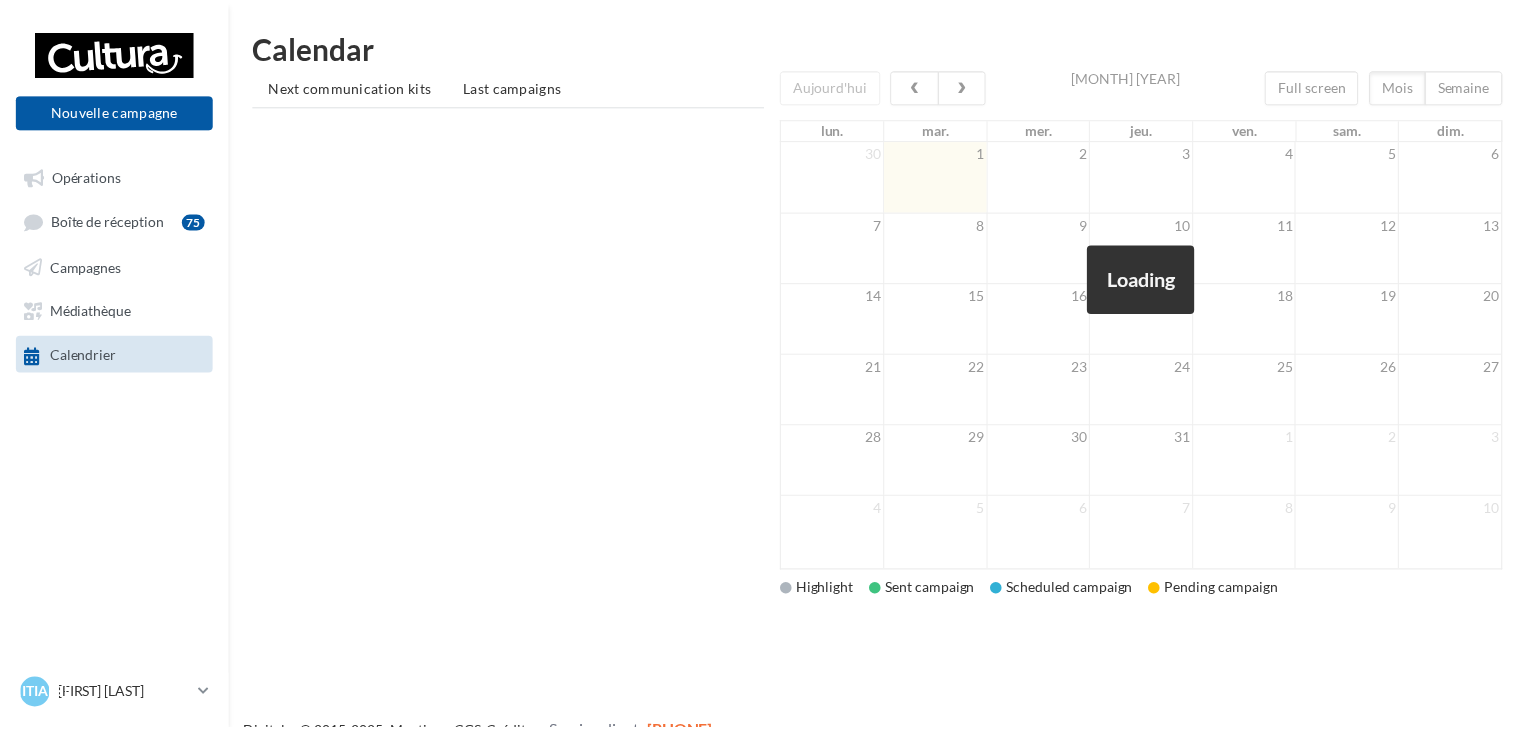scroll, scrollTop: 0, scrollLeft: 0, axis: both 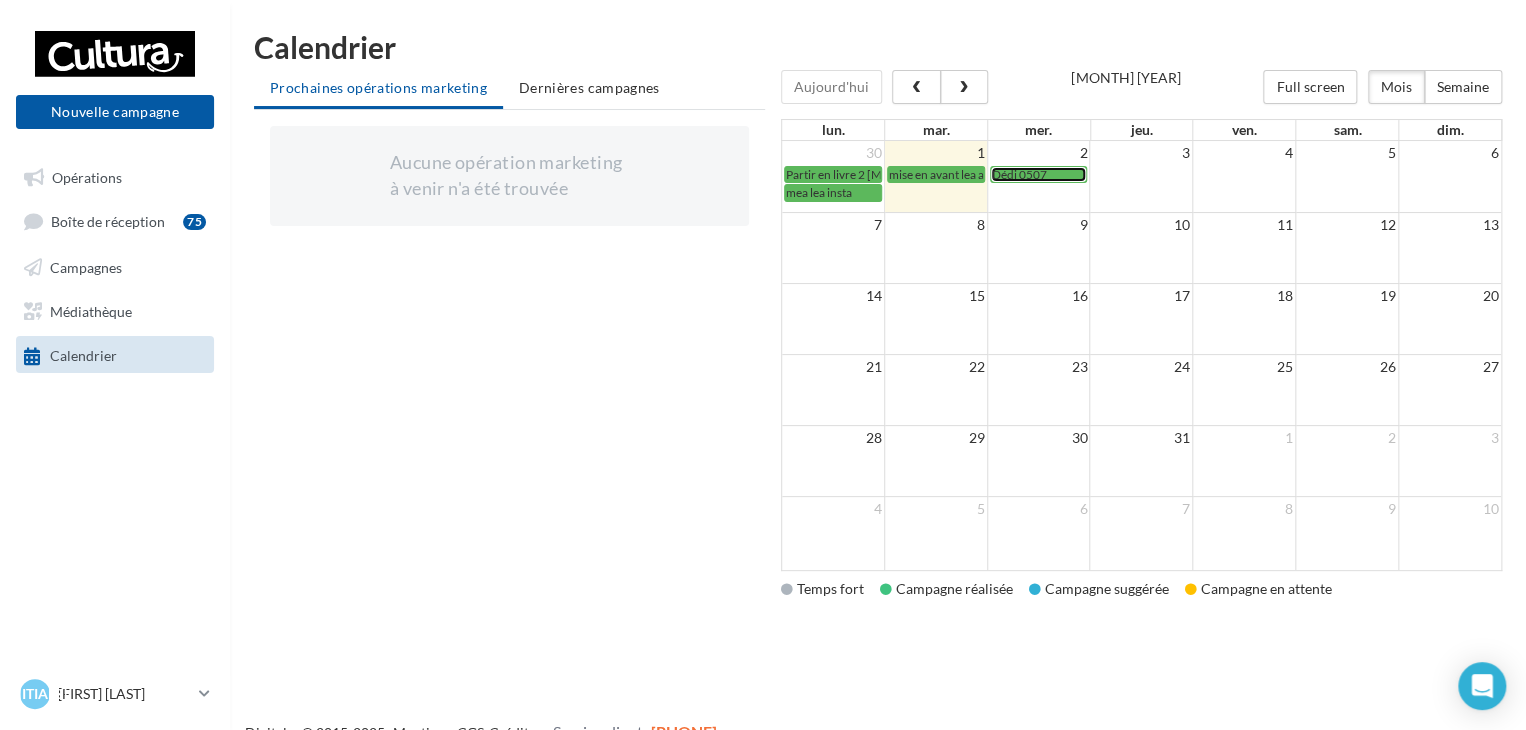 click on "Dédi 0507" at bounding box center (1039, 174) 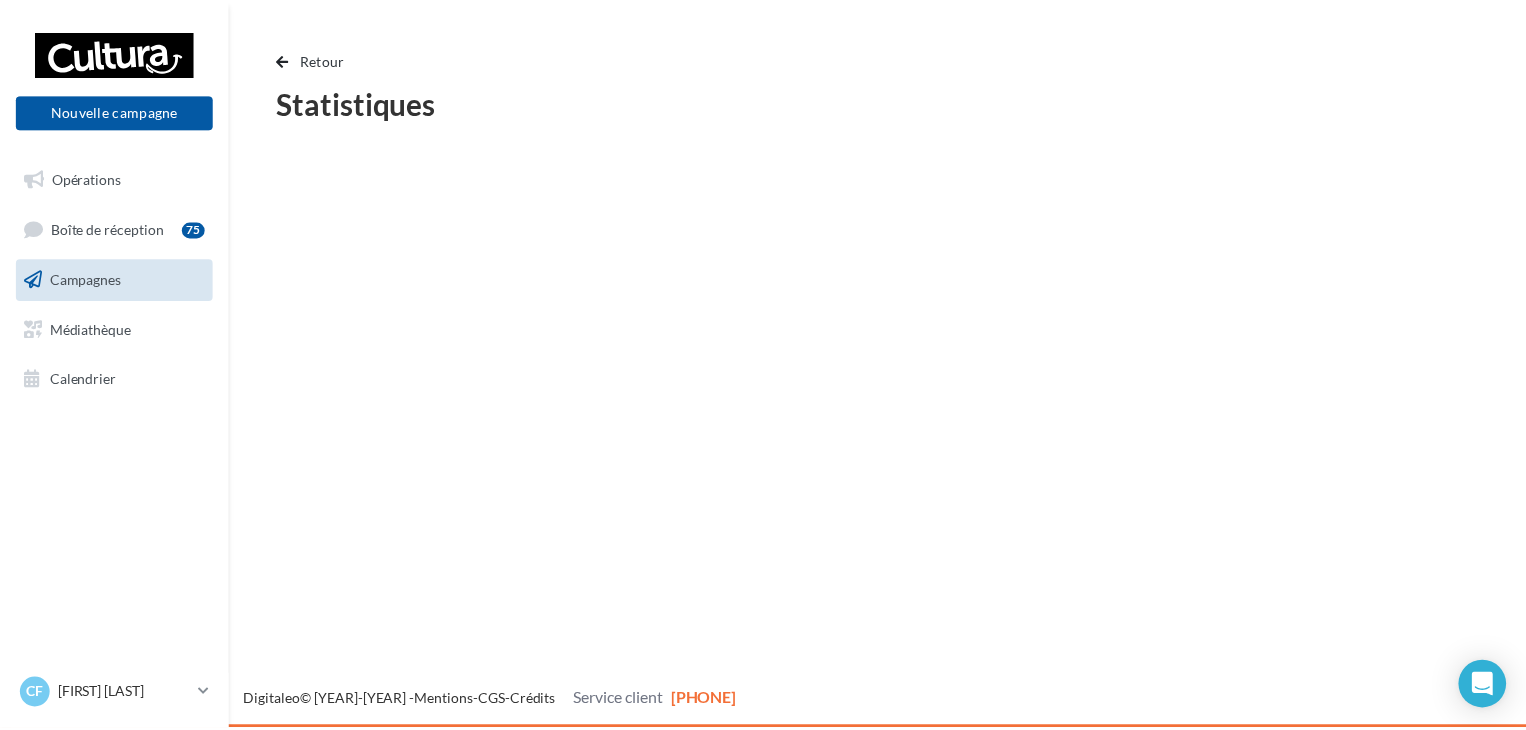 scroll, scrollTop: 0, scrollLeft: 0, axis: both 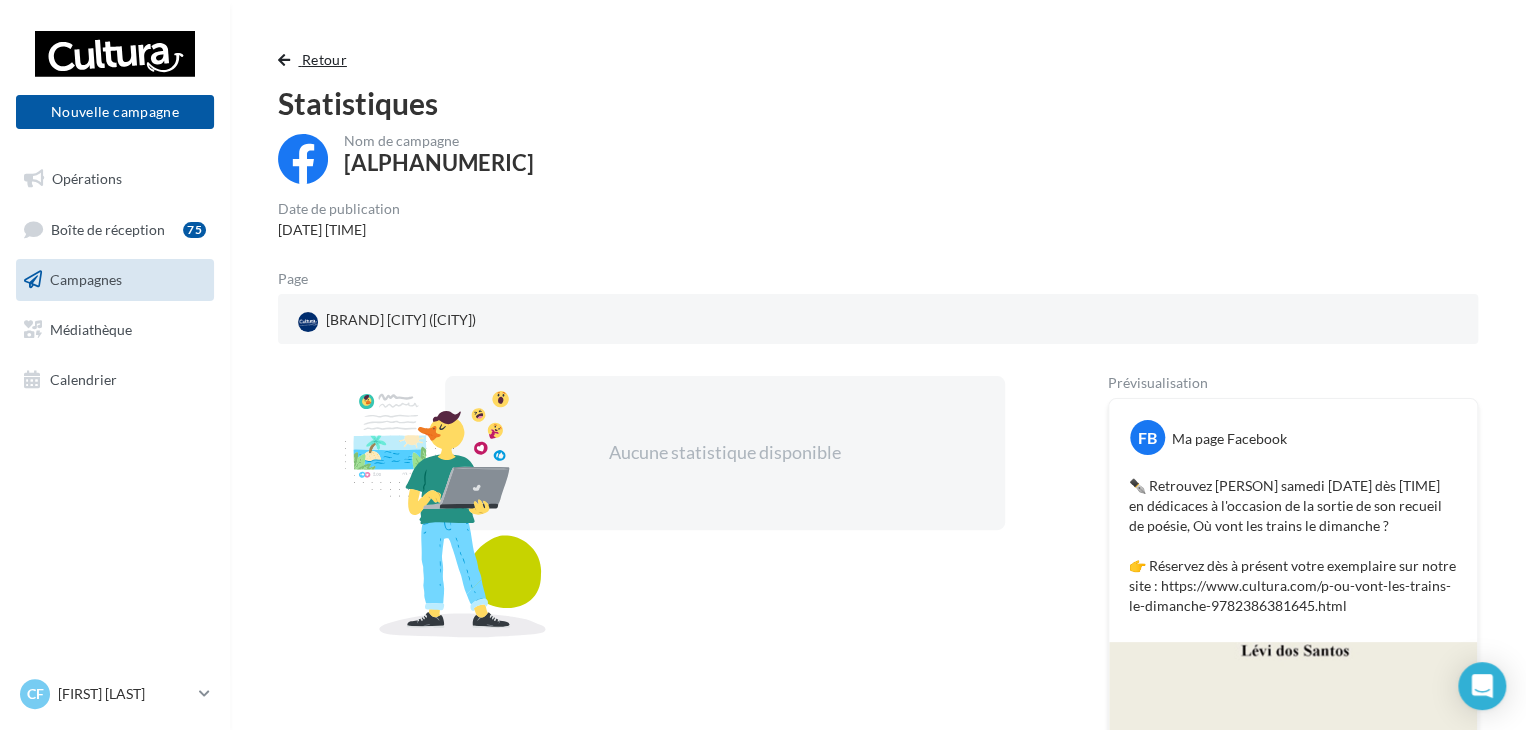 click on "Retour" at bounding box center (316, 60) 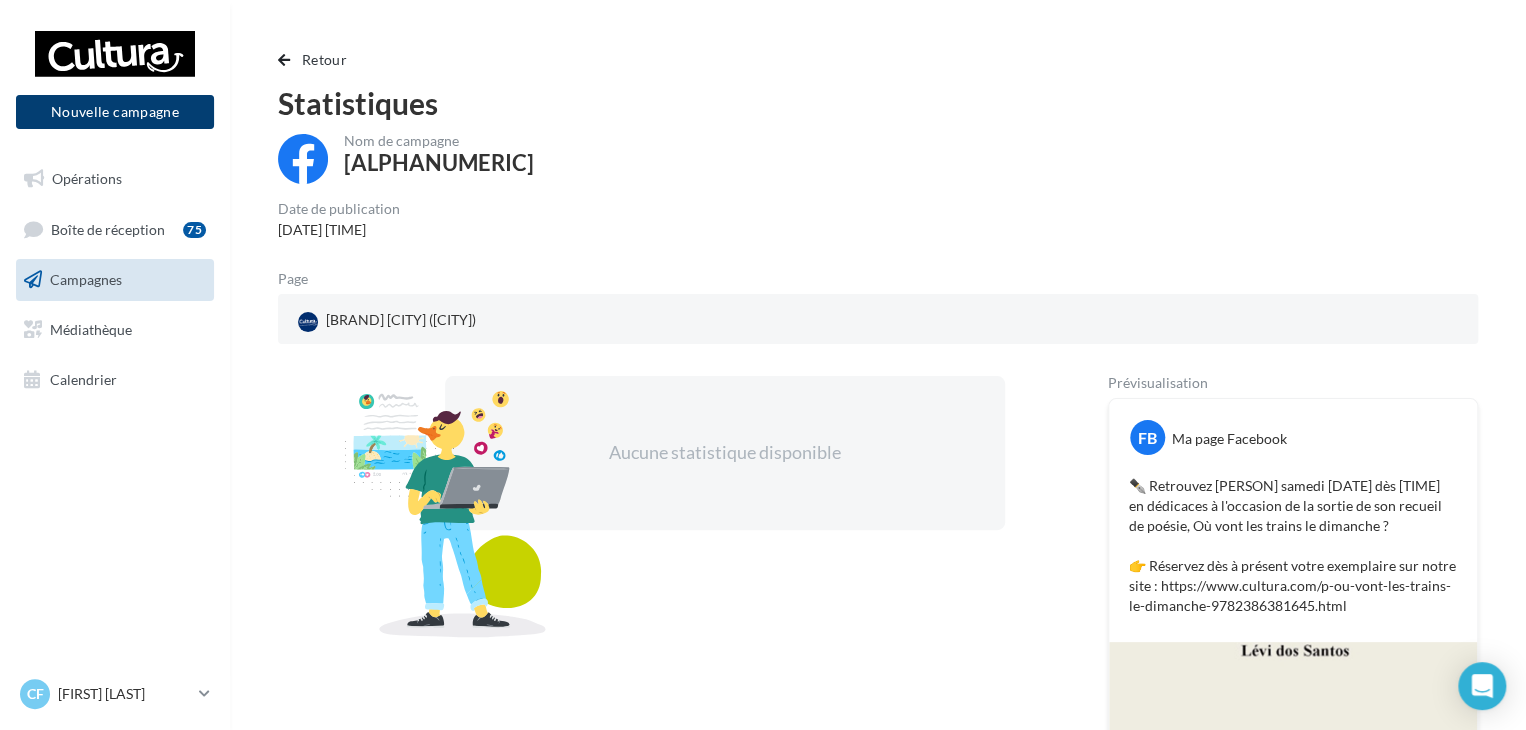 click on "Nouvelle campagne" at bounding box center [115, 112] 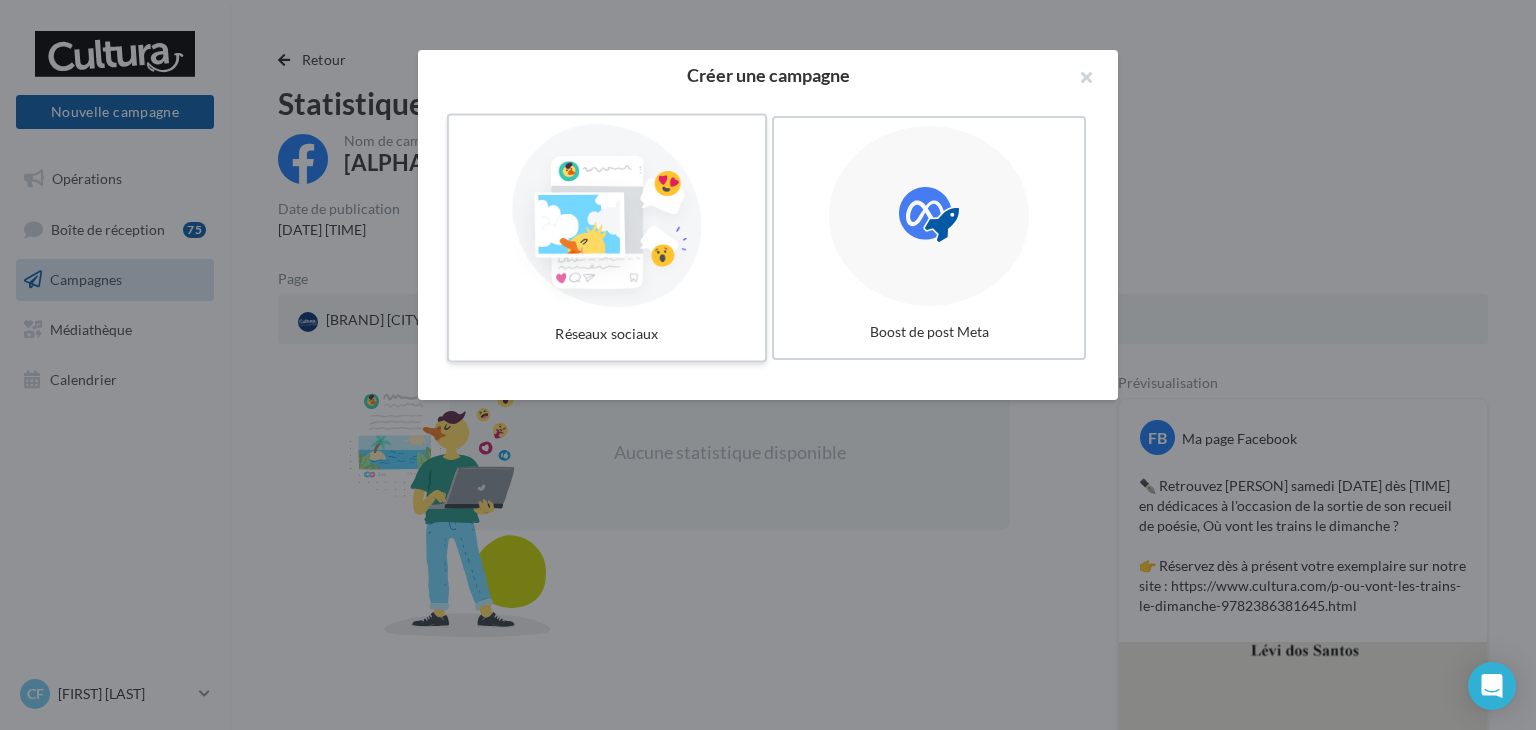 click at bounding box center (607, 216) 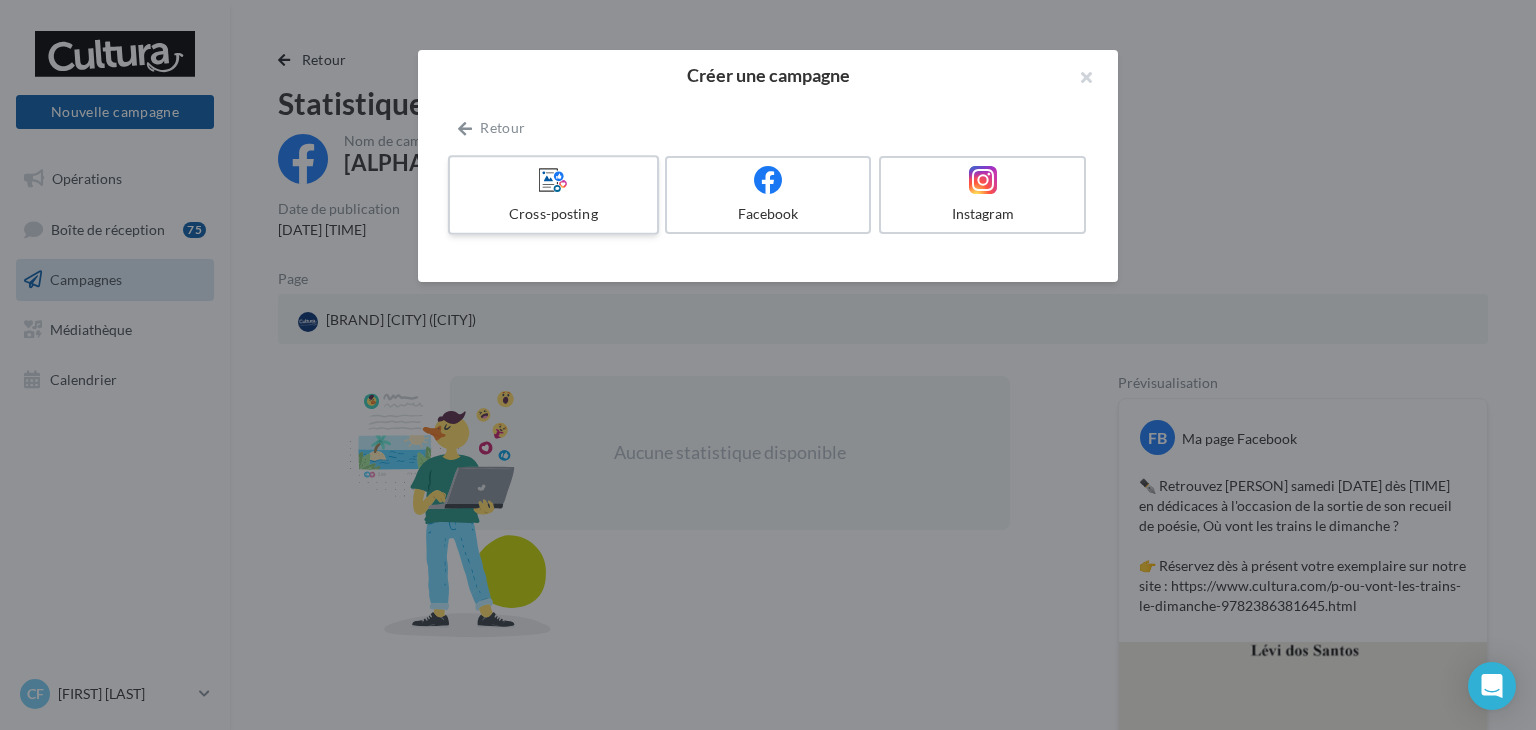 click at bounding box center [553, 180] 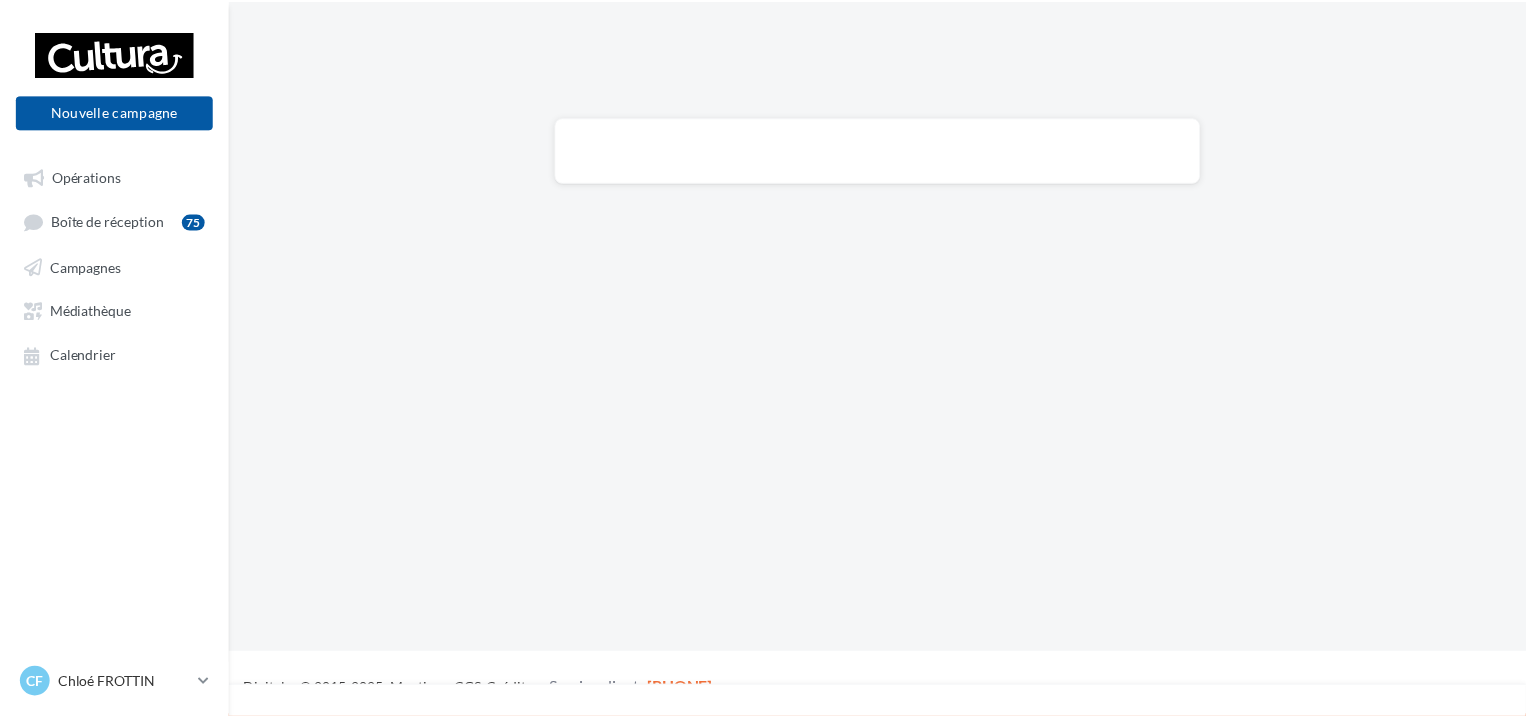 scroll, scrollTop: 0, scrollLeft: 0, axis: both 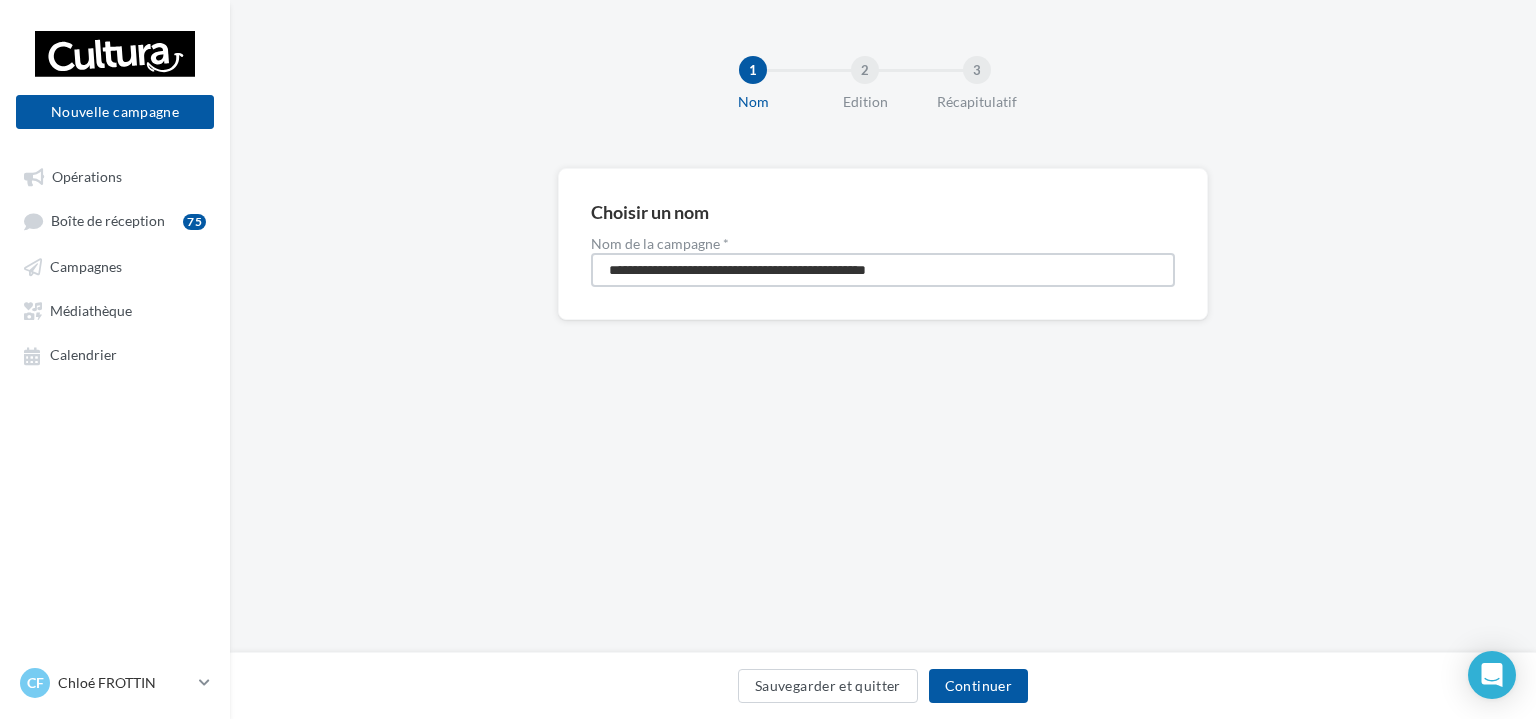 drag, startPoint x: 466, startPoint y: 273, endPoint x: 446, endPoint y: 273, distance: 20 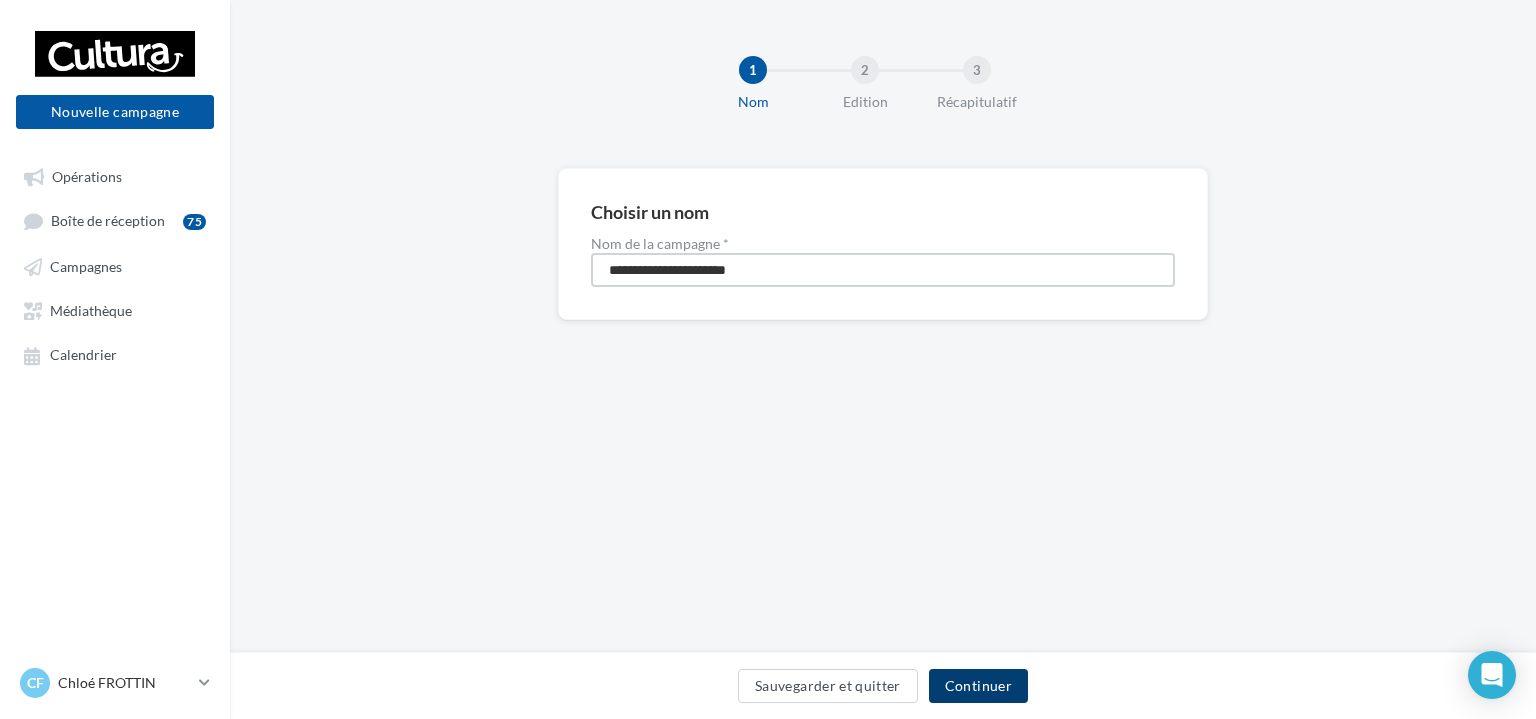 type on "**********" 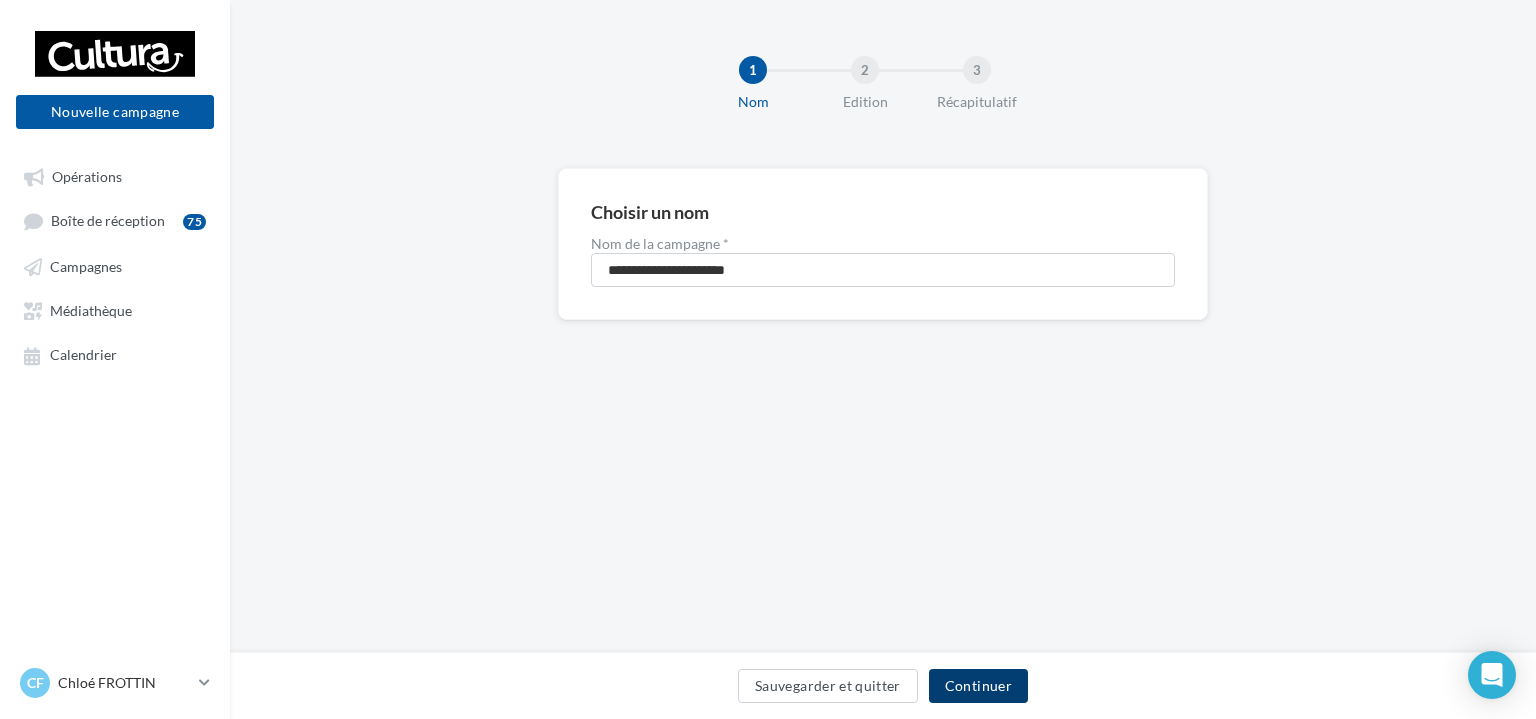 click on "Continuer" at bounding box center (978, 686) 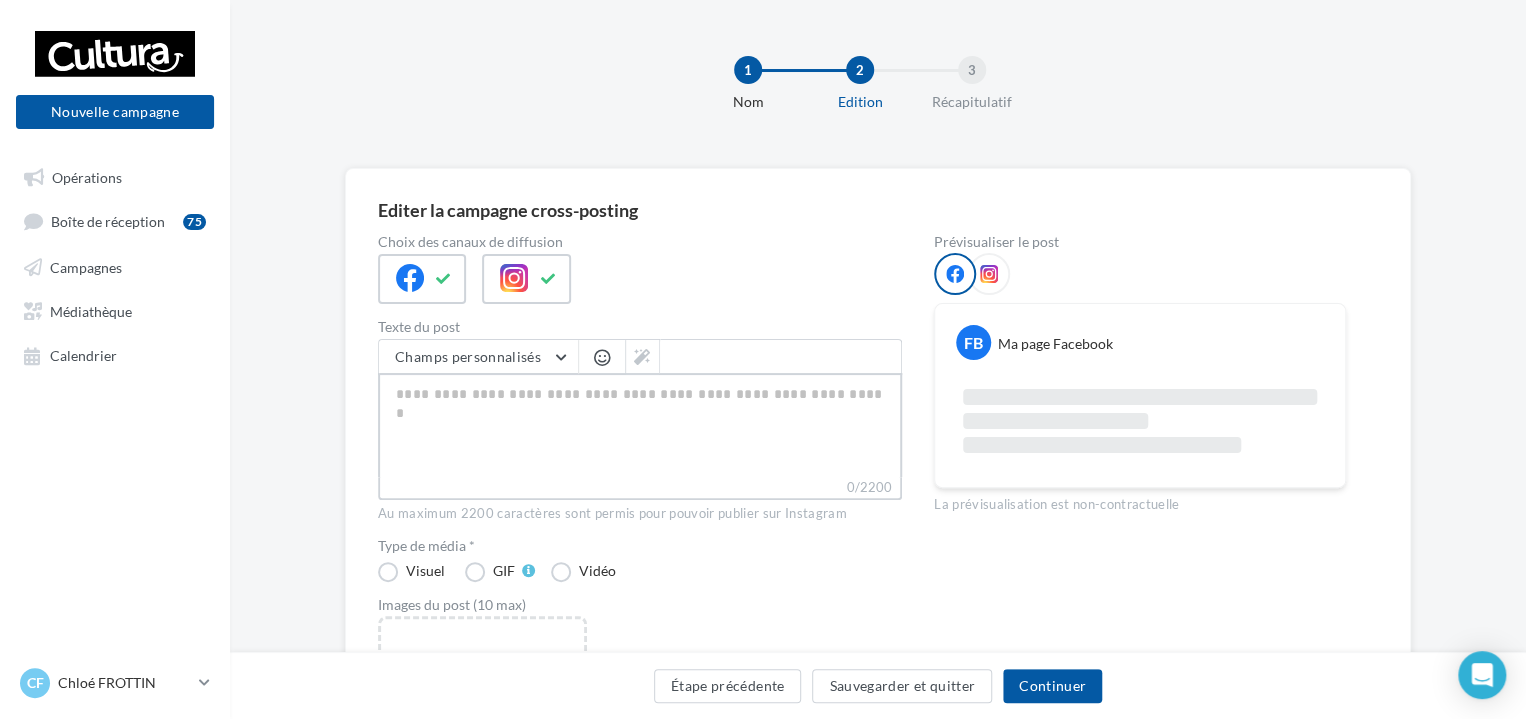 click on "0/2200" at bounding box center (640, 425) 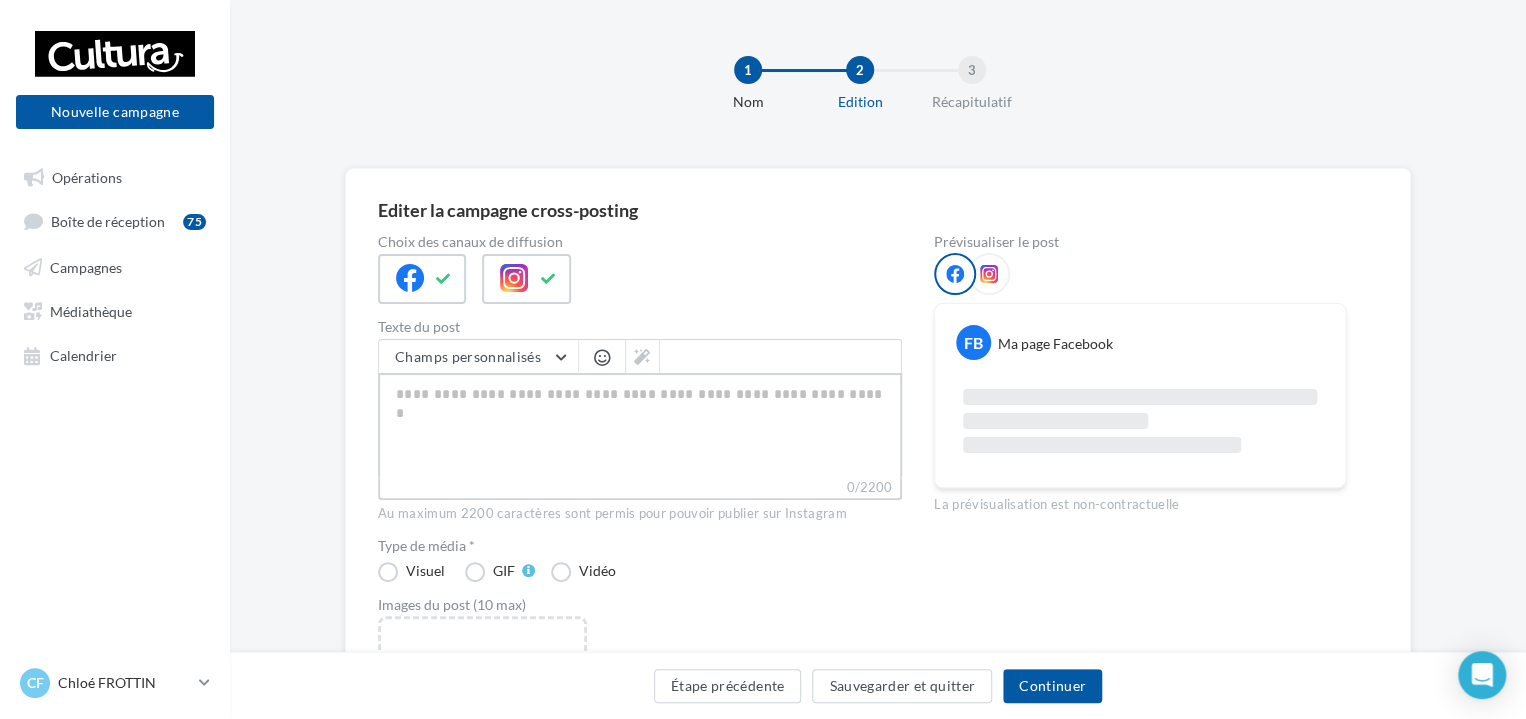 paste on "**********" 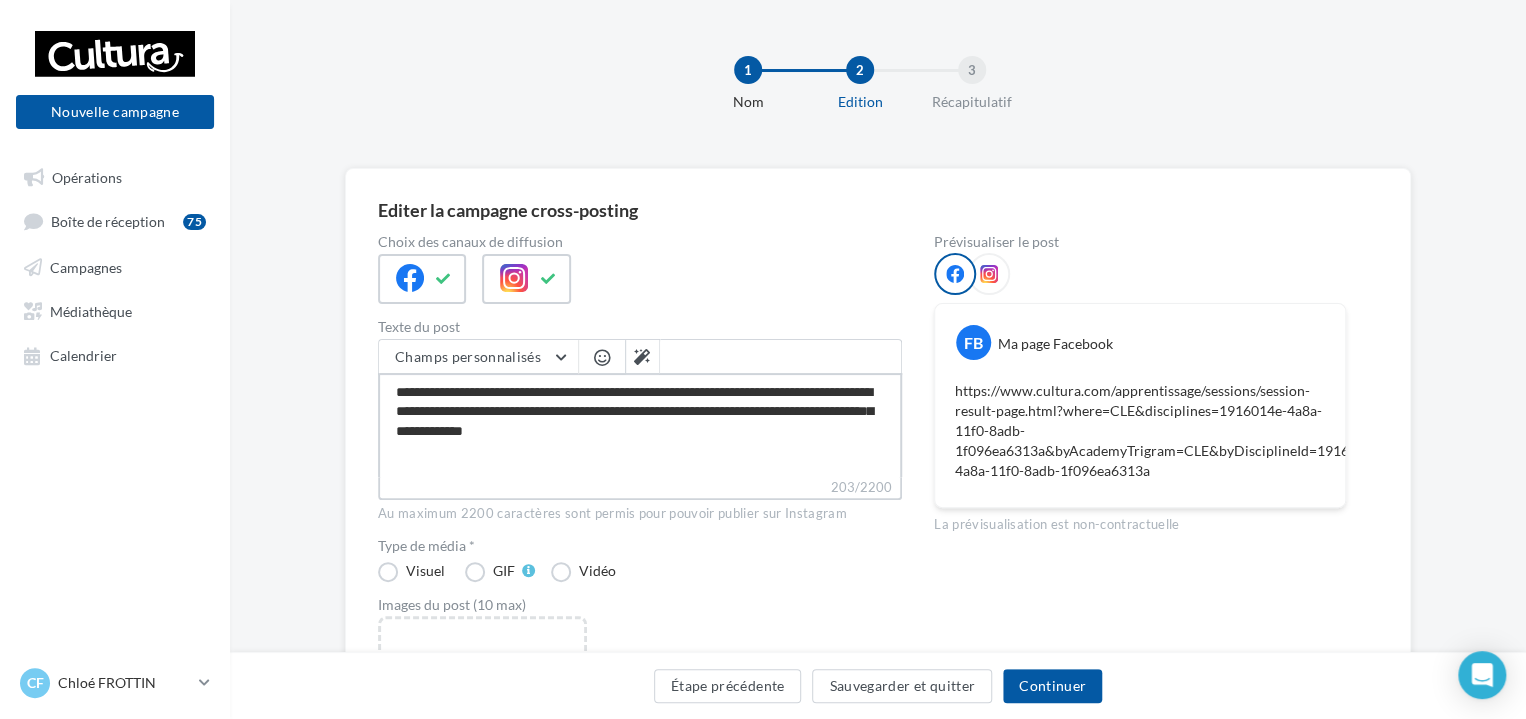 click on "**********" at bounding box center (640, 425) 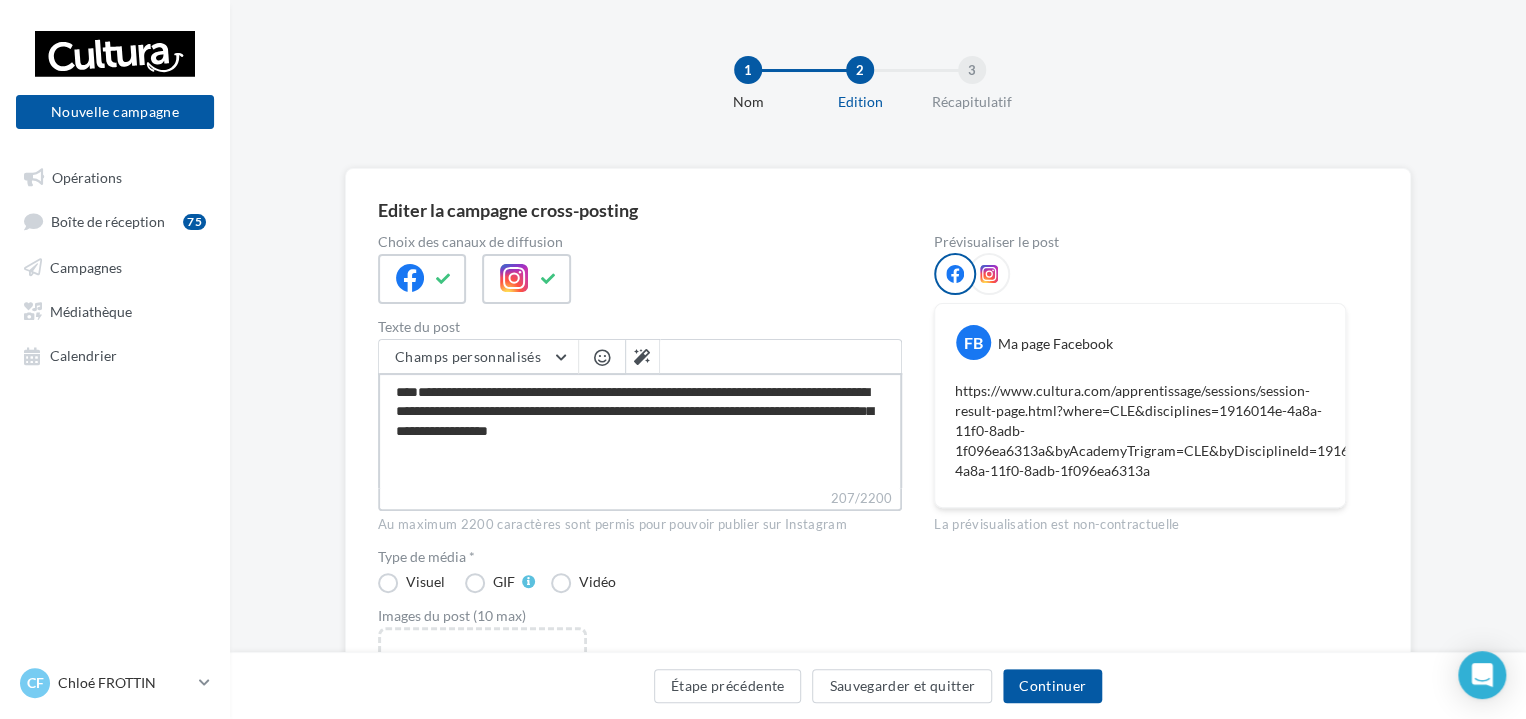 drag, startPoint x: 396, startPoint y: 397, endPoint x: 417, endPoint y: 395, distance: 21.095022 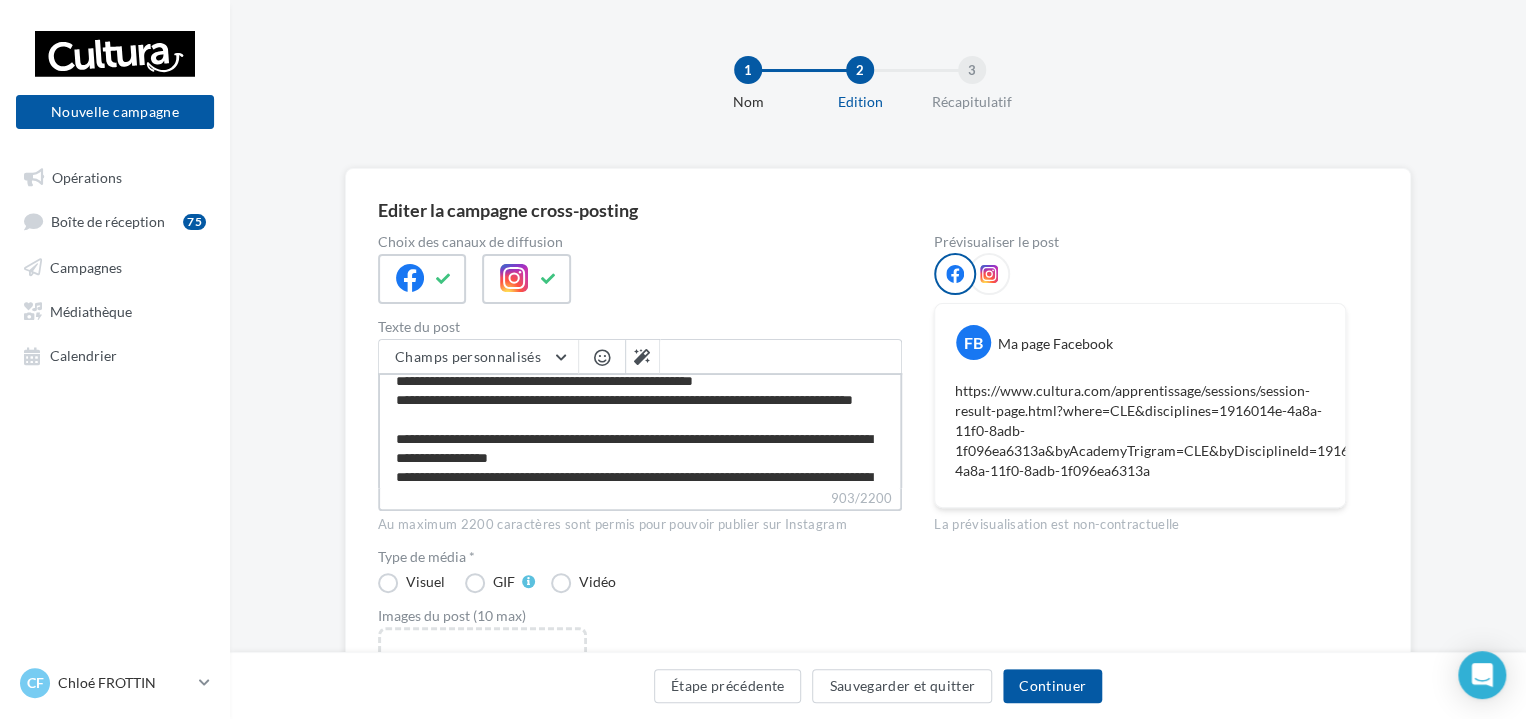 scroll, scrollTop: 0, scrollLeft: 0, axis: both 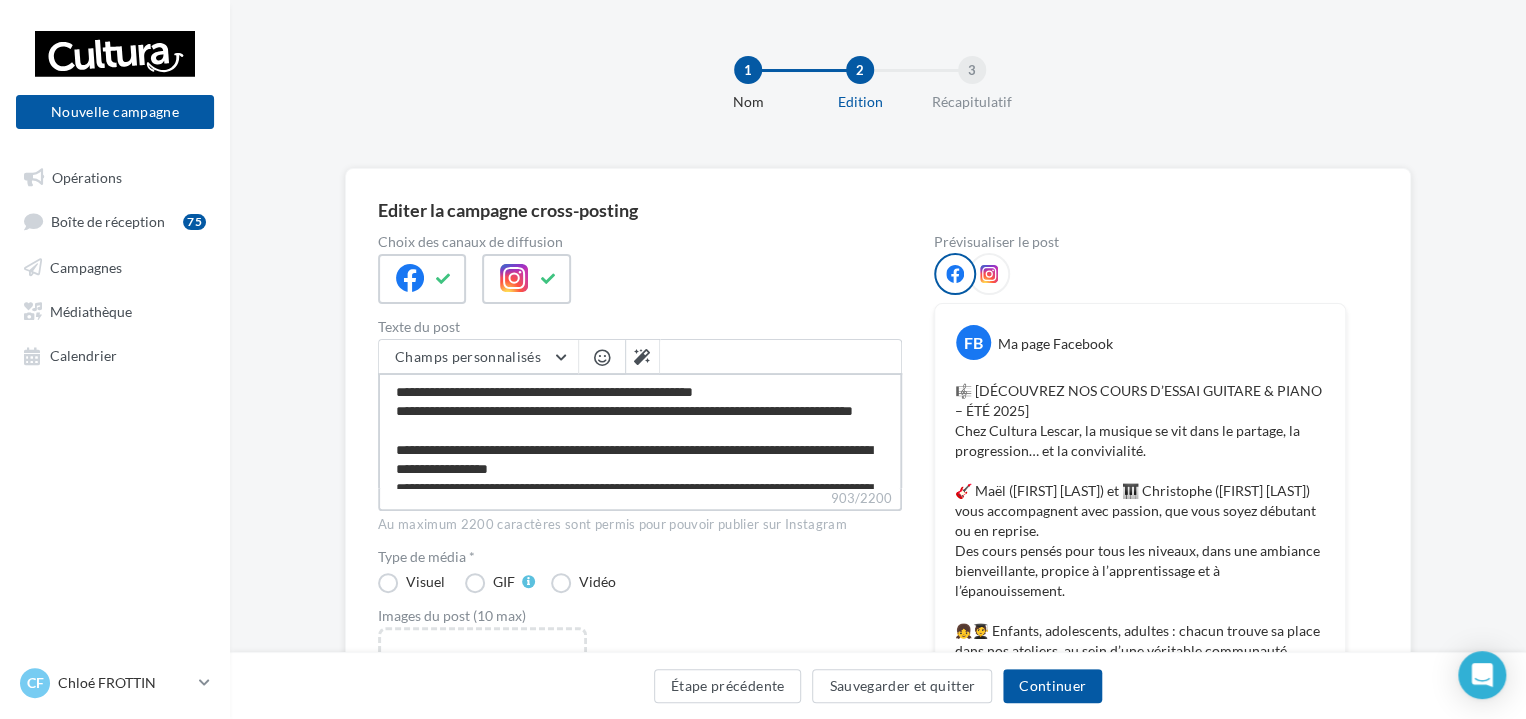 drag, startPoint x: 420, startPoint y: 389, endPoint x: 445, endPoint y: 394, distance: 25.495098 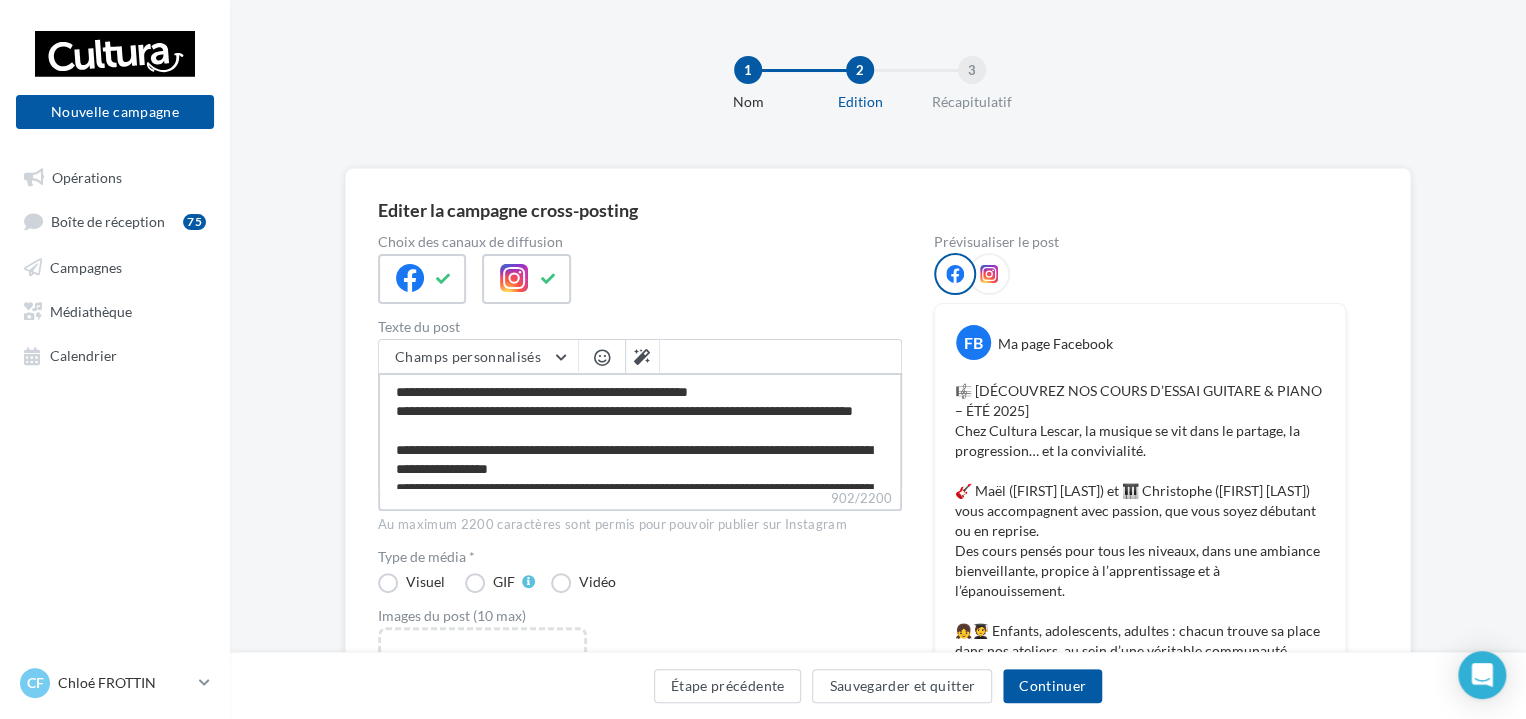 click on "**********" at bounding box center (640, 430) 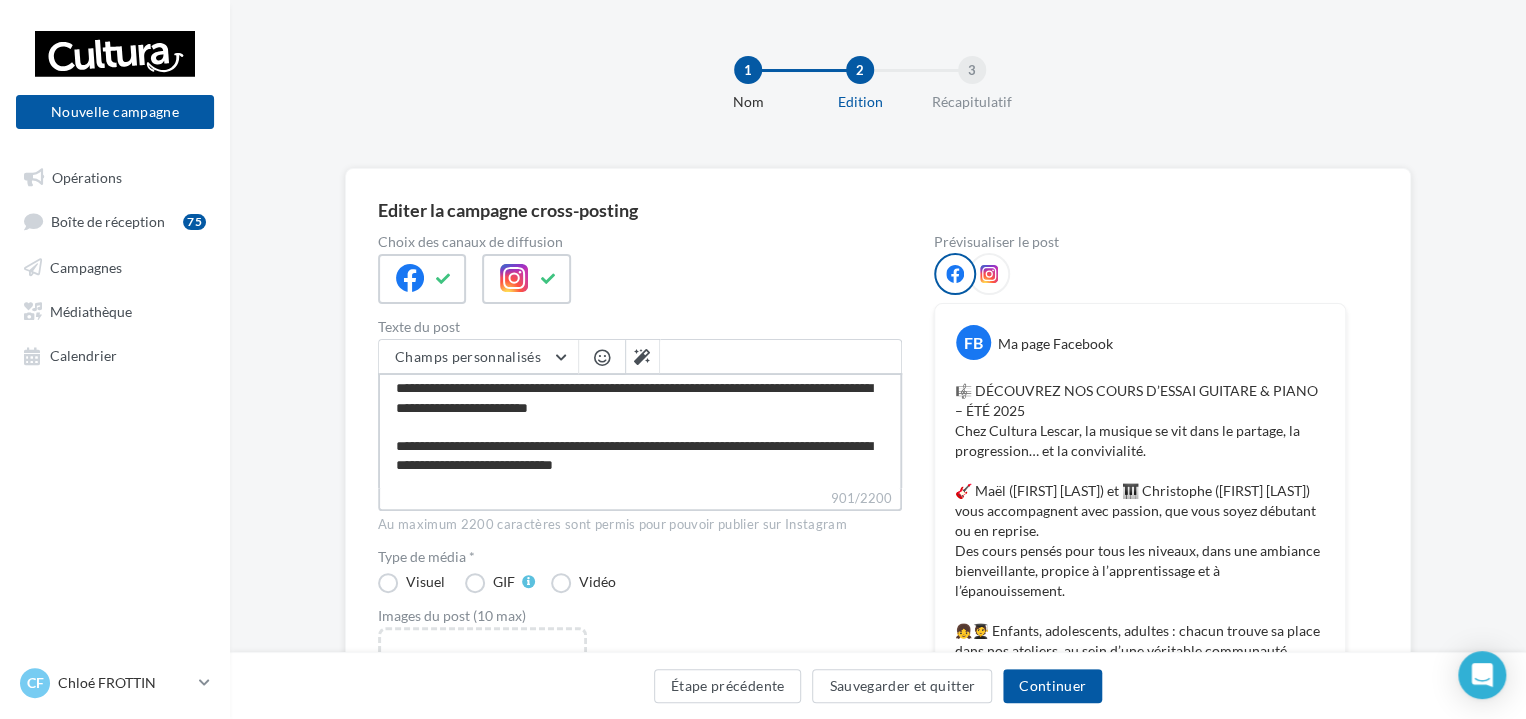 scroll, scrollTop: 200, scrollLeft: 0, axis: vertical 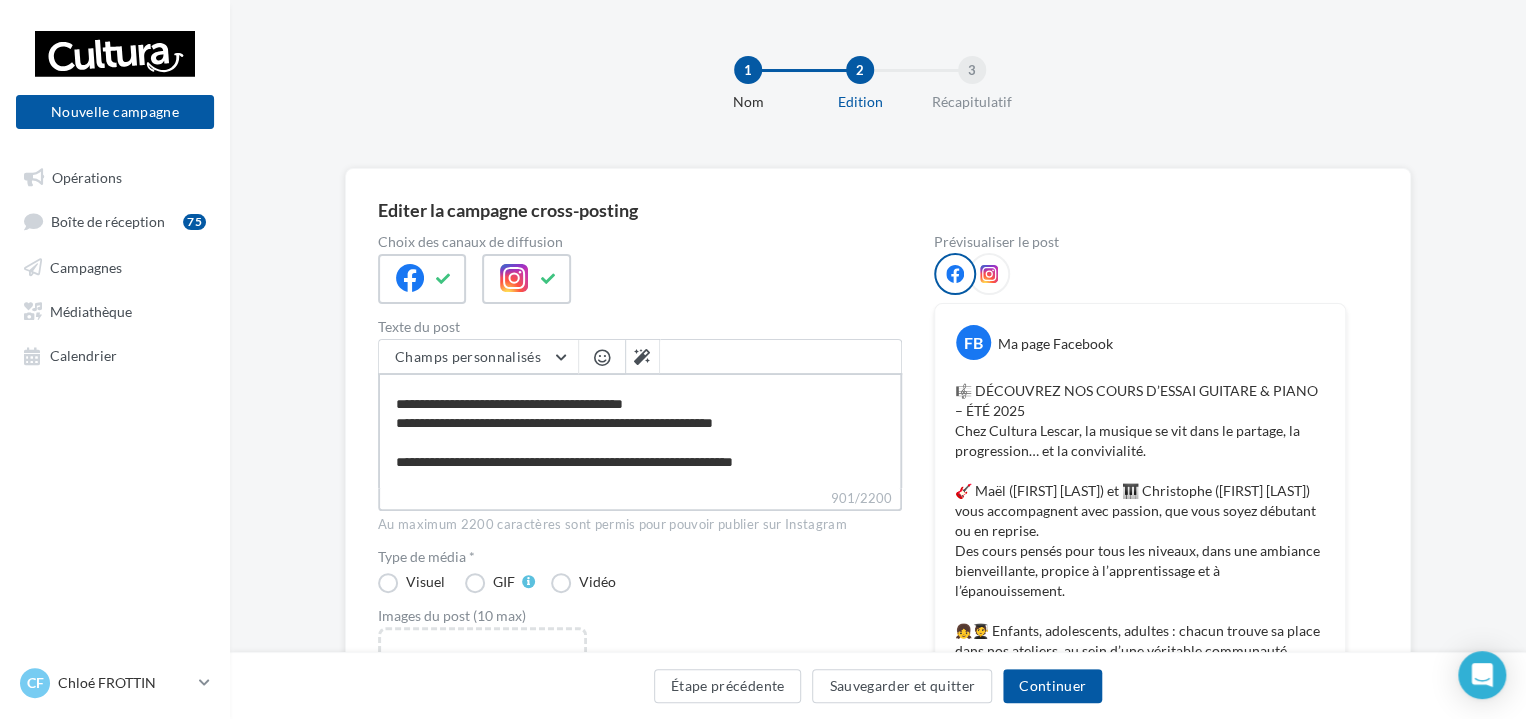 drag, startPoint x: 713, startPoint y: 443, endPoint x: 782, endPoint y: 443, distance: 69 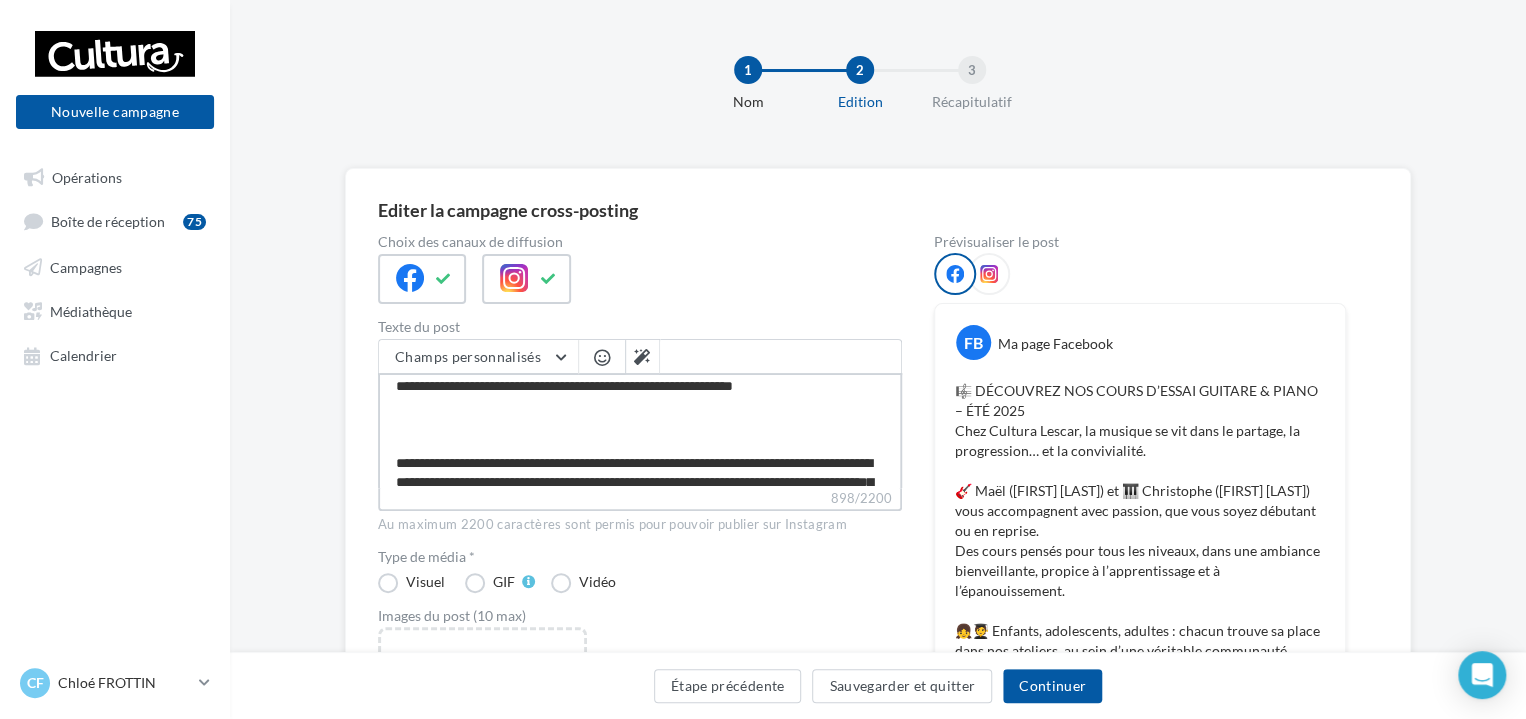 scroll, scrollTop: 344, scrollLeft: 0, axis: vertical 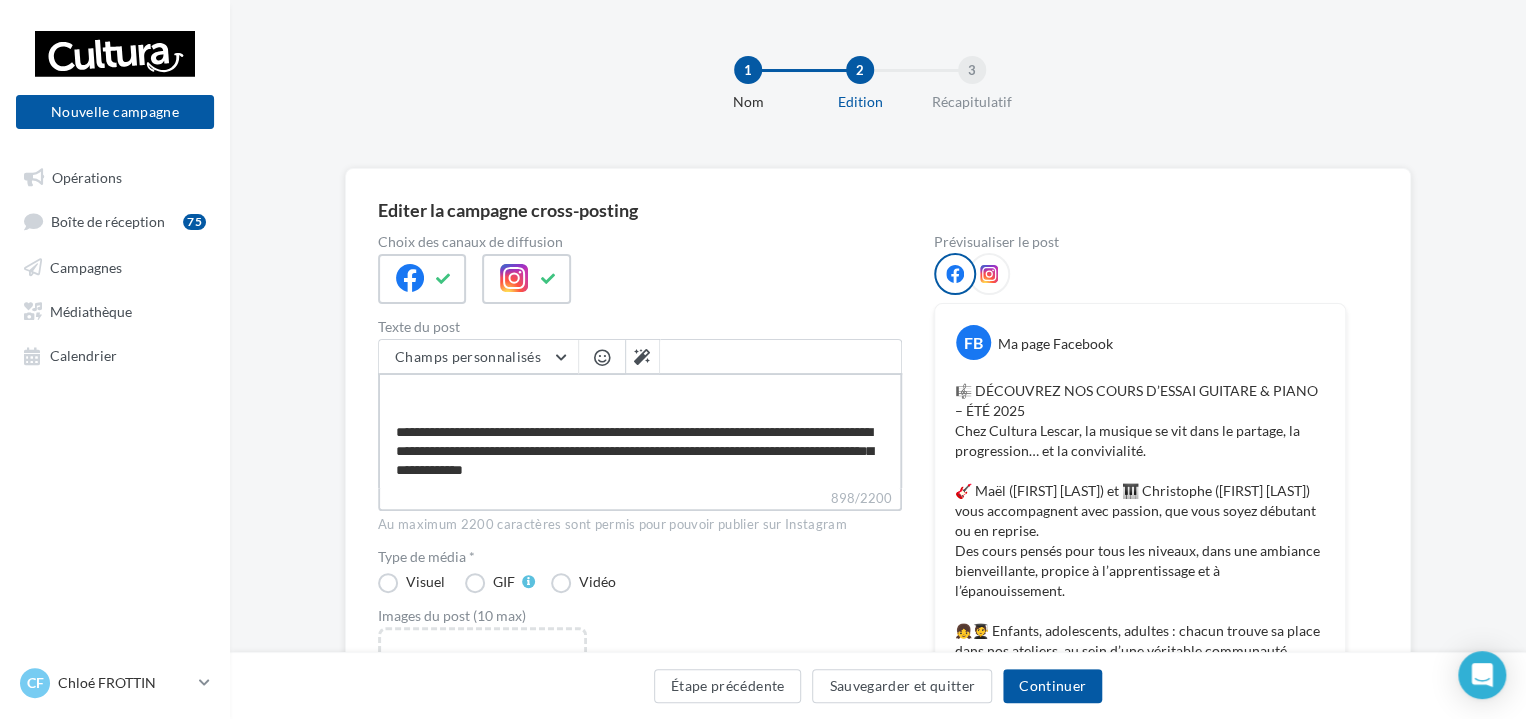 drag, startPoint x: 595, startPoint y: 479, endPoint x: 354, endPoint y: 418, distance: 248.60008 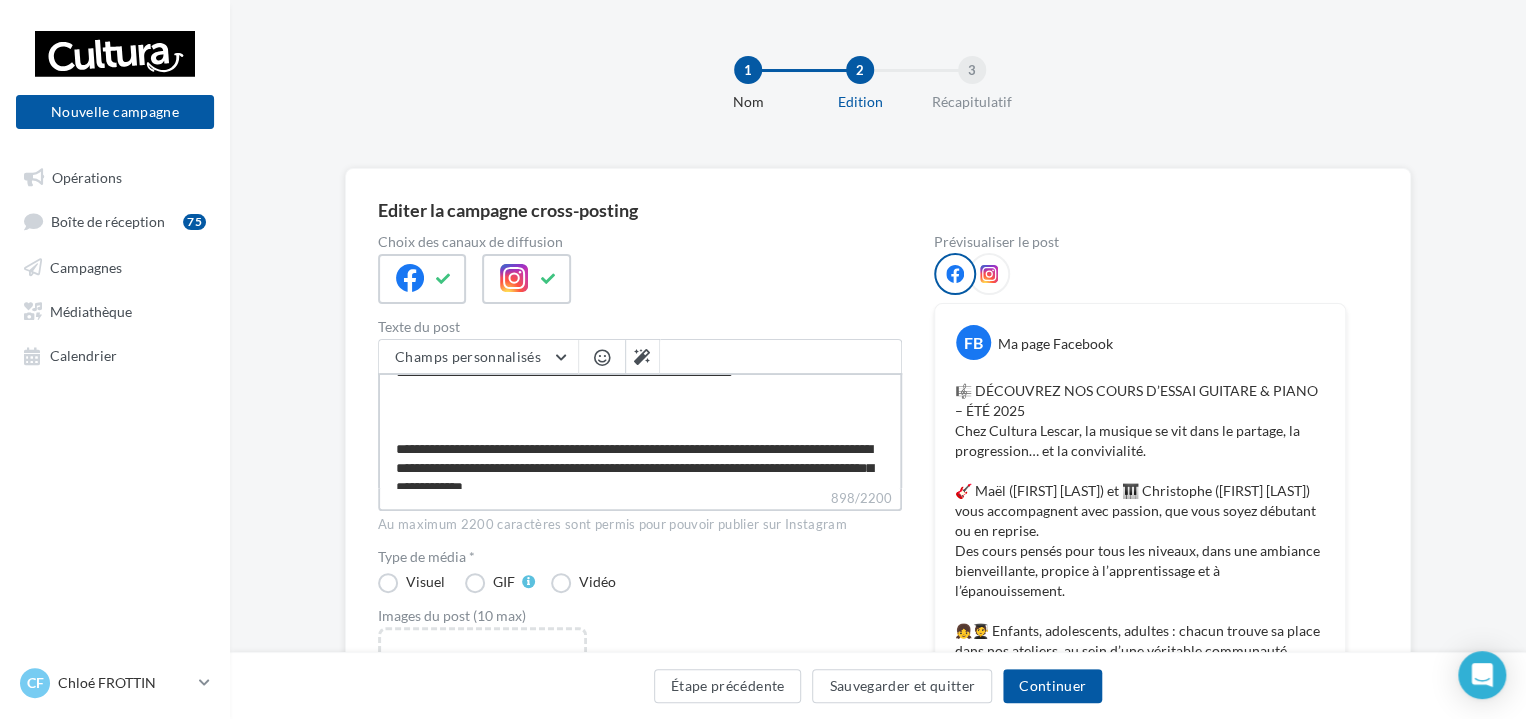 scroll, scrollTop: 244, scrollLeft: 0, axis: vertical 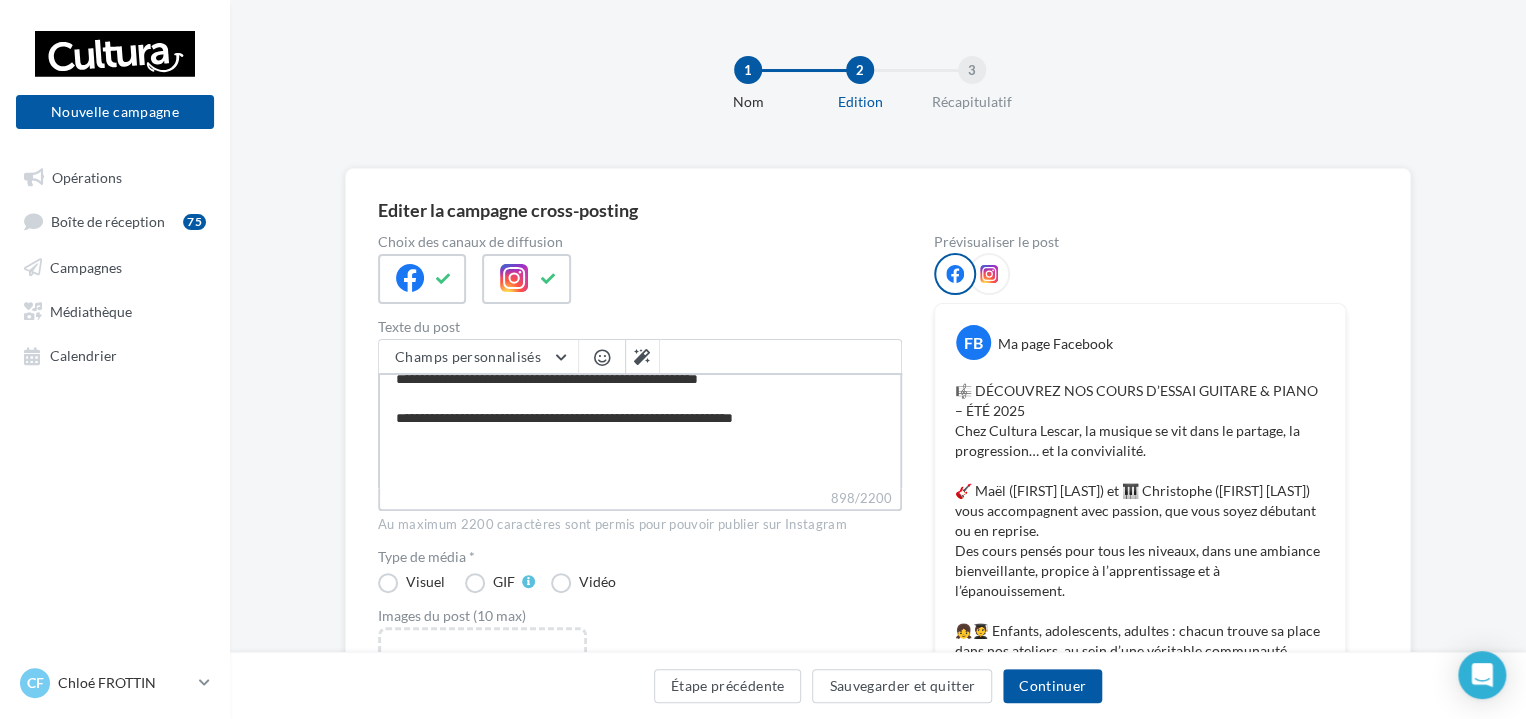 click on "**********" at bounding box center [640, 430] 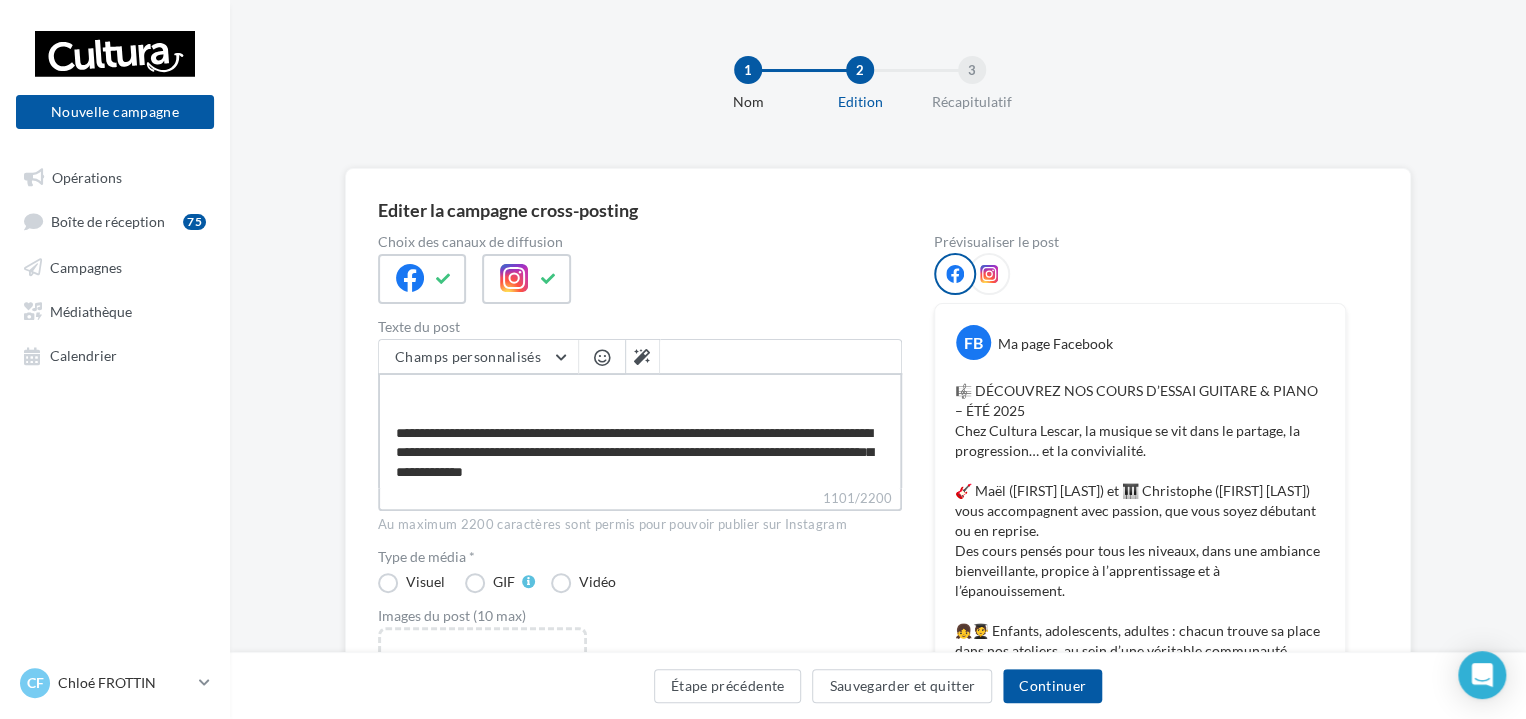 scroll, scrollTop: 403, scrollLeft: 0, axis: vertical 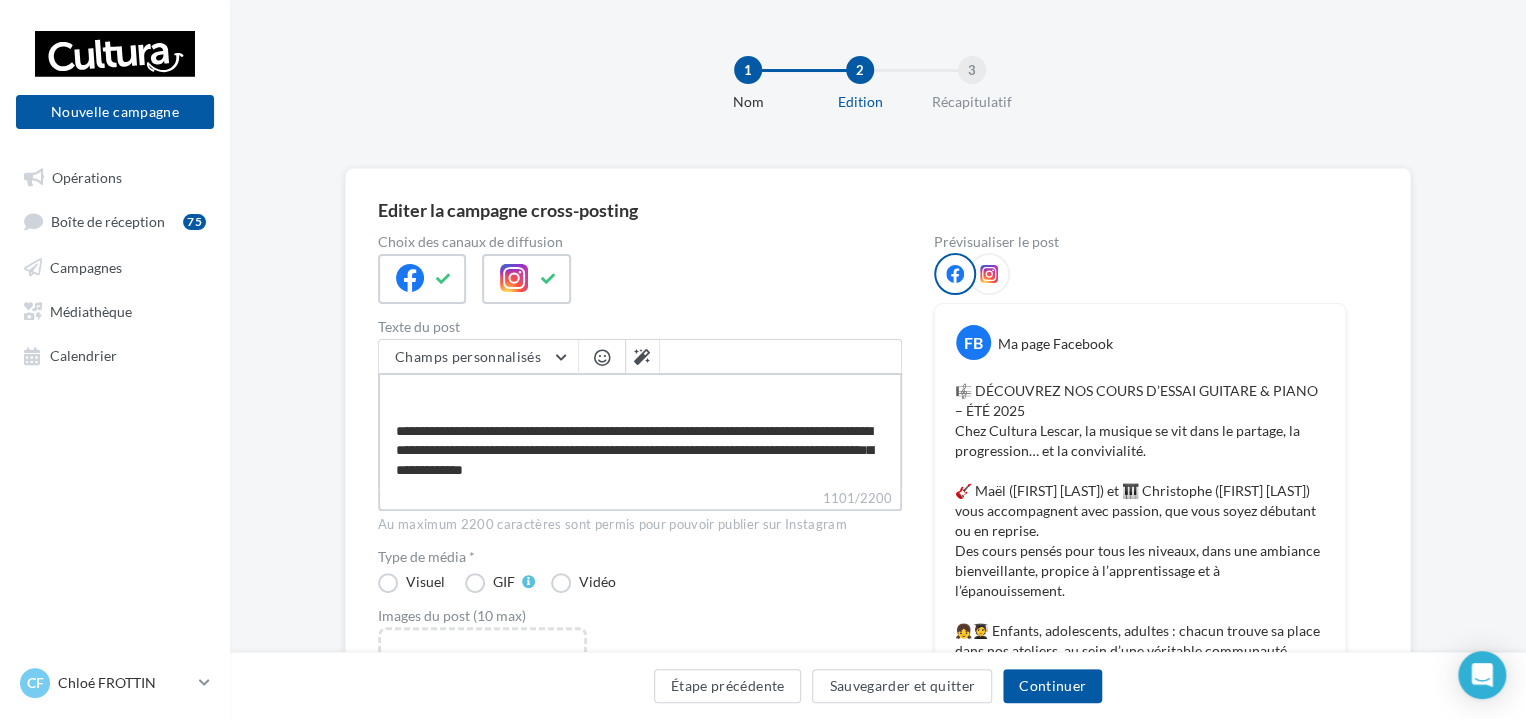drag, startPoint x: 640, startPoint y: 476, endPoint x: 360, endPoint y: 409, distance: 287.9045 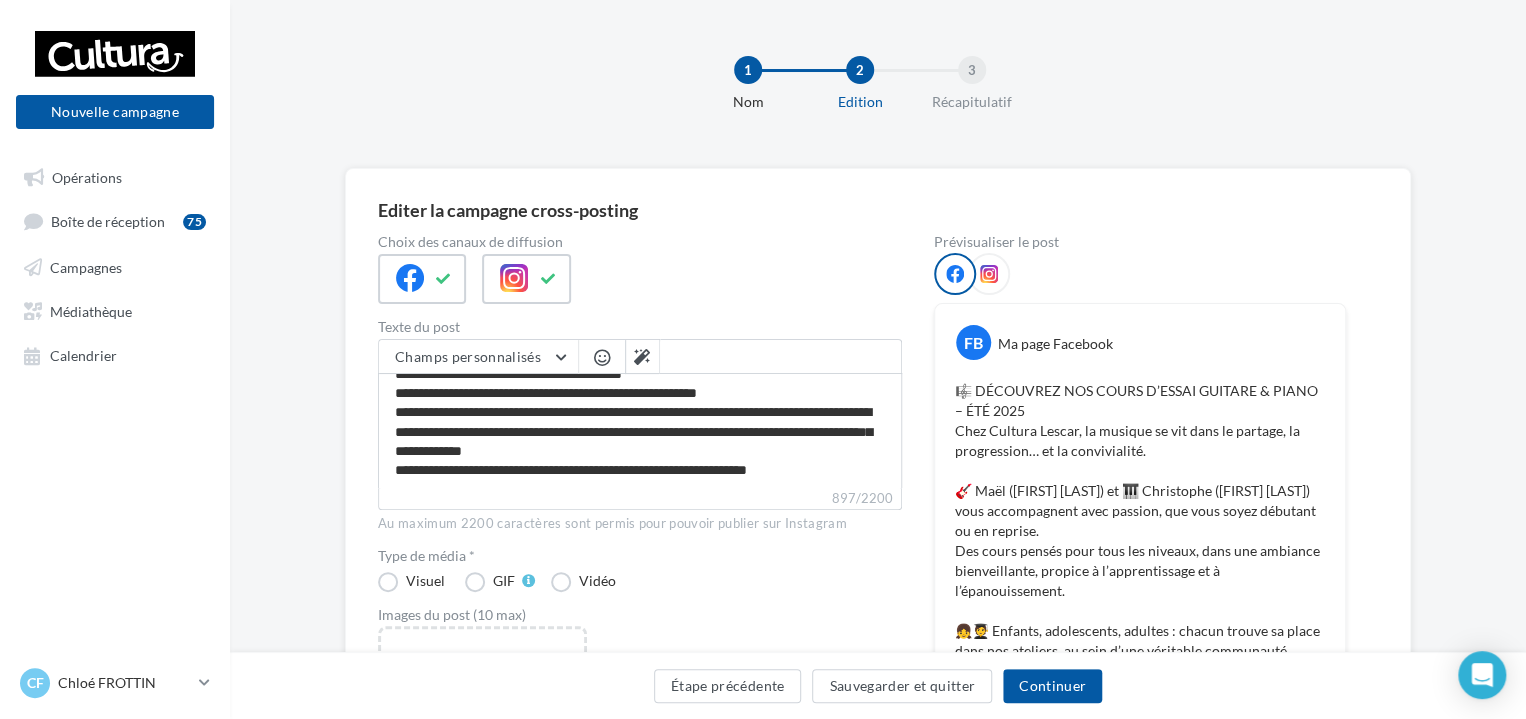 click on "897/2200" at bounding box center (640, 499) 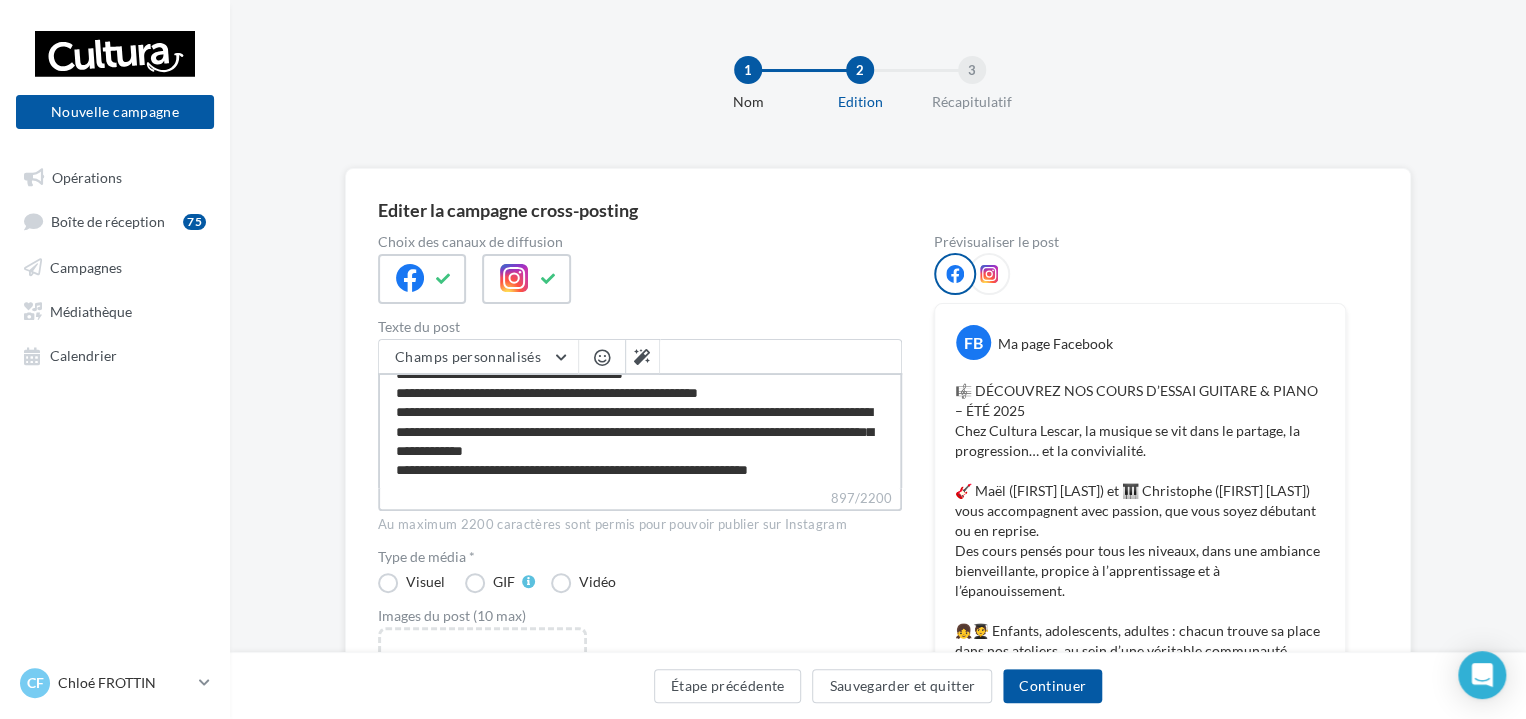 click on "**********" at bounding box center [640, 430] 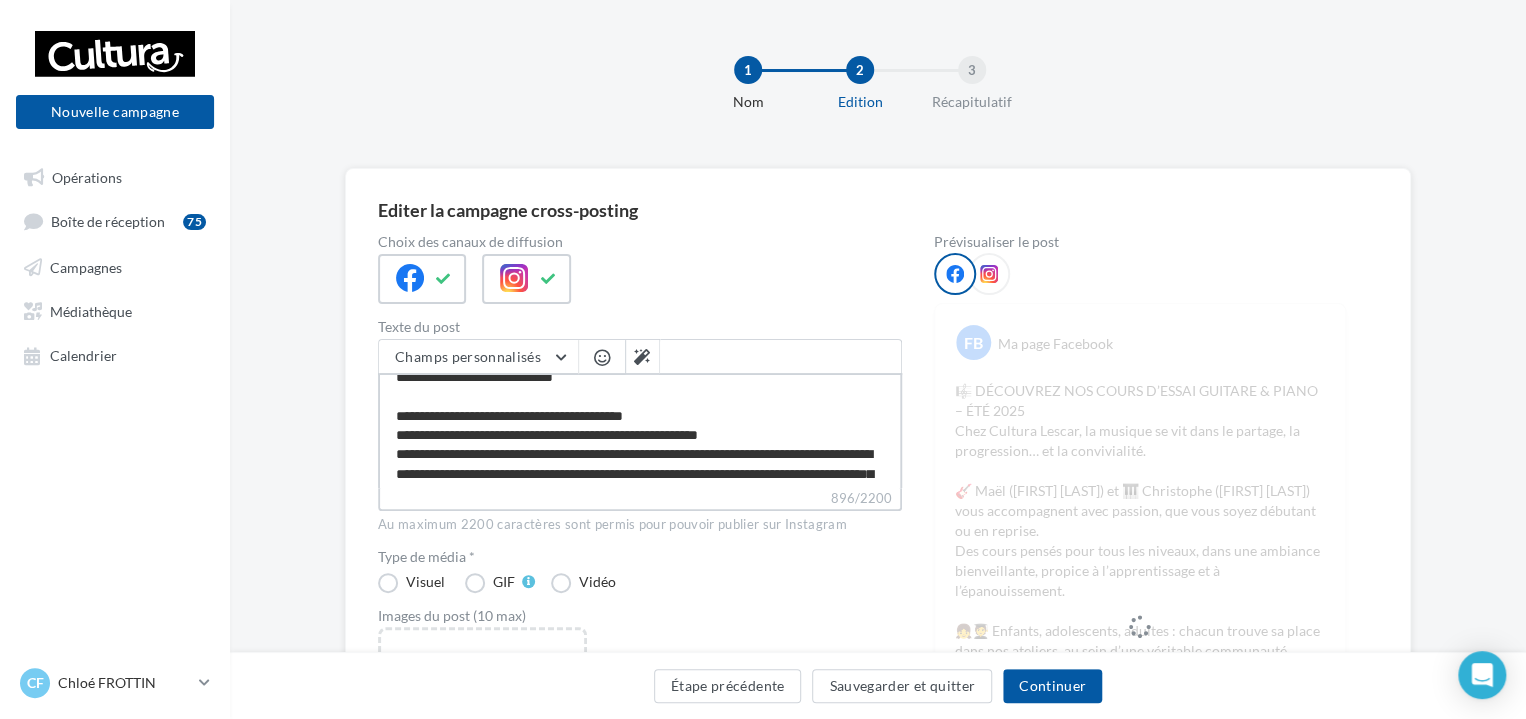 scroll, scrollTop: 187, scrollLeft: 0, axis: vertical 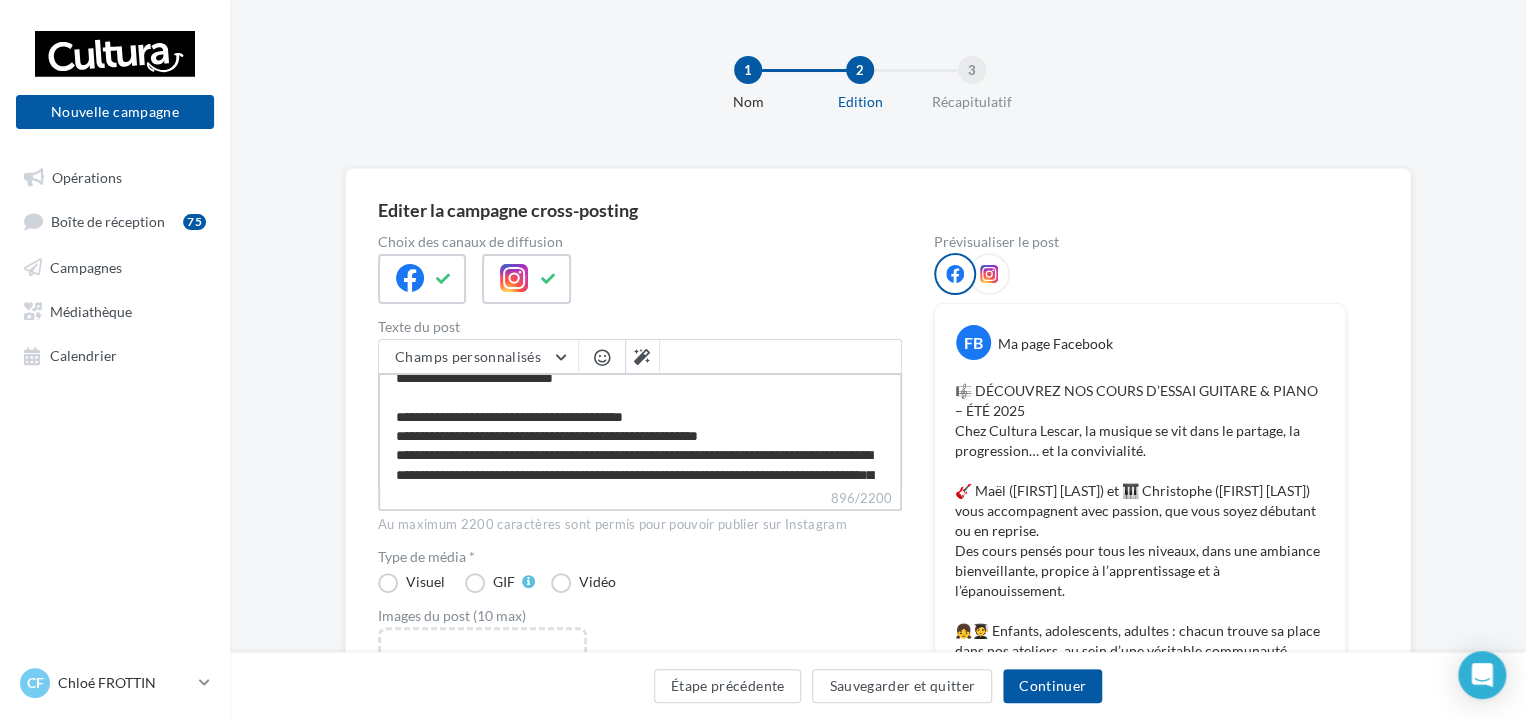 click on "**********" at bounding box center [640, 430] 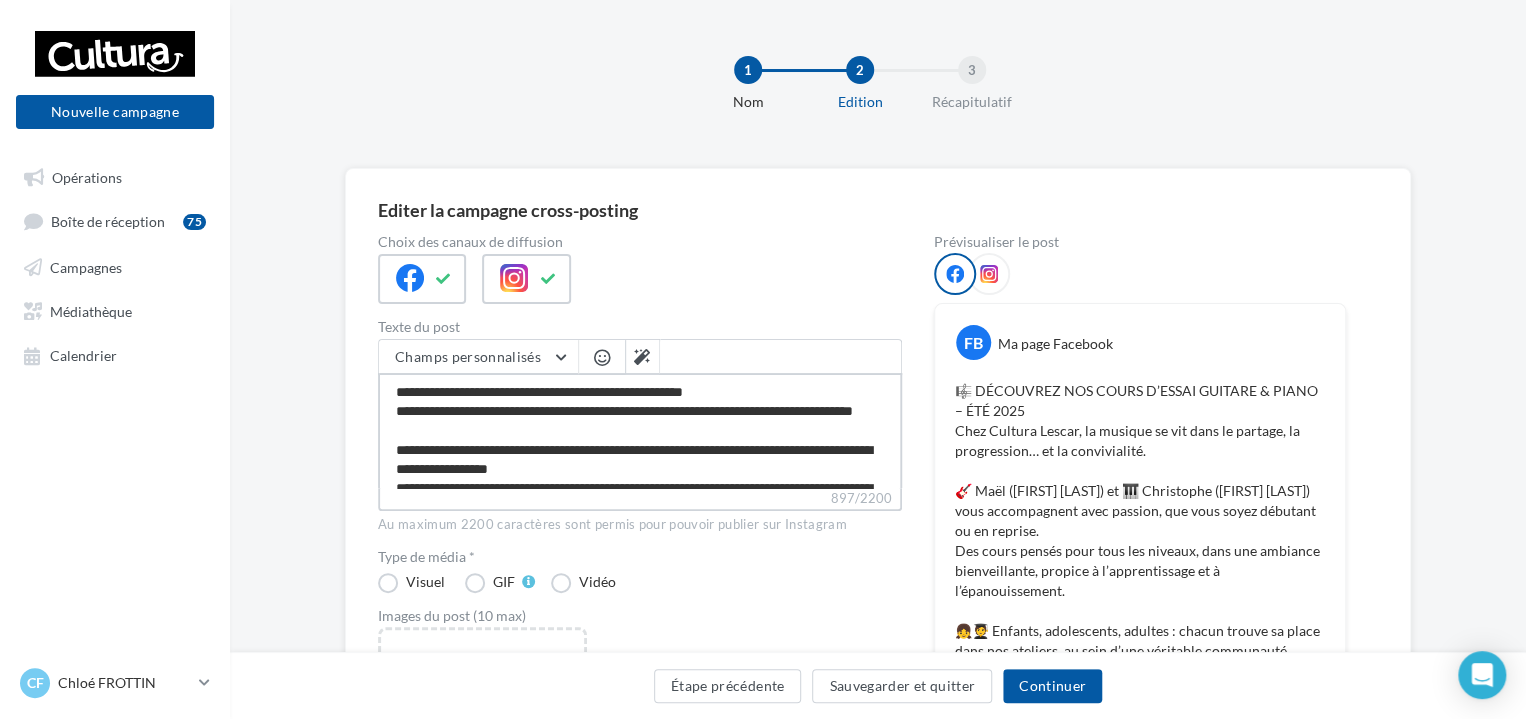 scroll, scrollTop: 0, scrollLeft: 0, axis: both 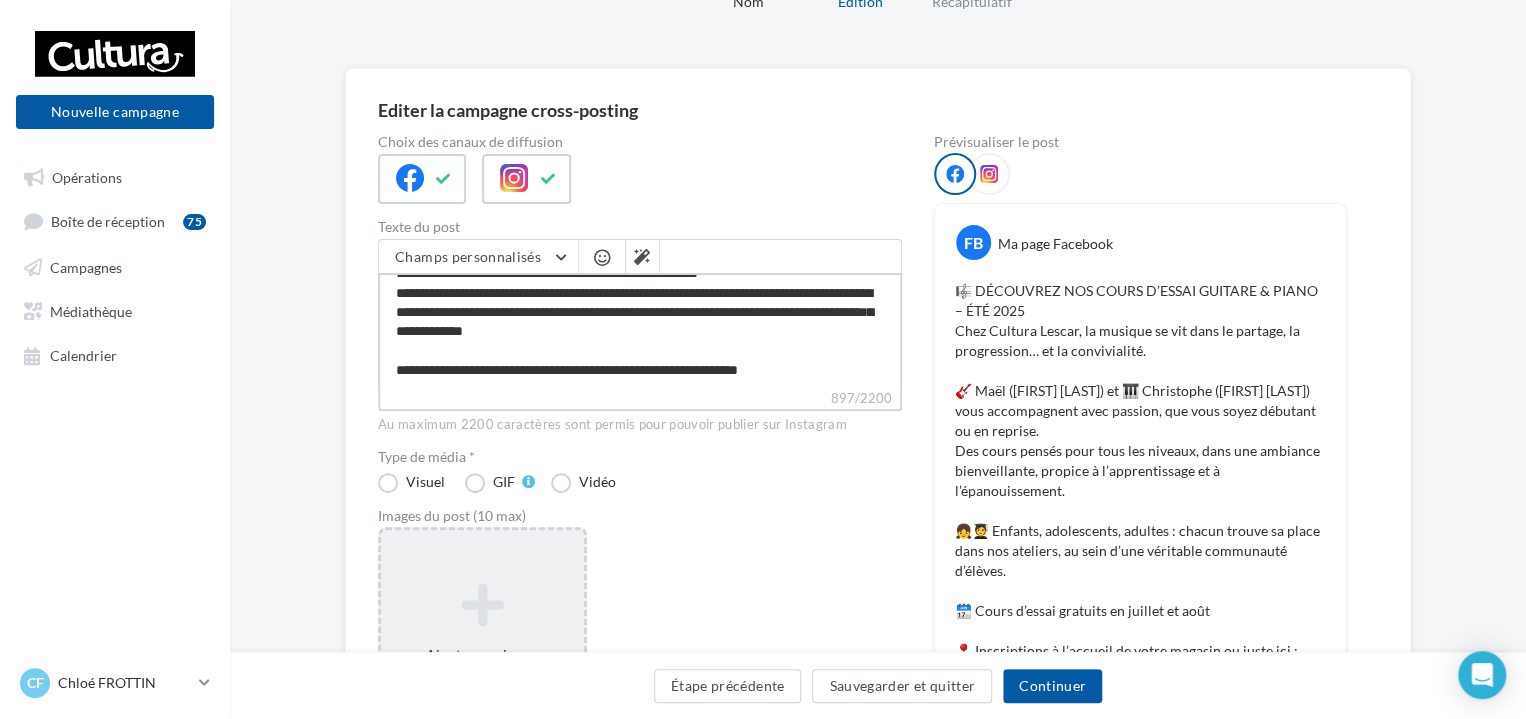 type on "**********" 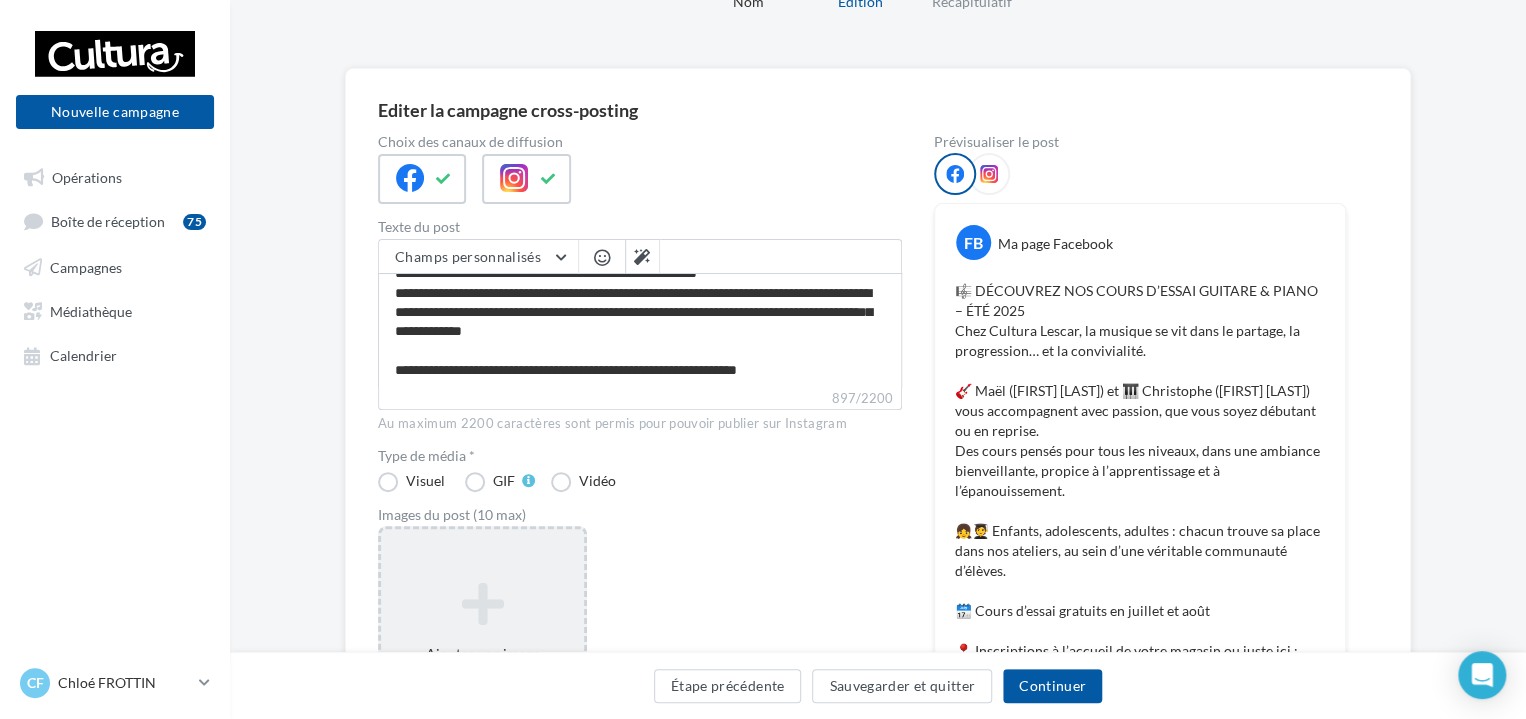 click at bounding box center (482, 604) 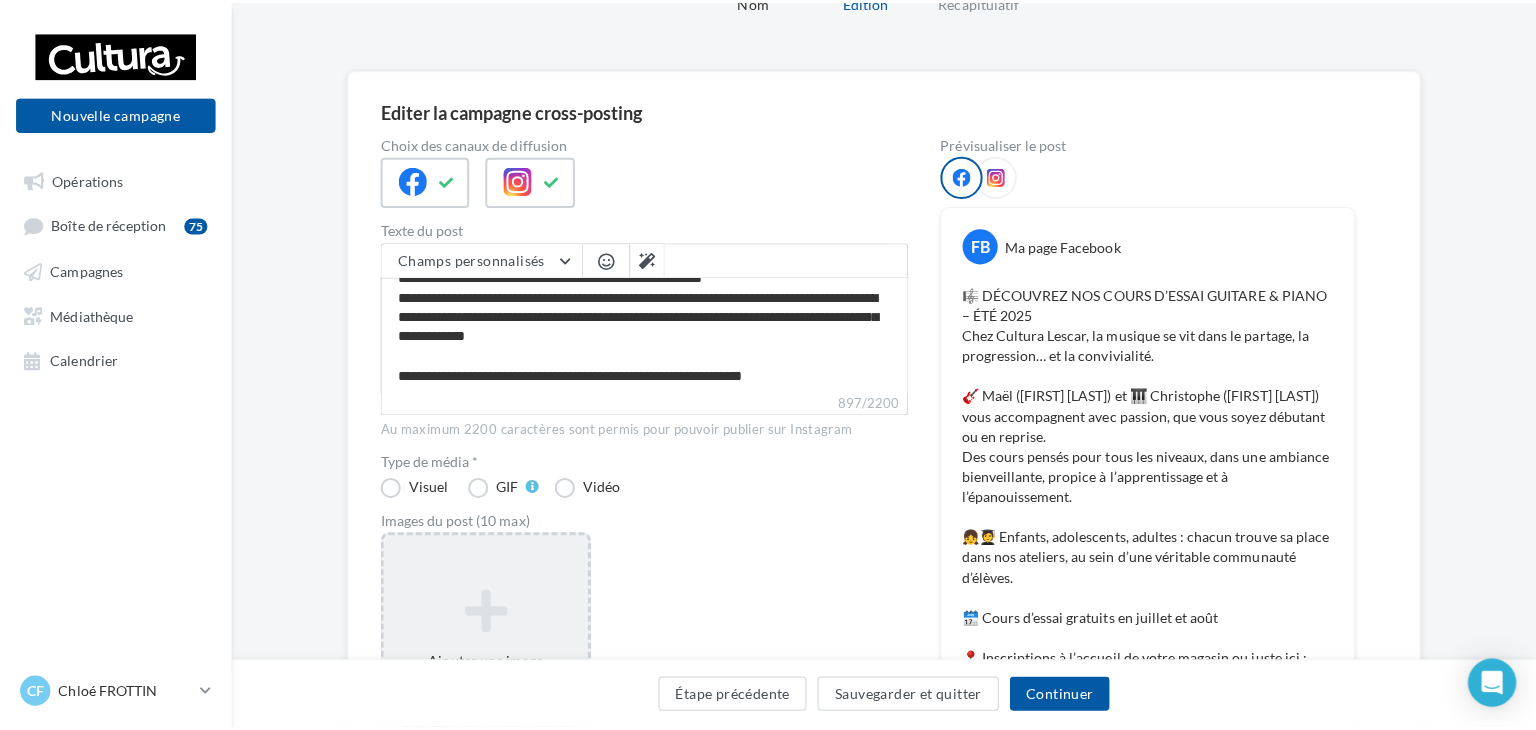 scroll, scrollTop: 305, scrollLeft: 0, axis: vertical 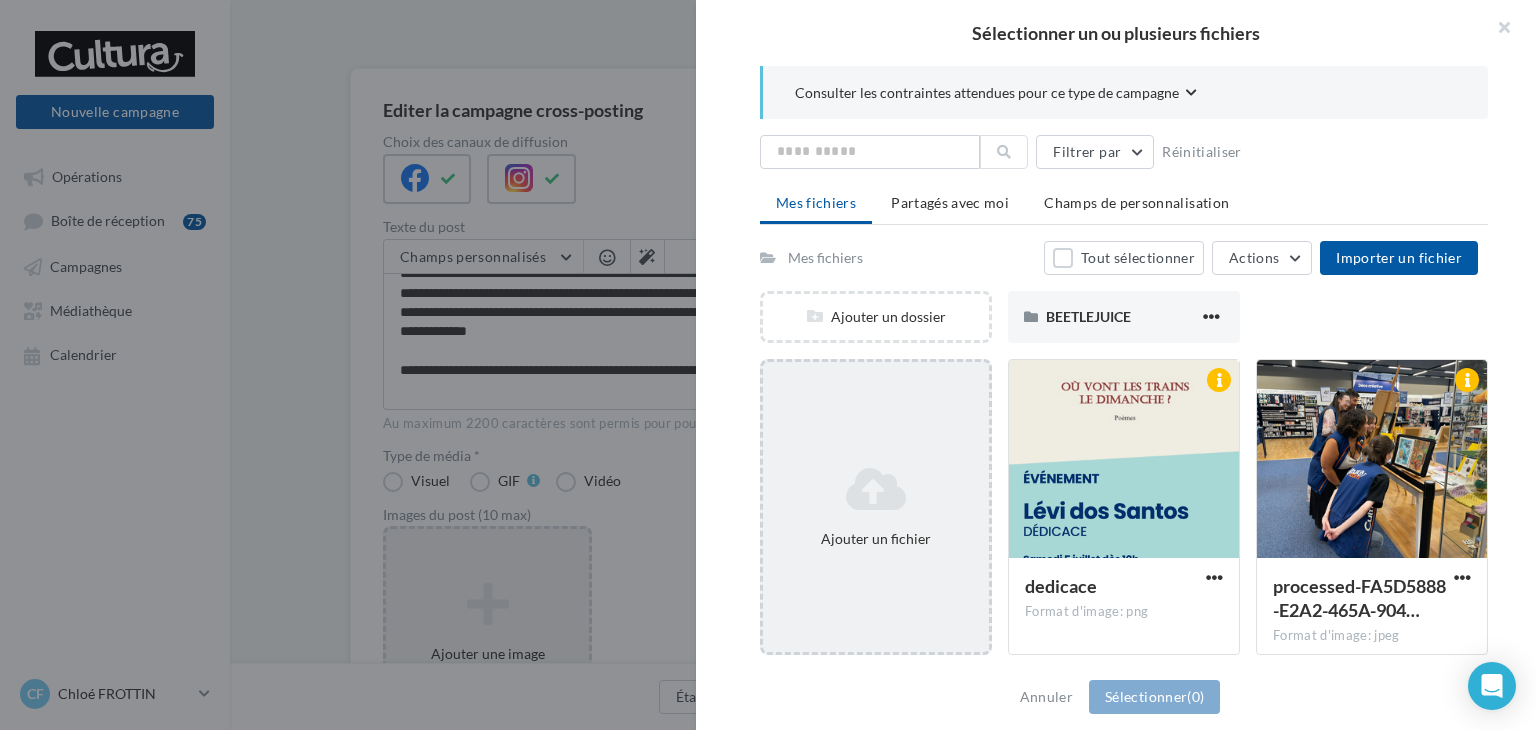 click on "Ajouter un fichier" at bounding box center [876, 317] 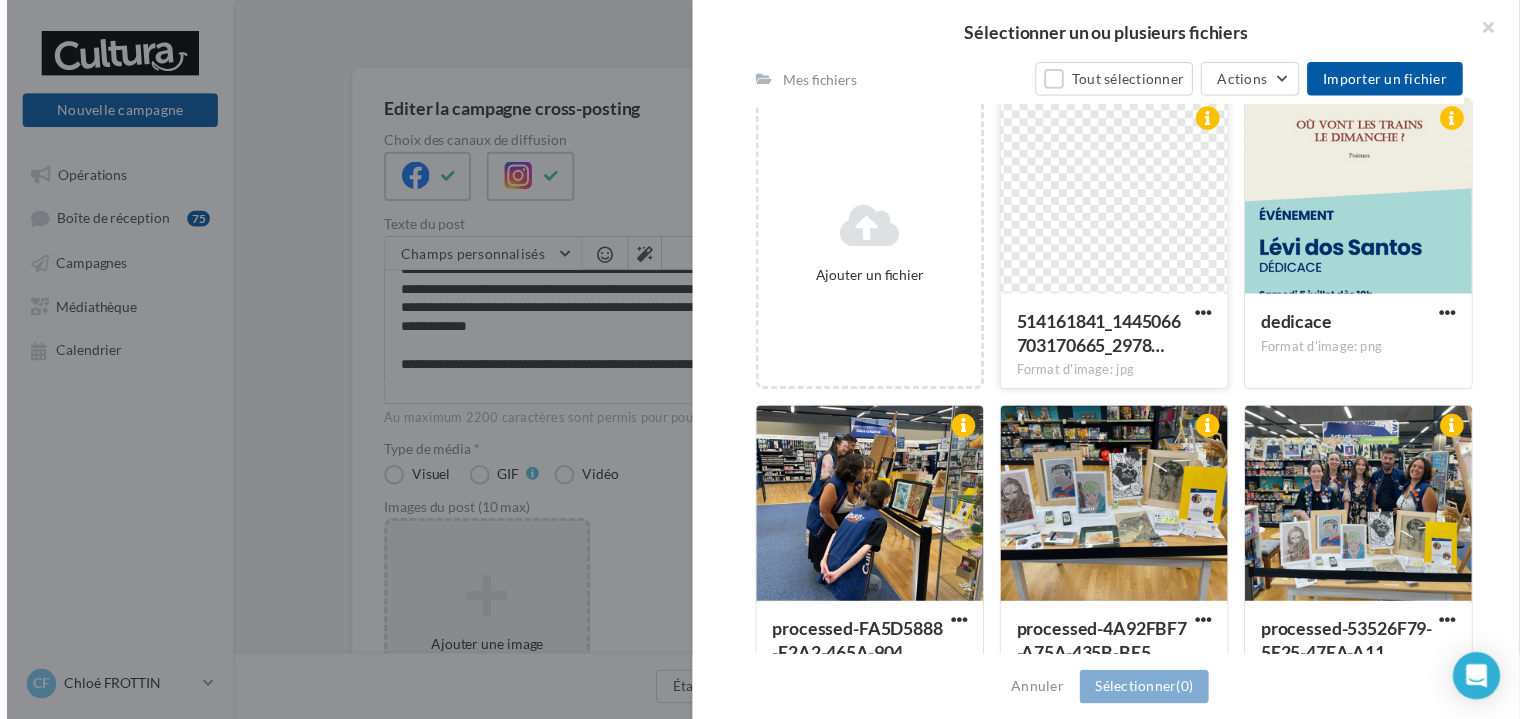 scroll, scrollTop: 300, scrollLeft: 0, axis: vertical 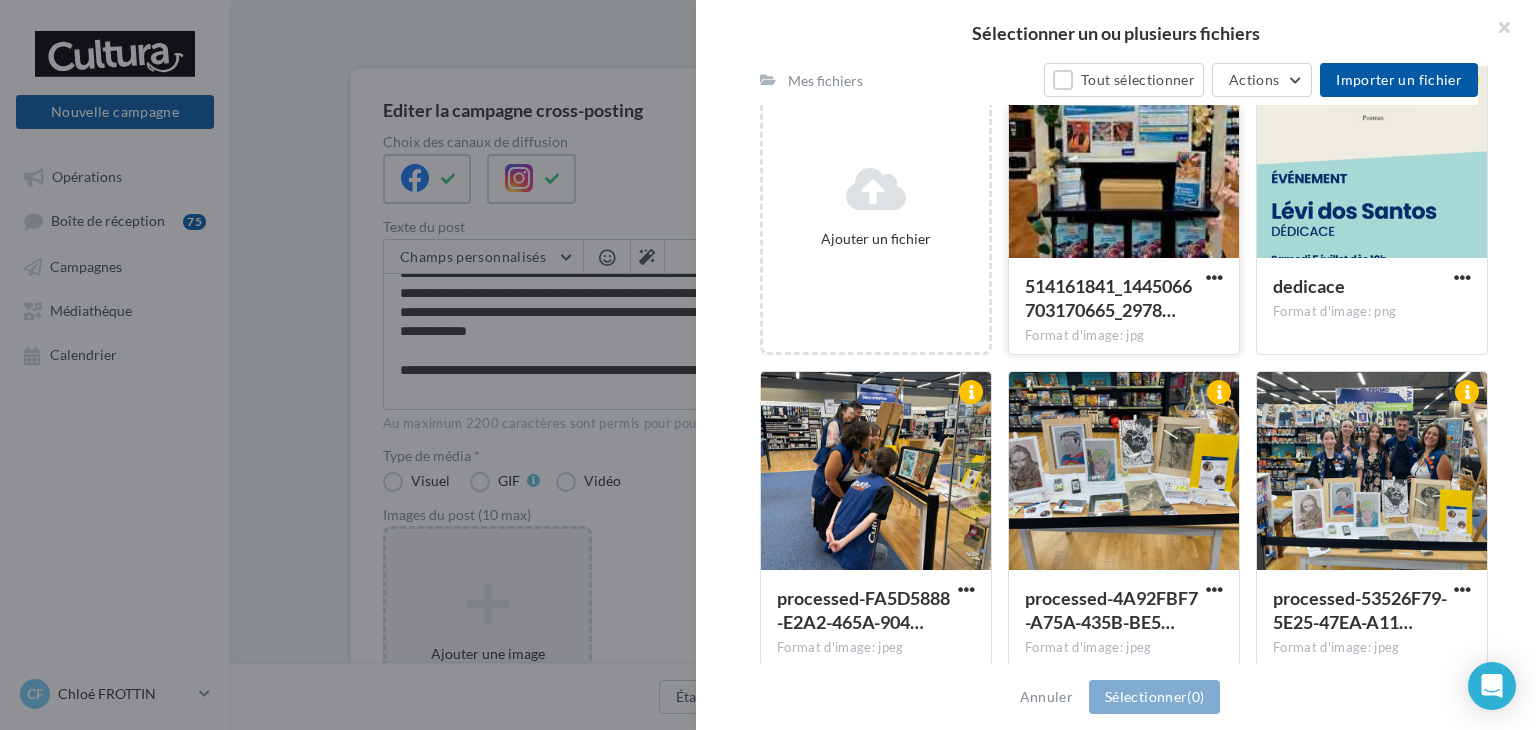 click at bounding box center [1124, 160] 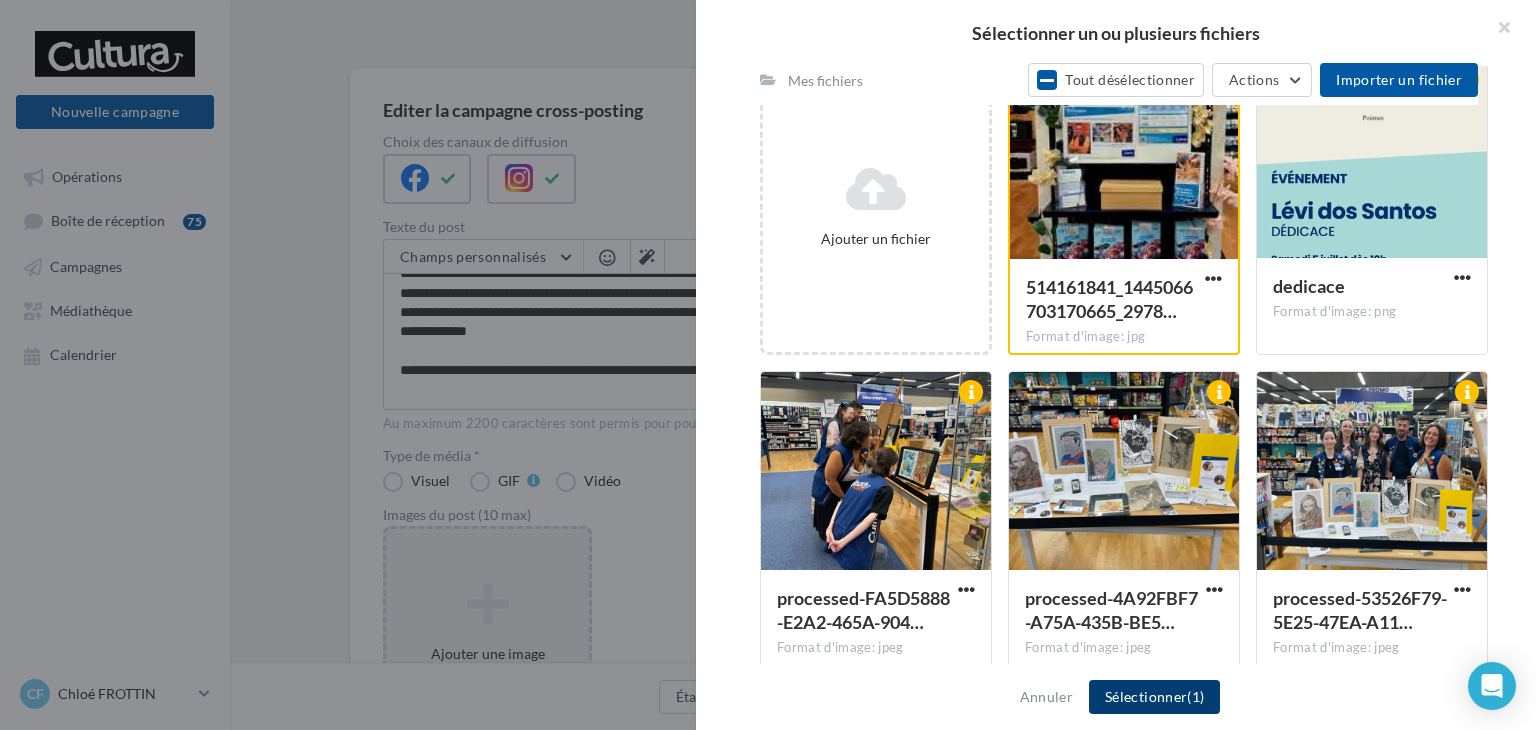 click on "Sélectionner   (1)" at bounding box center [1154, 697] 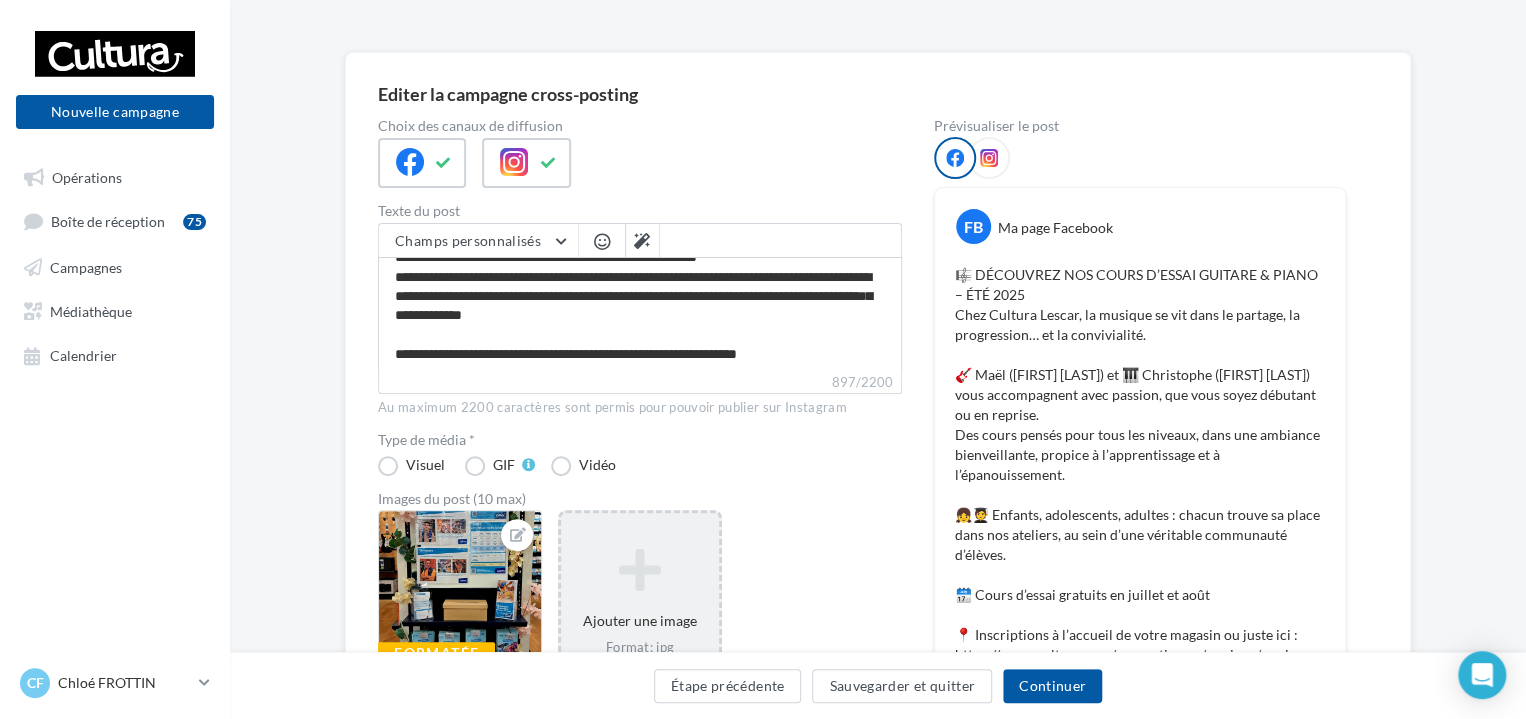 scroll, scrollTop: 0, scrollLeft: 0, axis: both 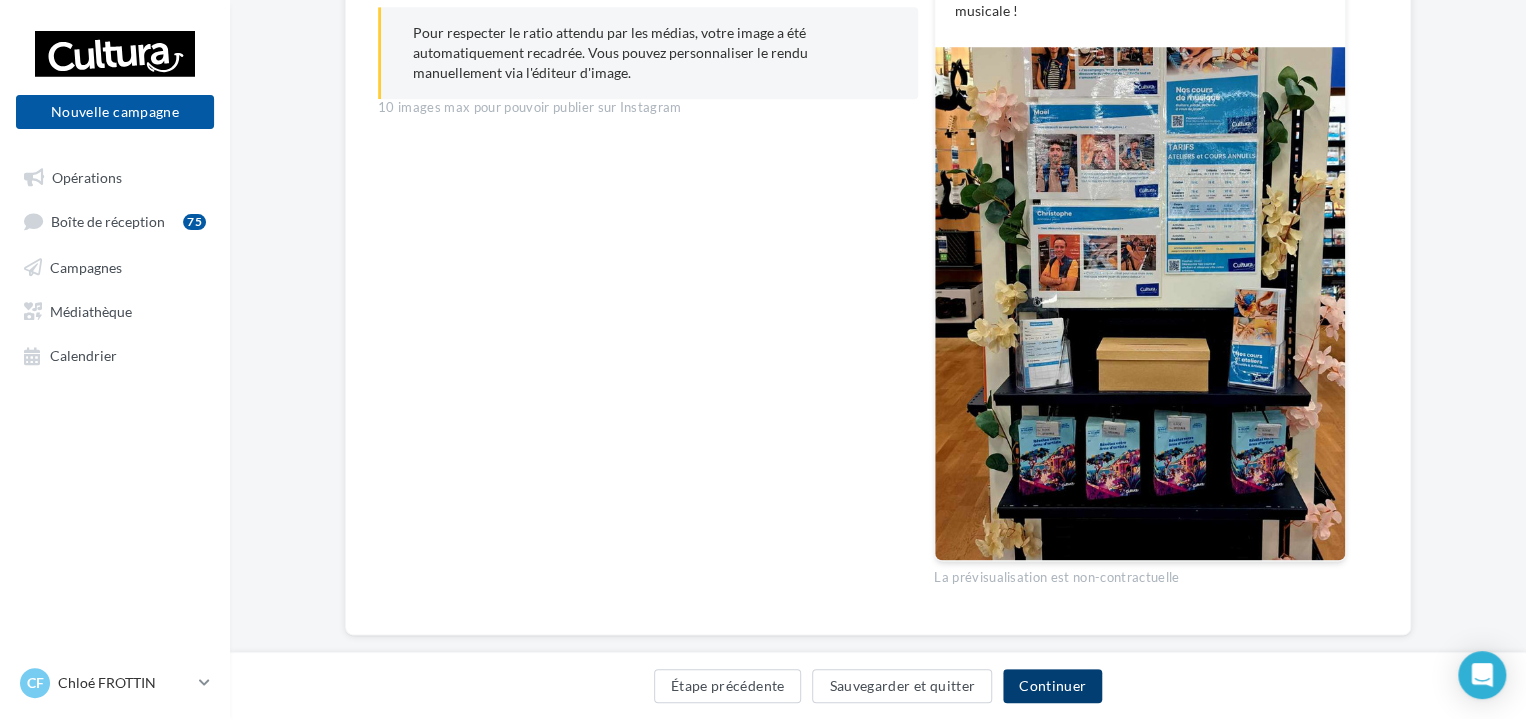 click on "Continuer" at bounding box center (1052, 686) 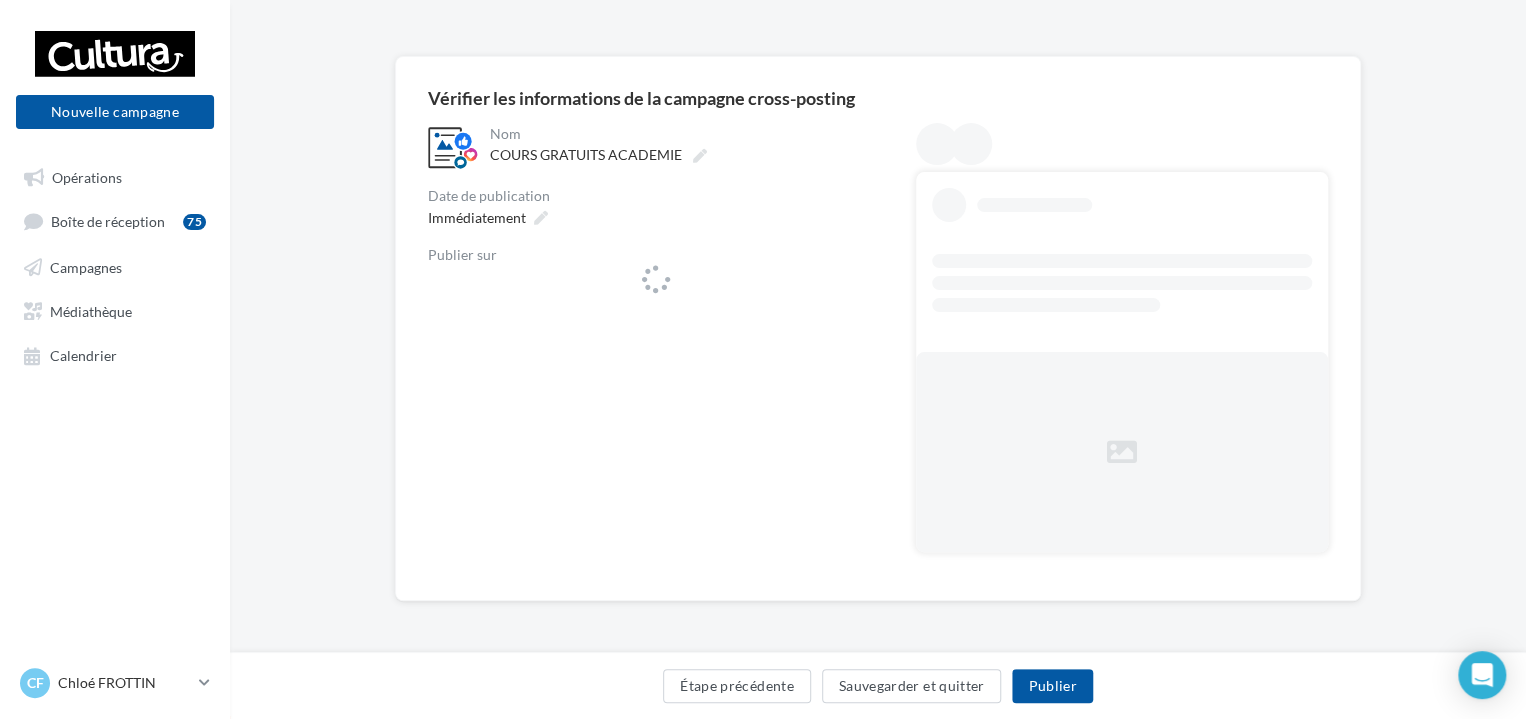 scroll, scrollTop: 0, scrollLeft: 0, axis: both 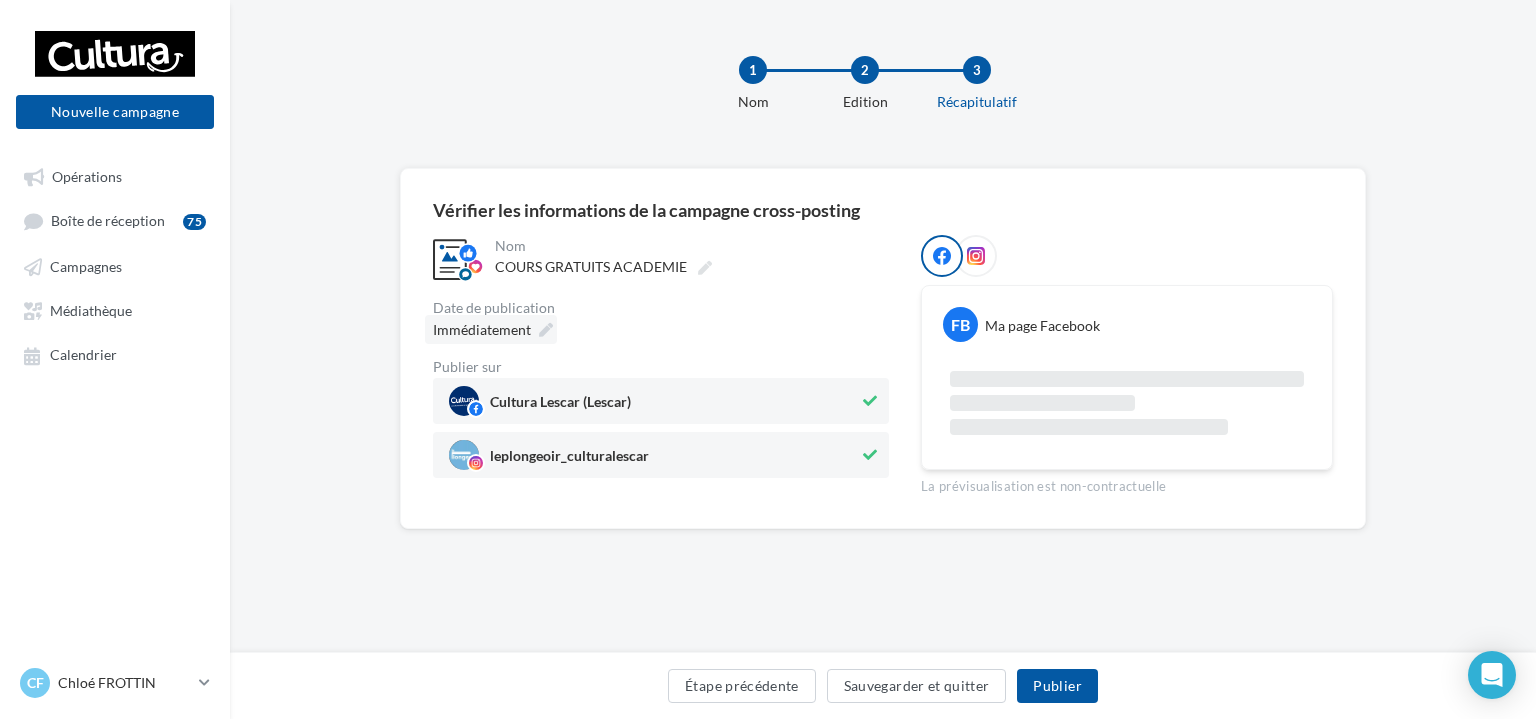 click on "Immédiatement" at bounding box center [482, 329] 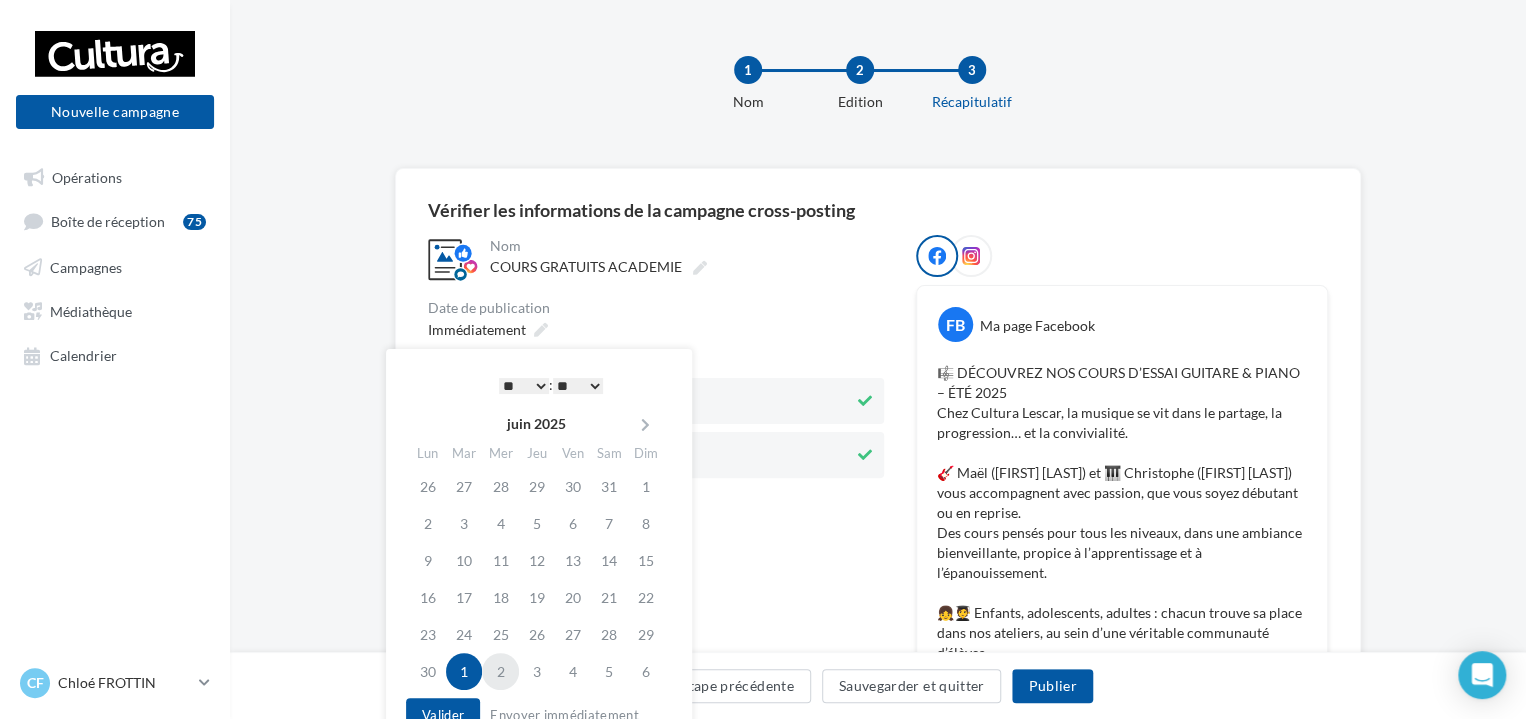 click on "2" at bounding box center [500, 671] 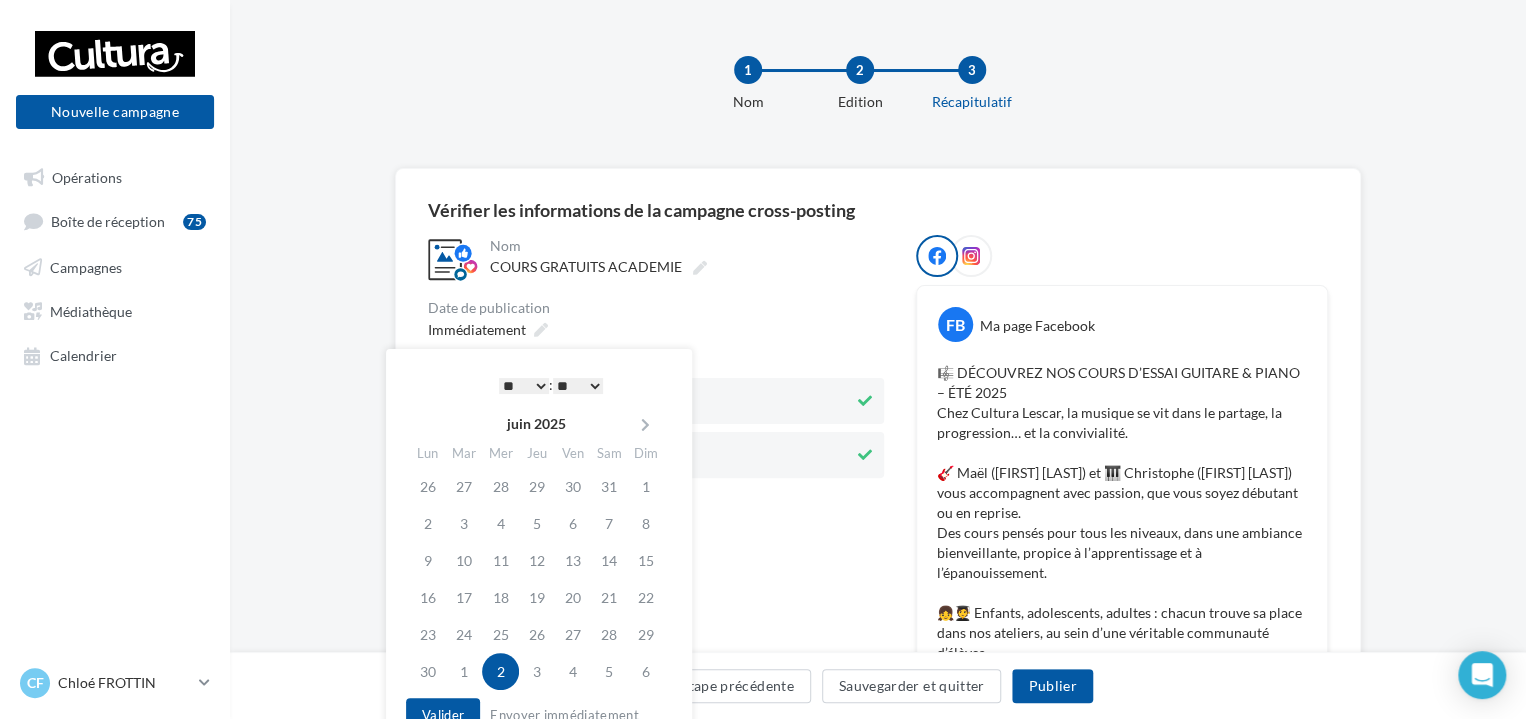 click on "* * * * * * * * * * ** ** ** ** ** ** ** ** ** ** ** ** ** **" at bounding box center [524, 386] 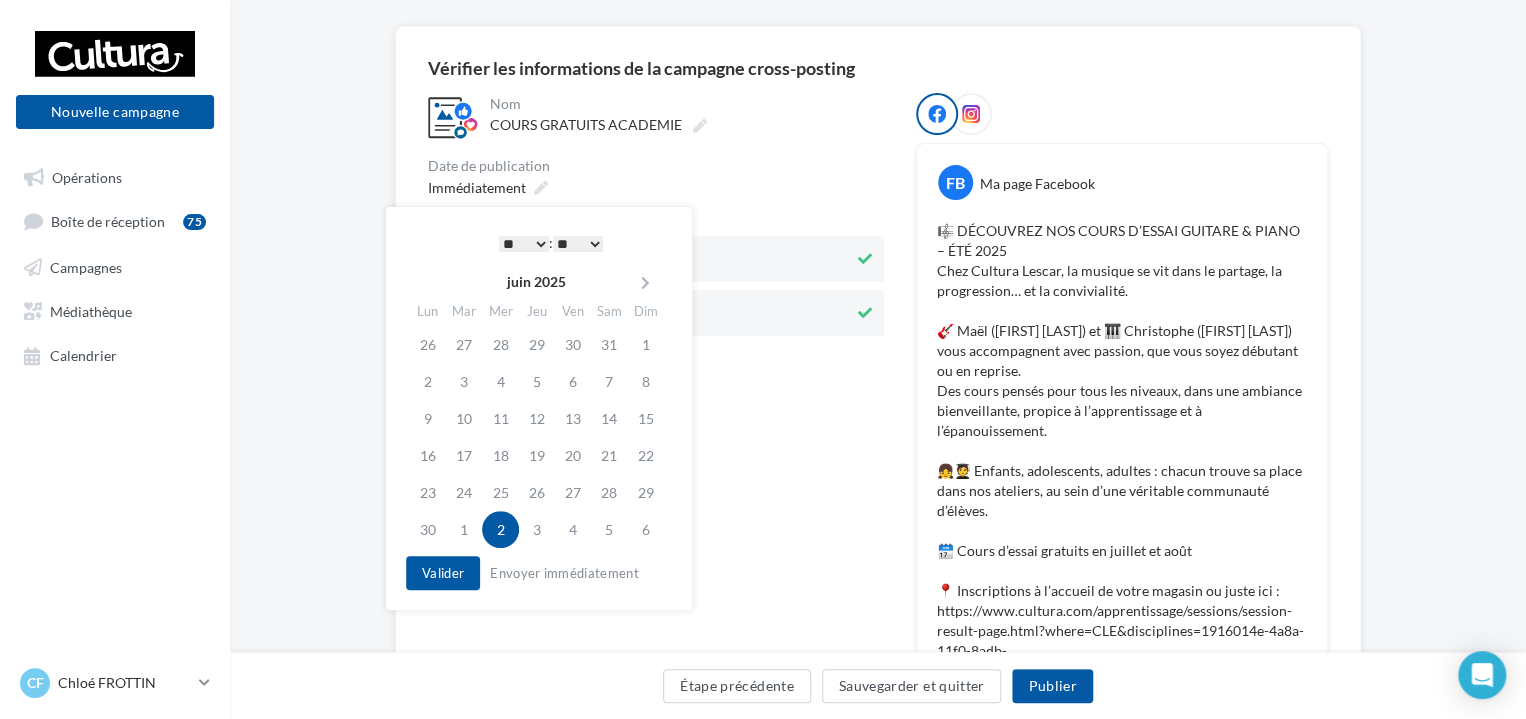 scroll, scrollTop: 300, scrollLeft: 0, axis: vertical 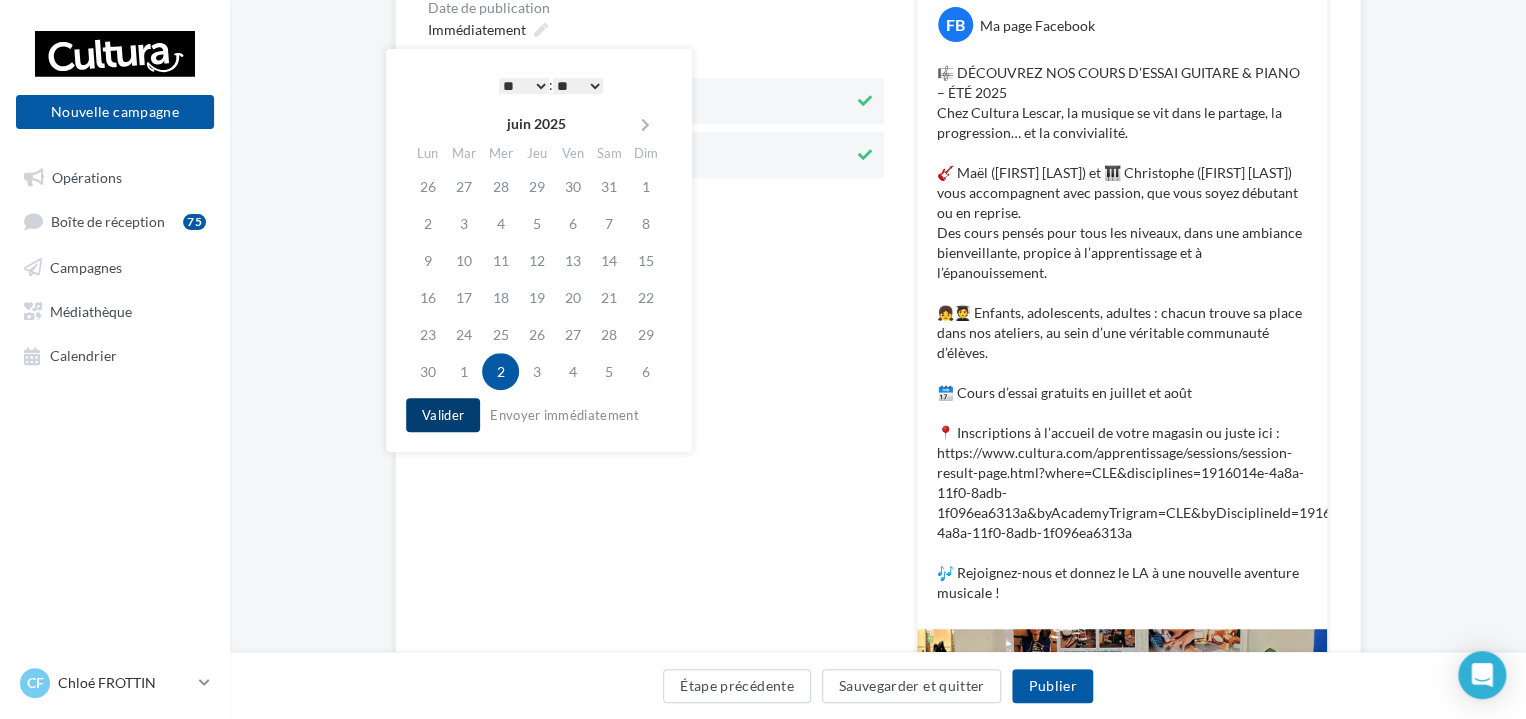 click on "Valider" at bounding box center (443, 415) 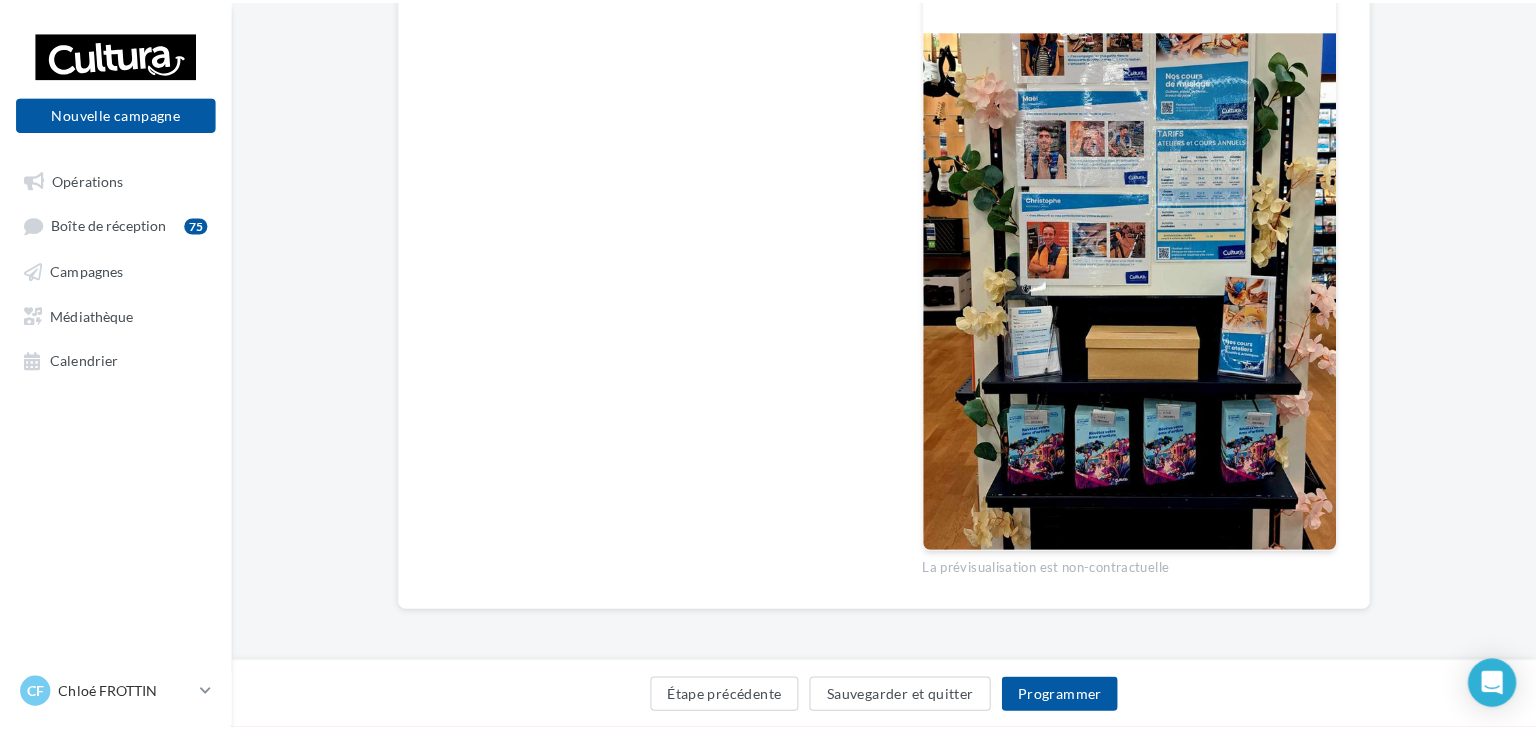 scroll, scrollTop: 799, scrollLeft: 0, axis: vertical 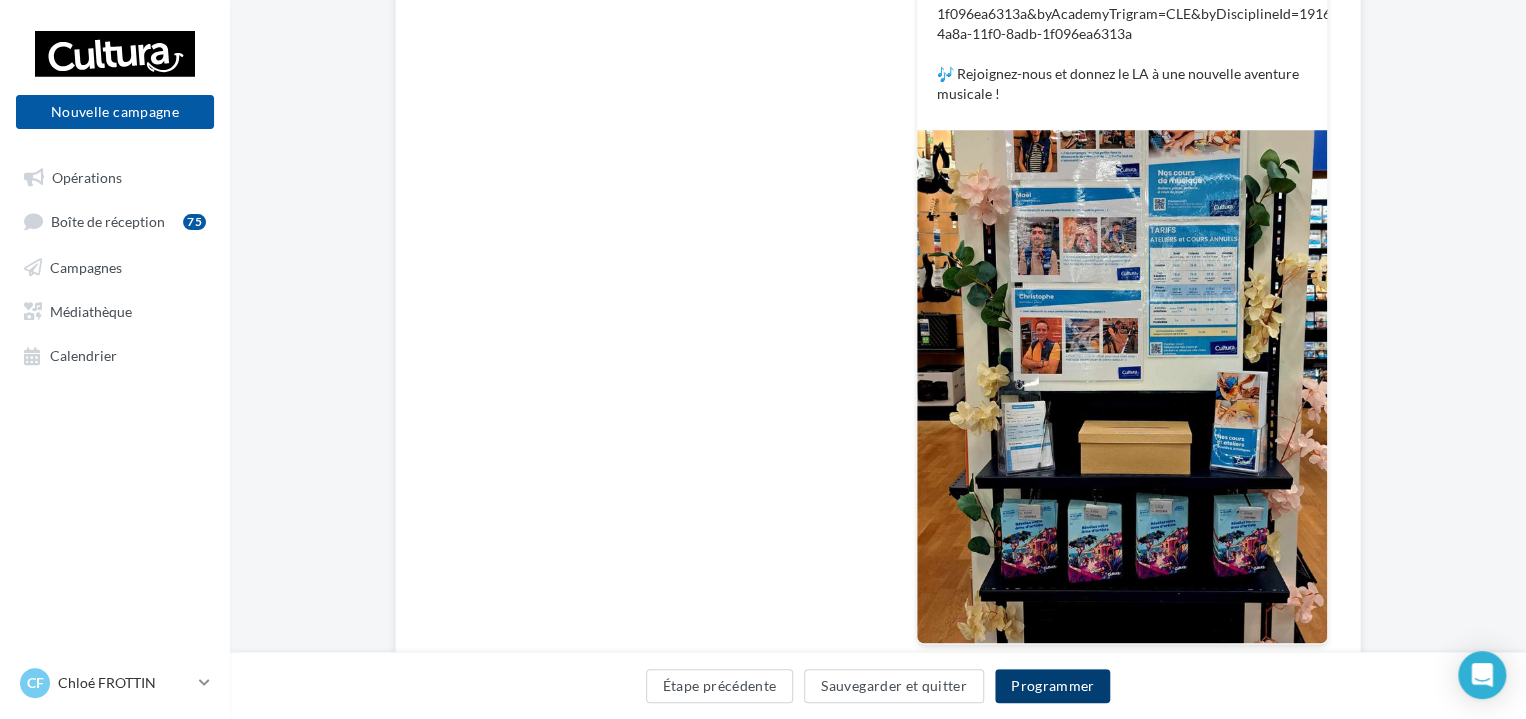 click on "Programmer" at bounding box center [1053, 686] 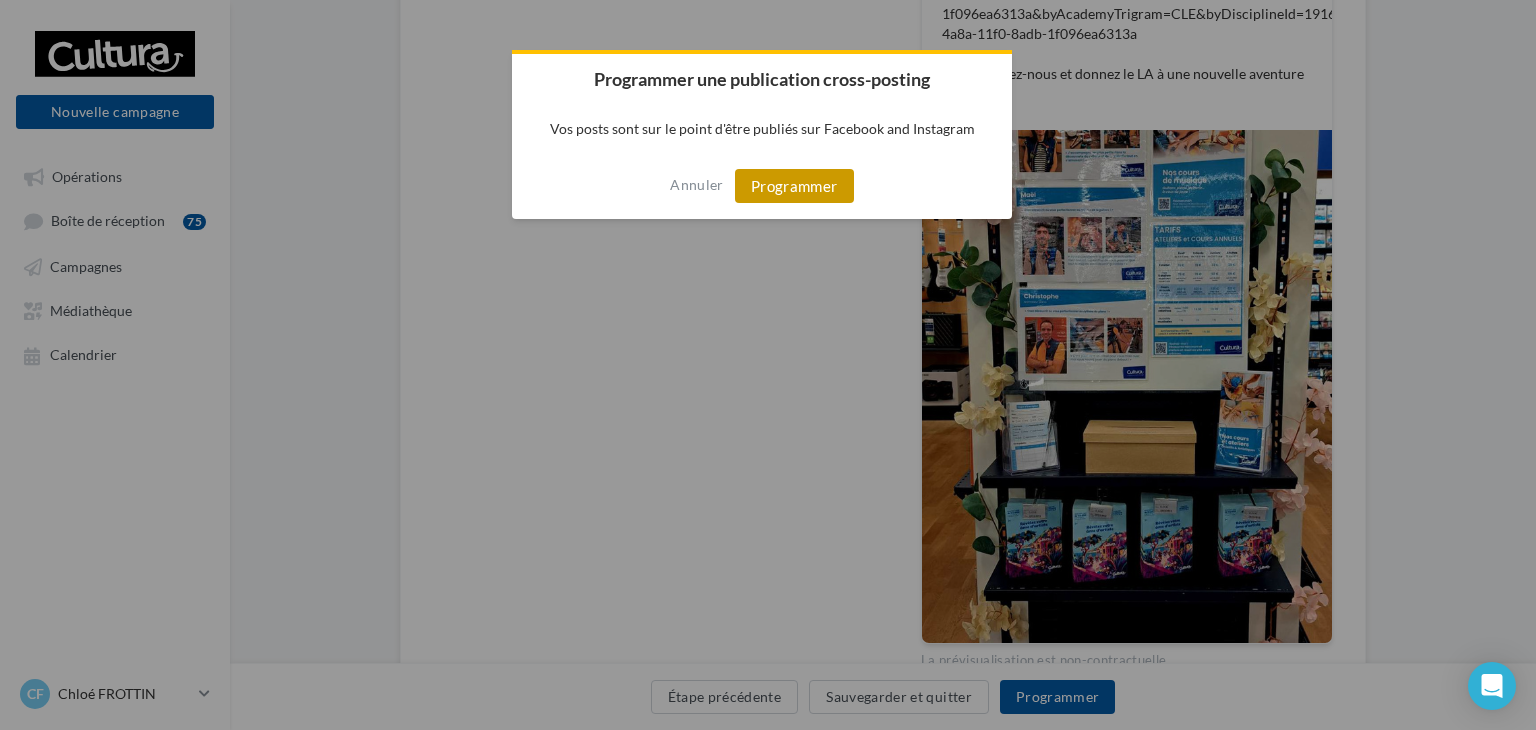 click on "Programmer" at bounding box center [794, 186] 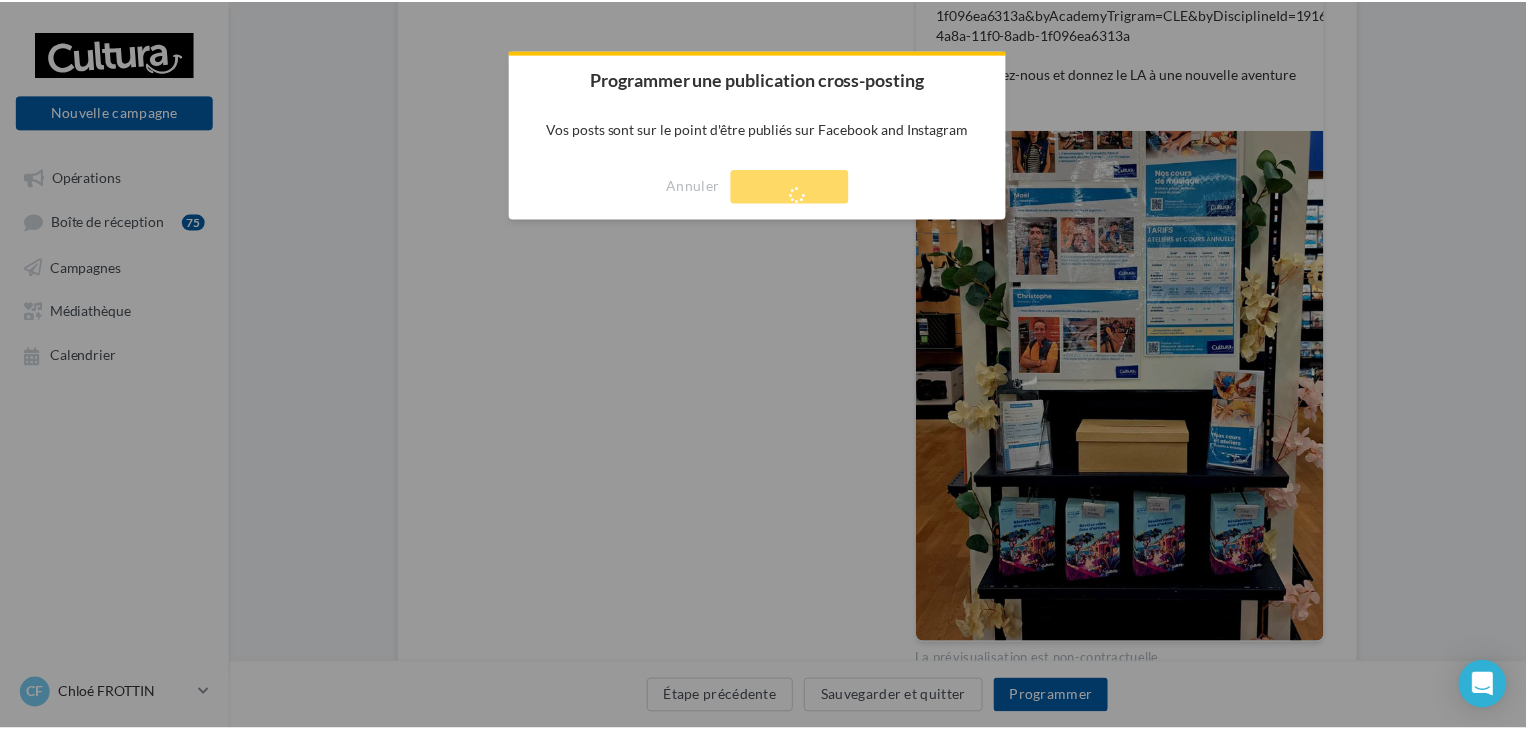 scroll, scrollTop: 32, scrollLeft: 0, axis: vertical 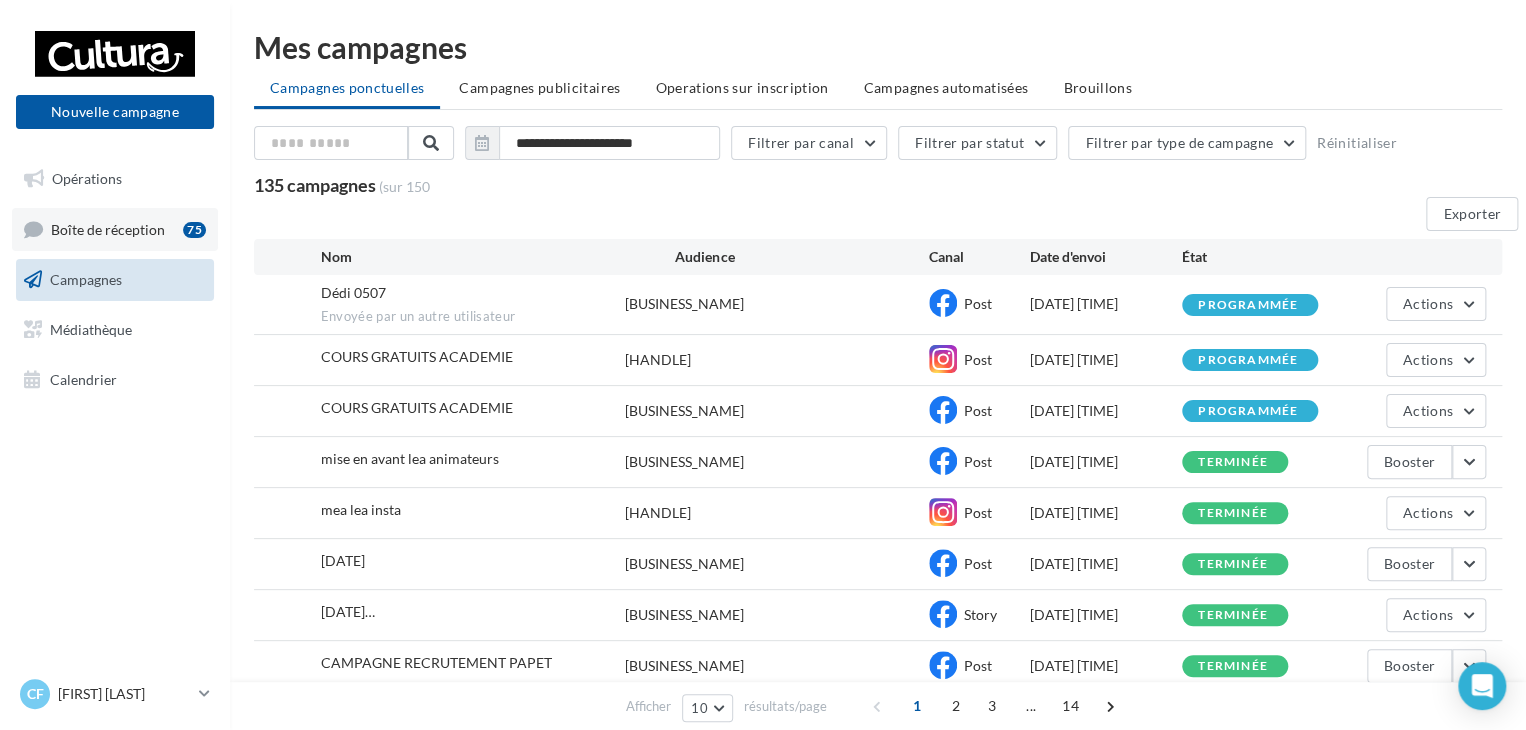 click on "Boîte de réception" at bounding box center [108, 228] 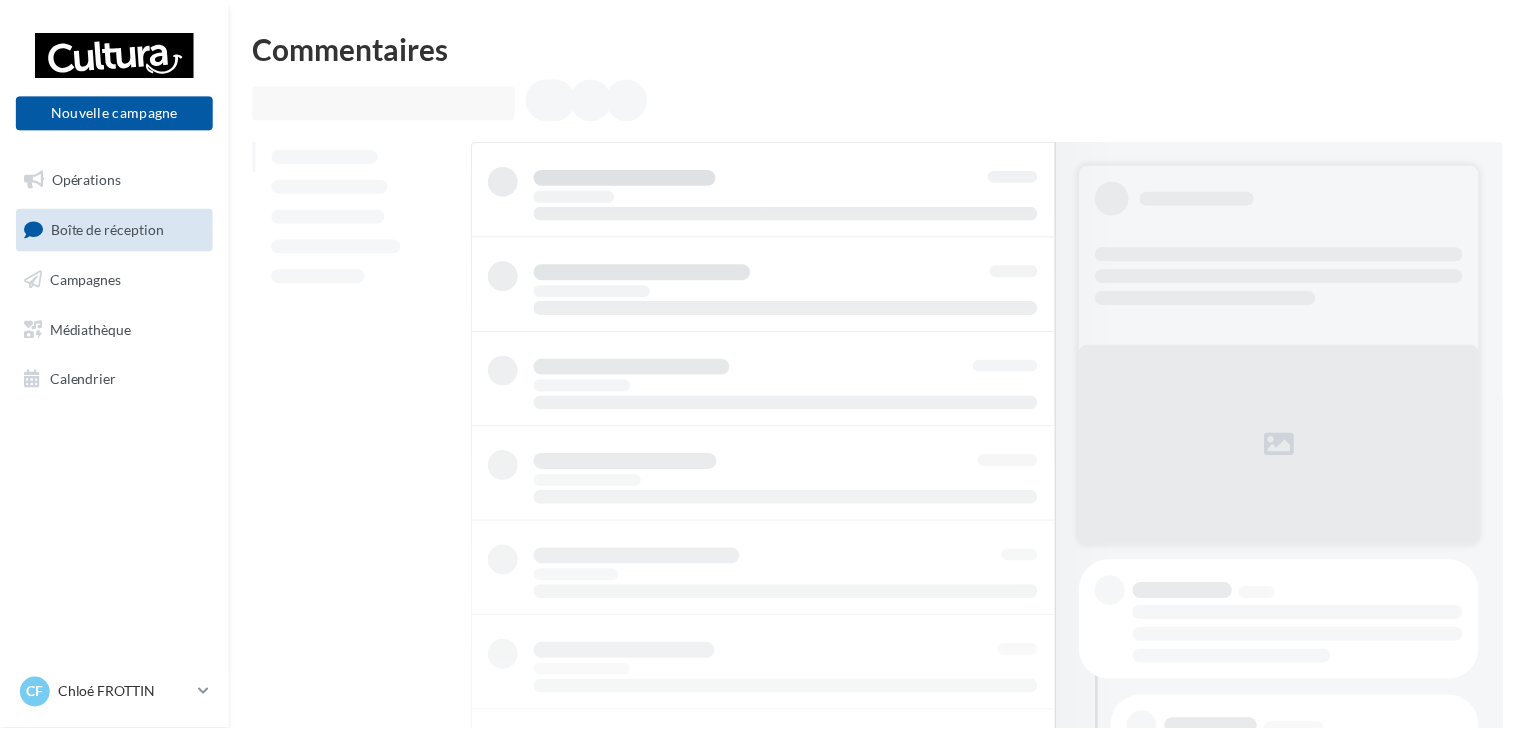 scroll, scrollTop: 0, scrollLeft: 0, axis: both 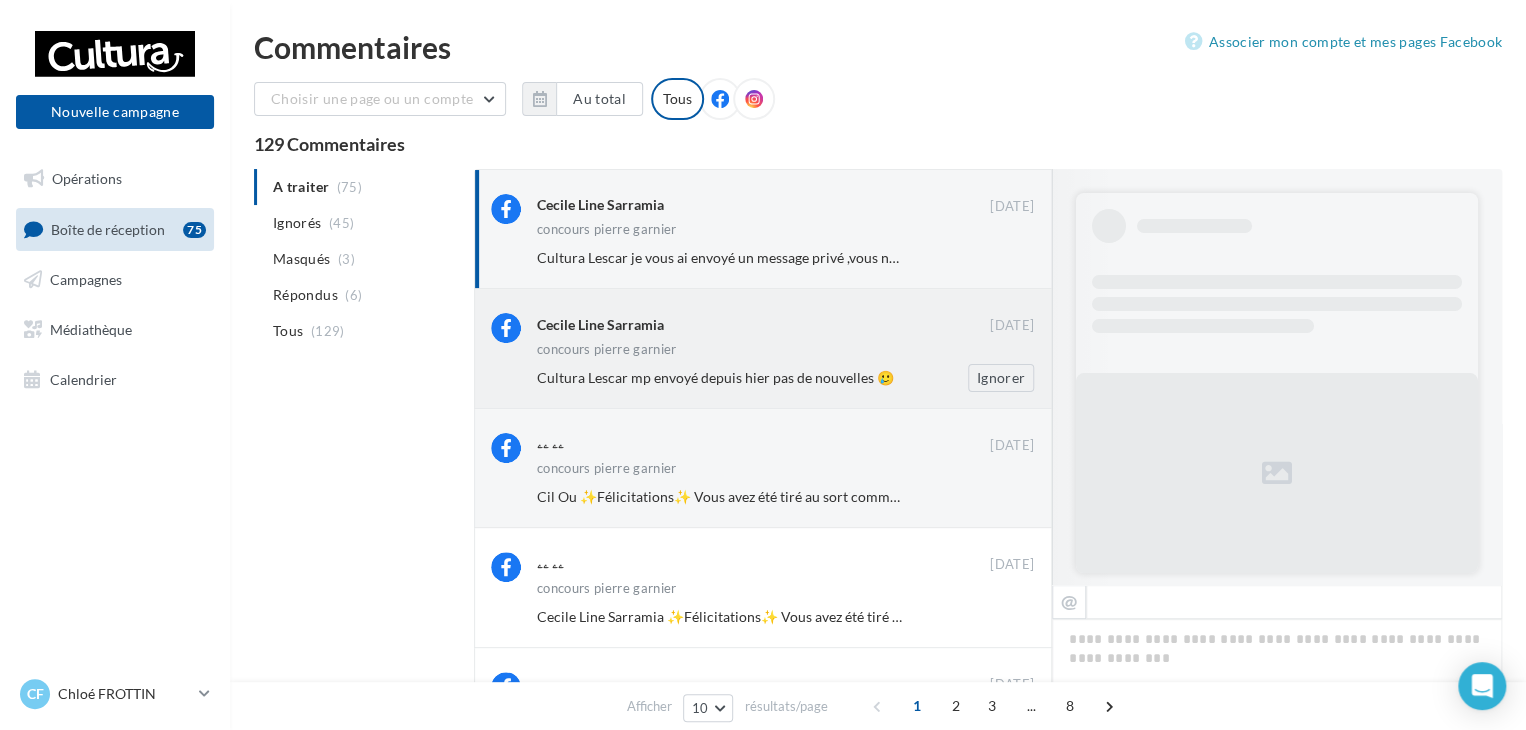 click on "concours pierre garnier" at bounding box center (785, 351) 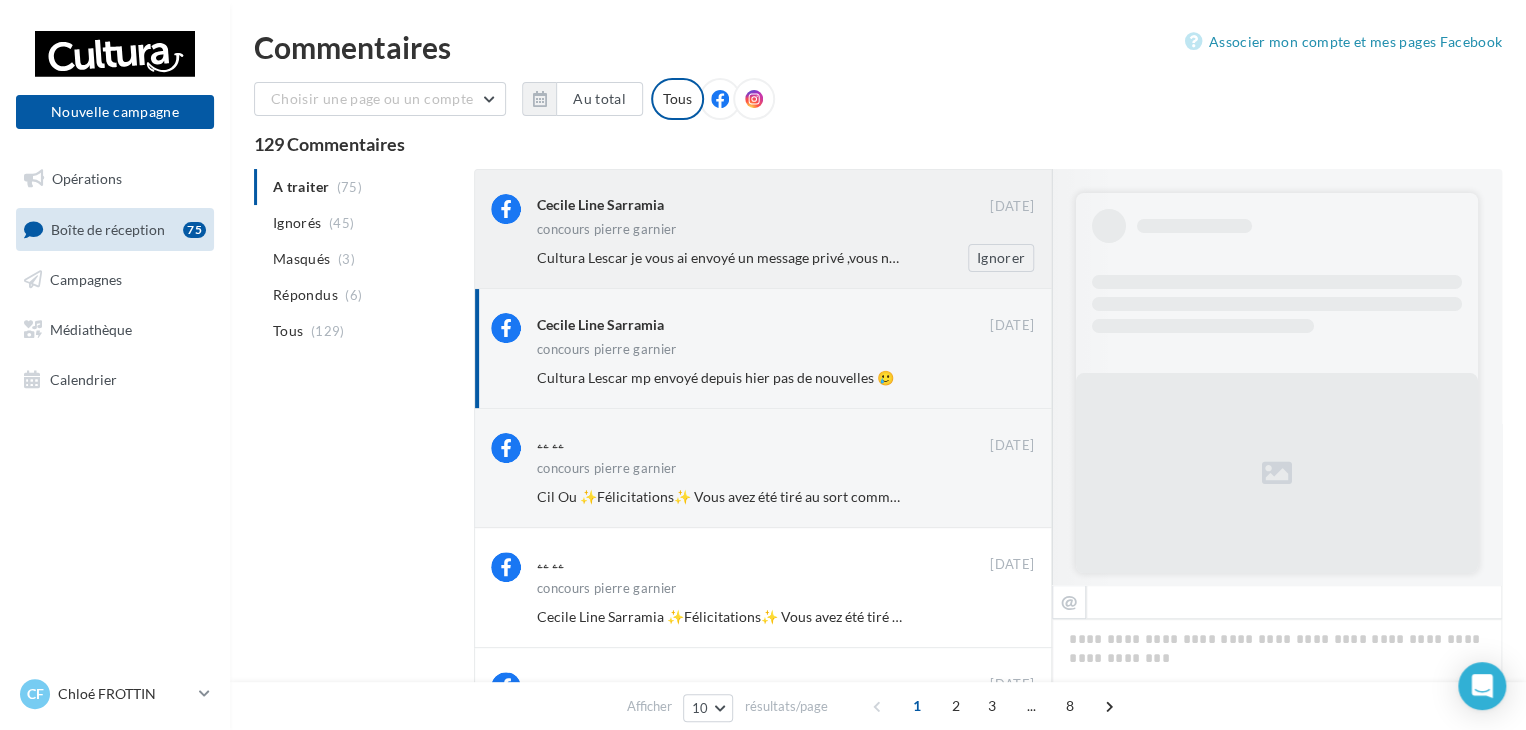 click on "Cultura Lescar je vous ai envoyé un message privé ,vous ne l' avez jamais ouvert" at bounding box center (780, 257) 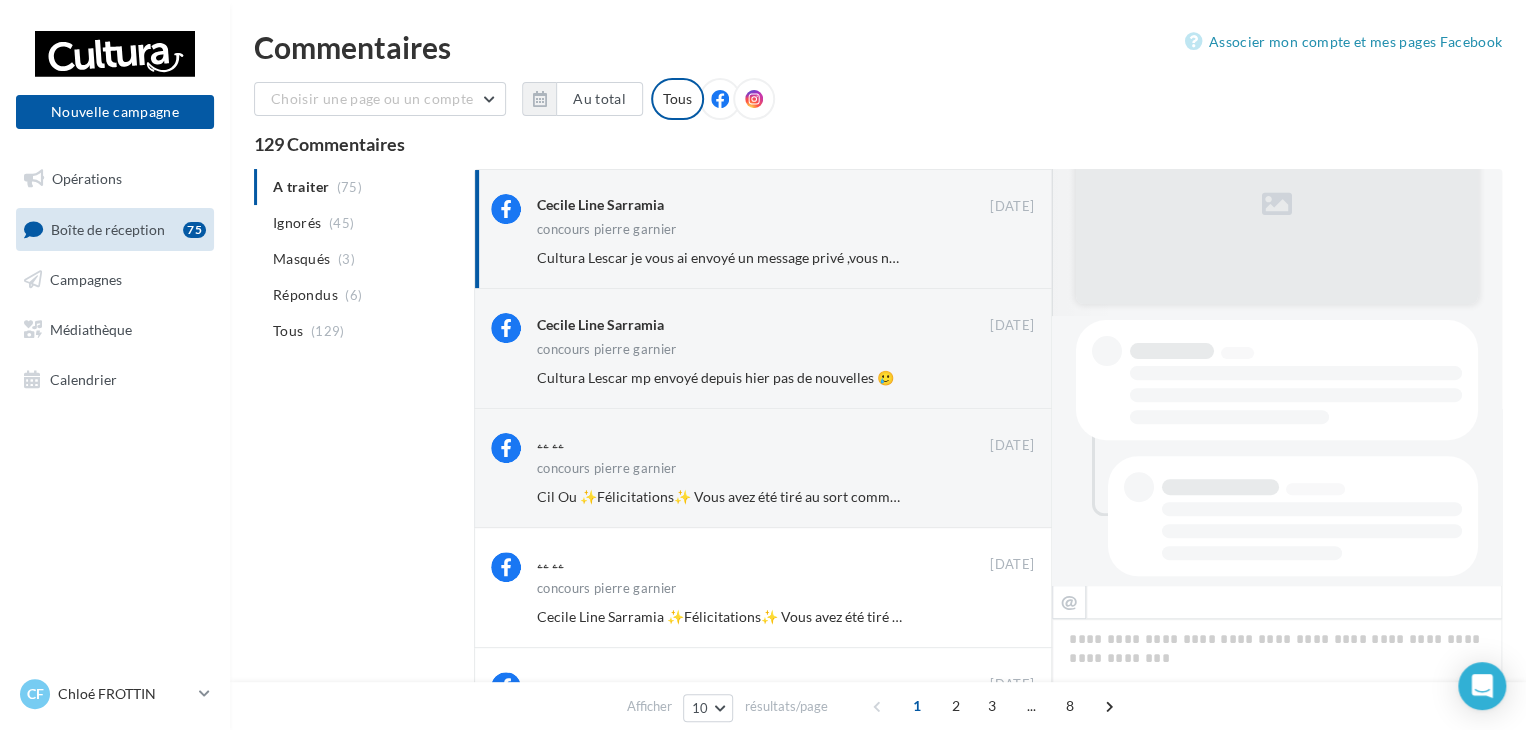scroll, scrollTop: 284, scrollLeft: 0, axis: vertical 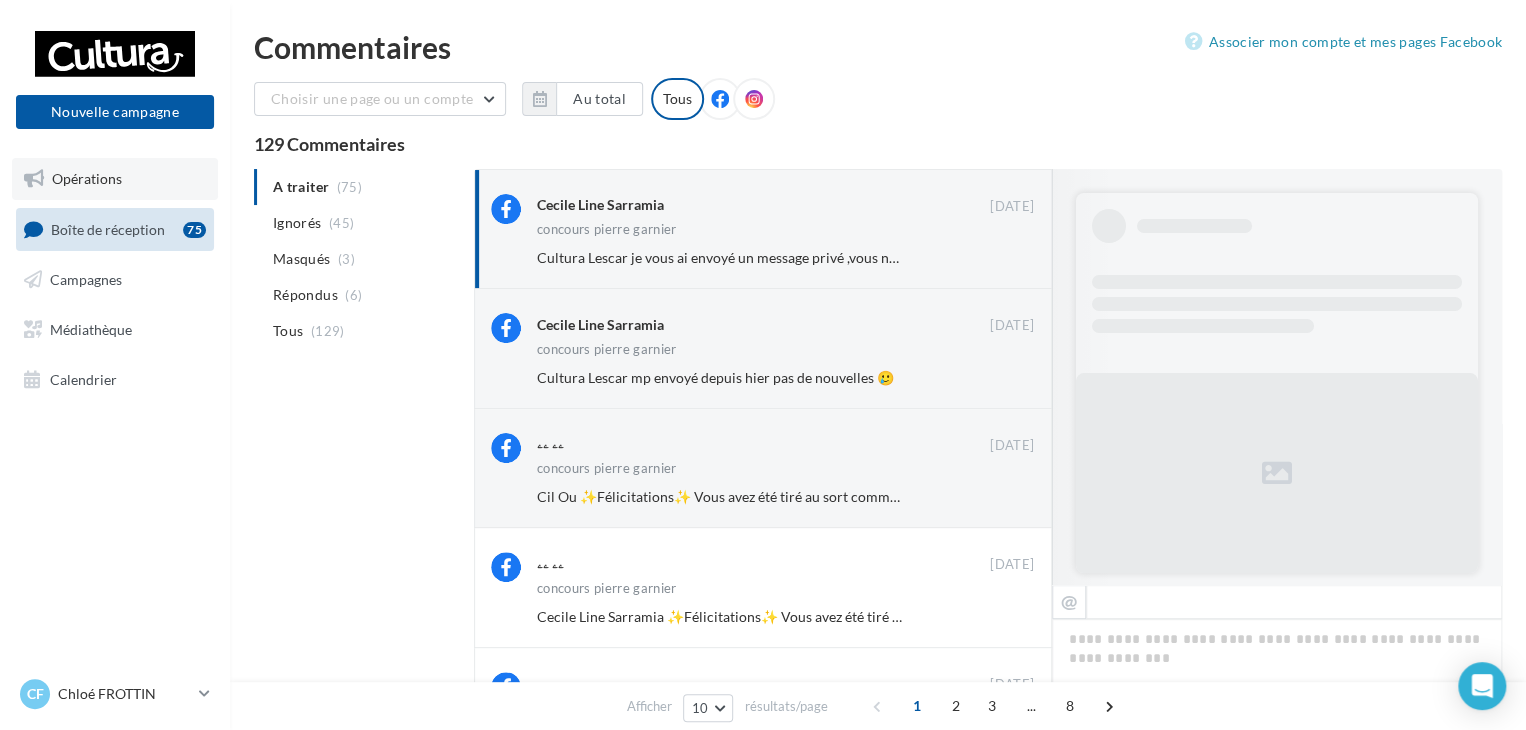 click on "Opérations" at bounding box center (87, 178) 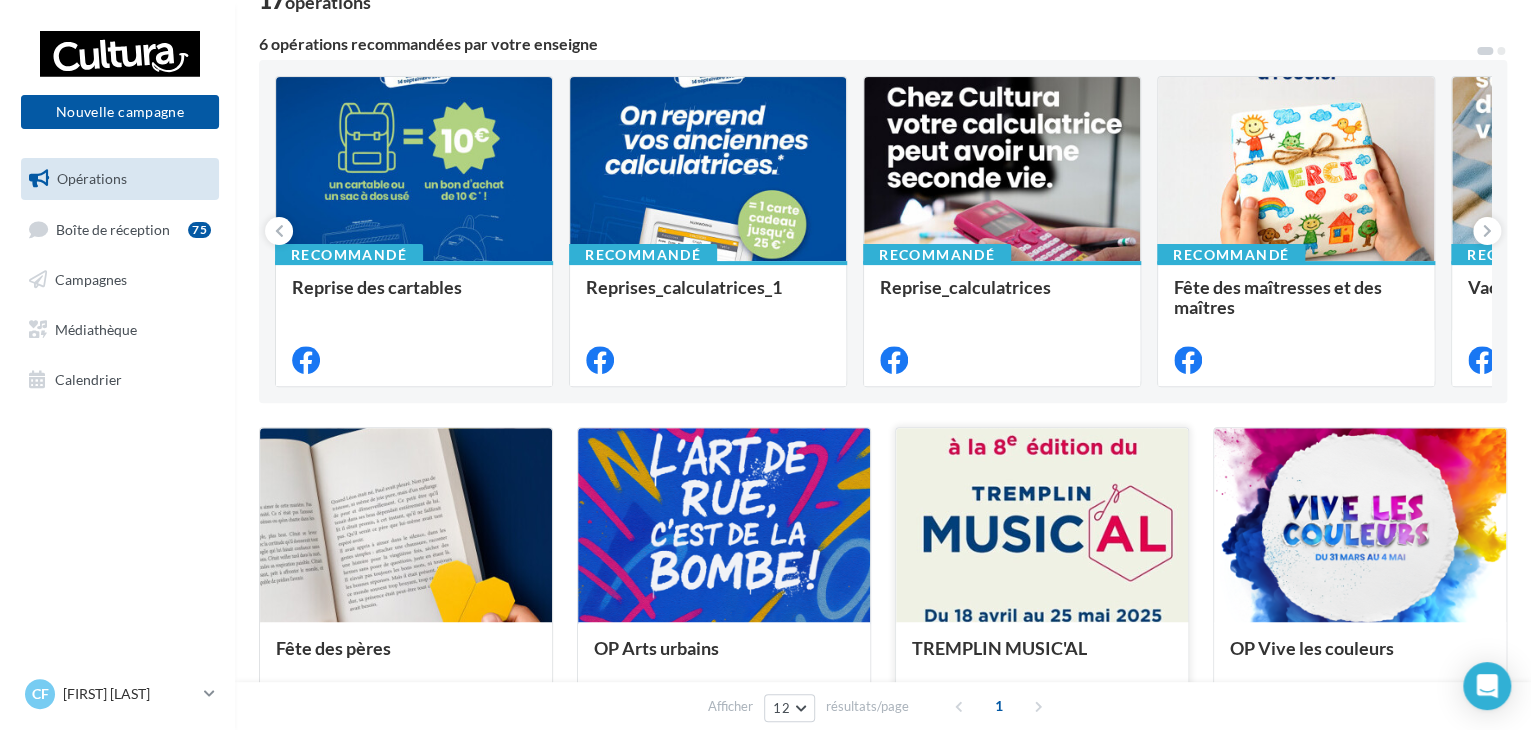 scroll, scrollTop: 0, scrollLeft: 0, axis: both 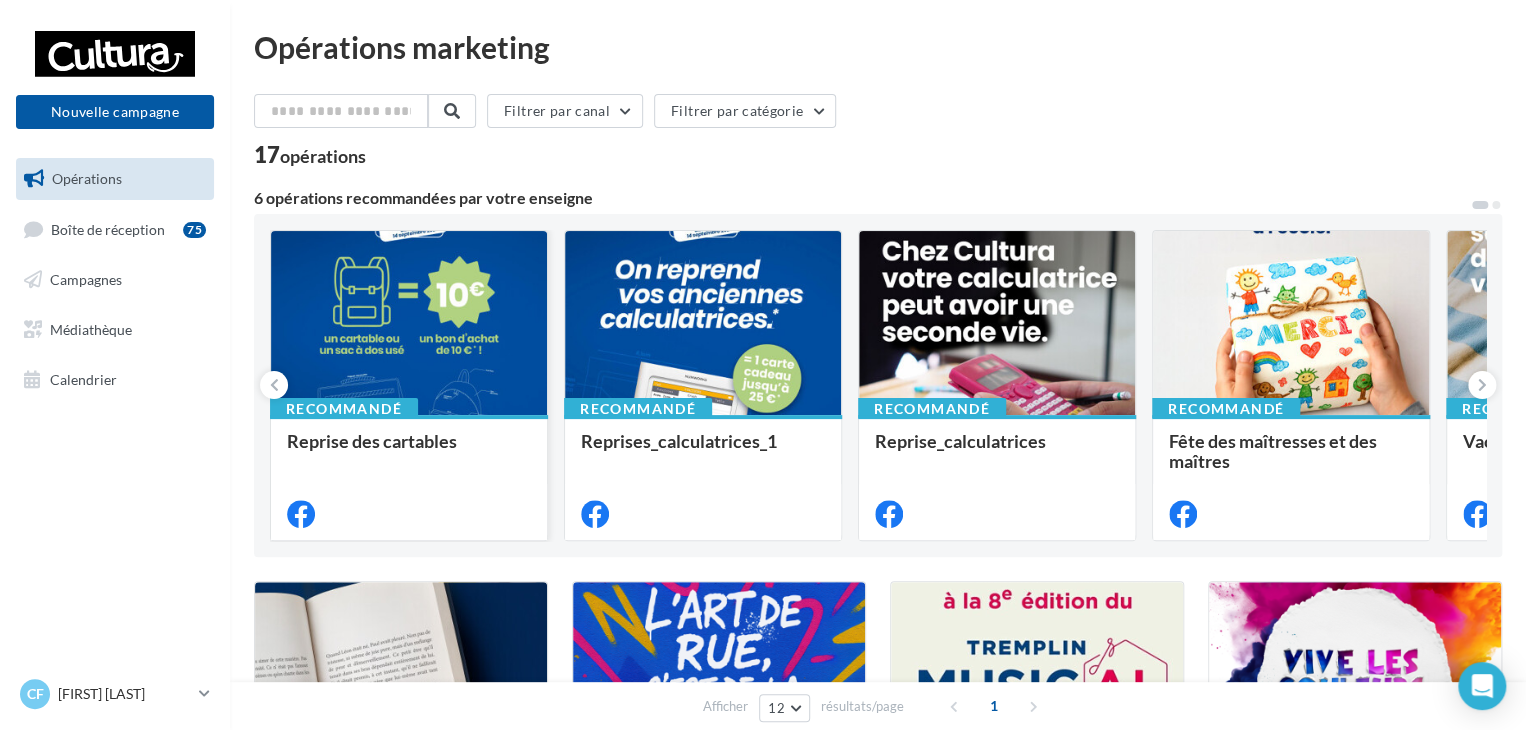 click on "Reprise des cartables" at bounding box center (409, 451) 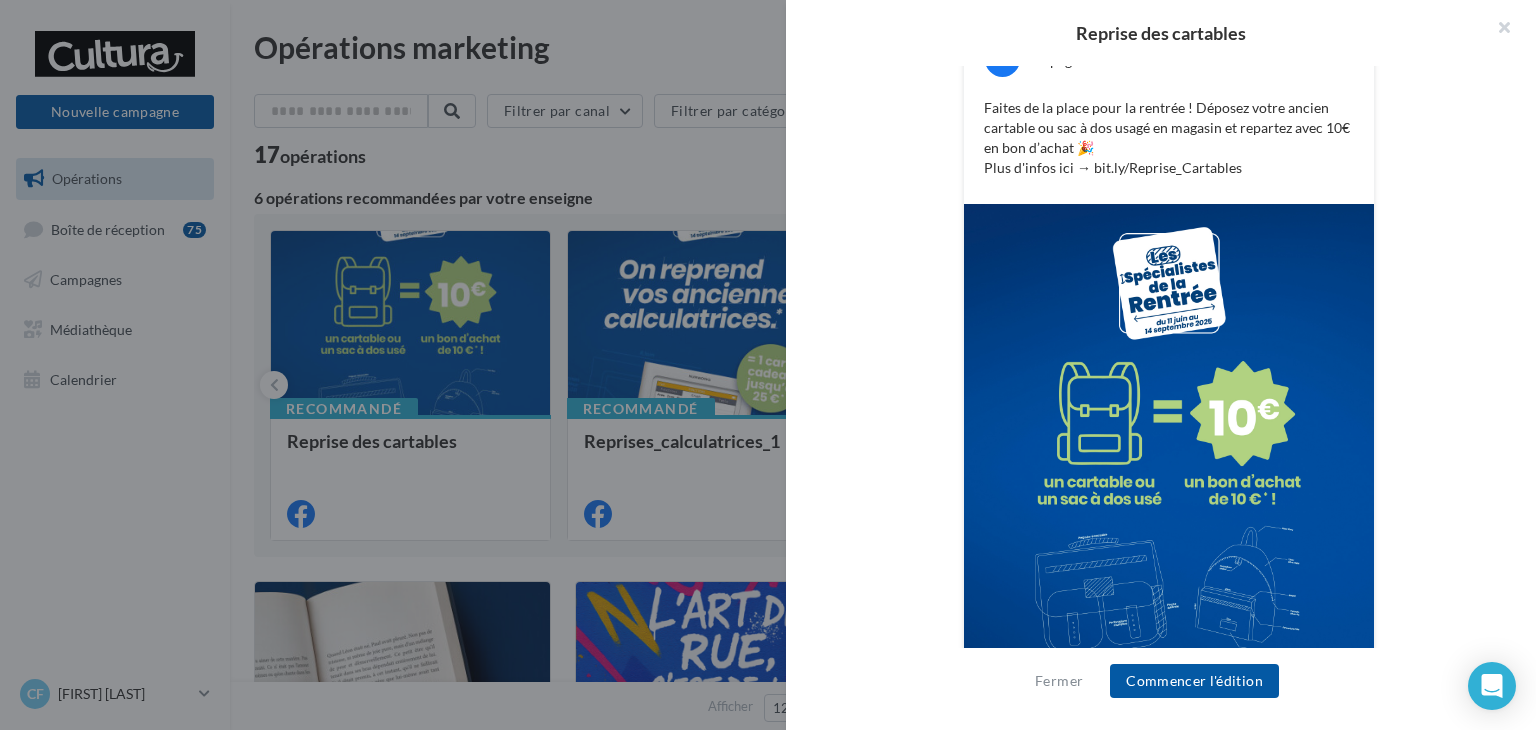 scroll, scrollTop: 472, scrollLeft: 0, axis: vertical 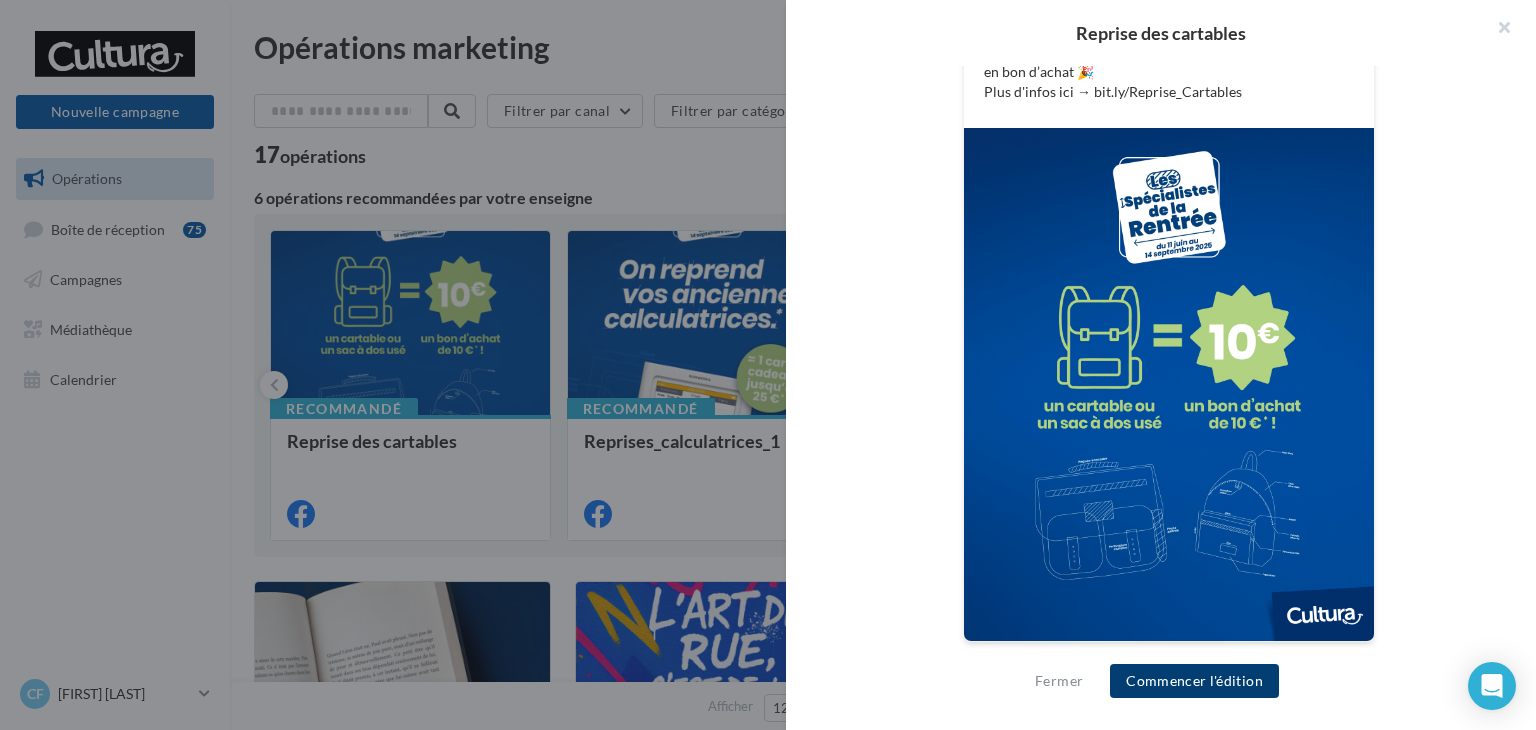 click on "Commencer l'édition" at bounding box center (1194, 681) 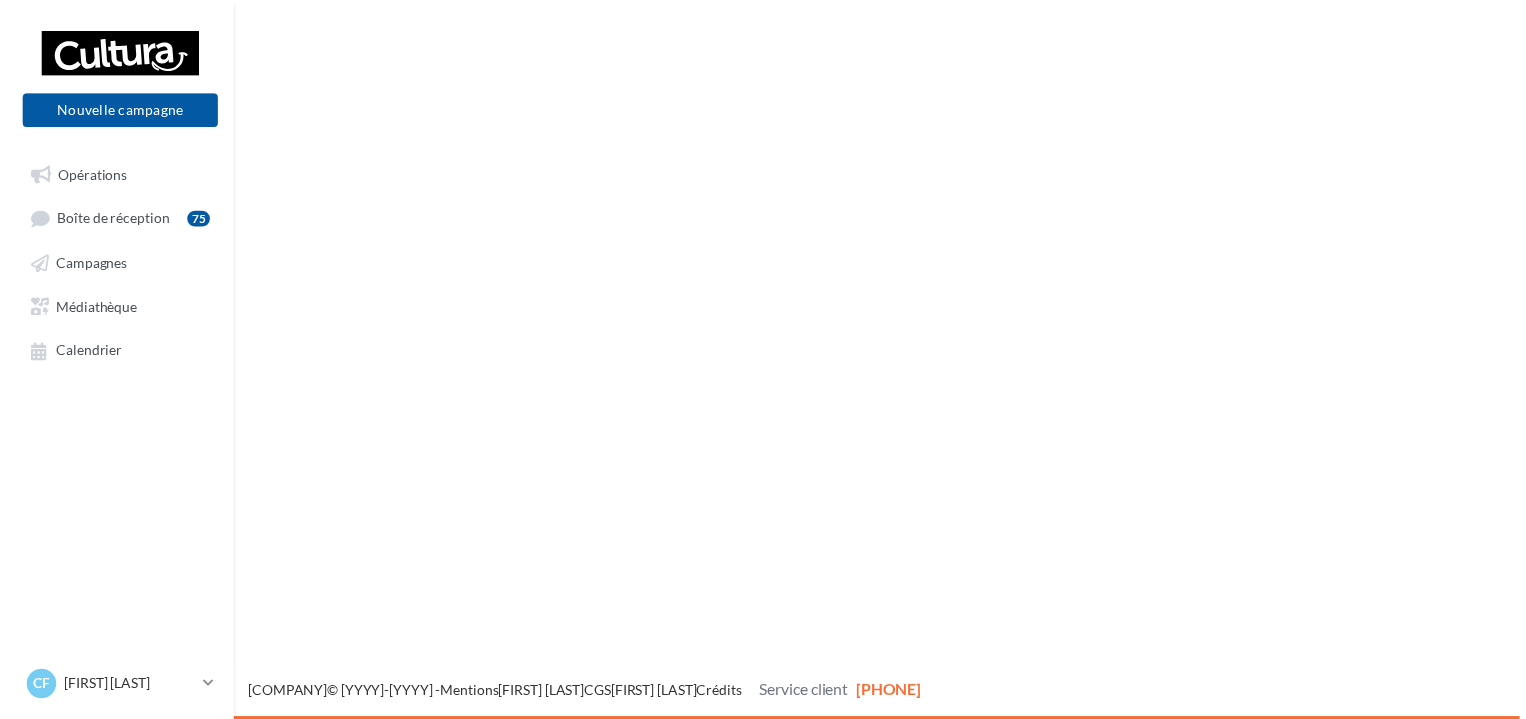 scroll, scrollTop: 0, scrollLeft: 0, axis: both 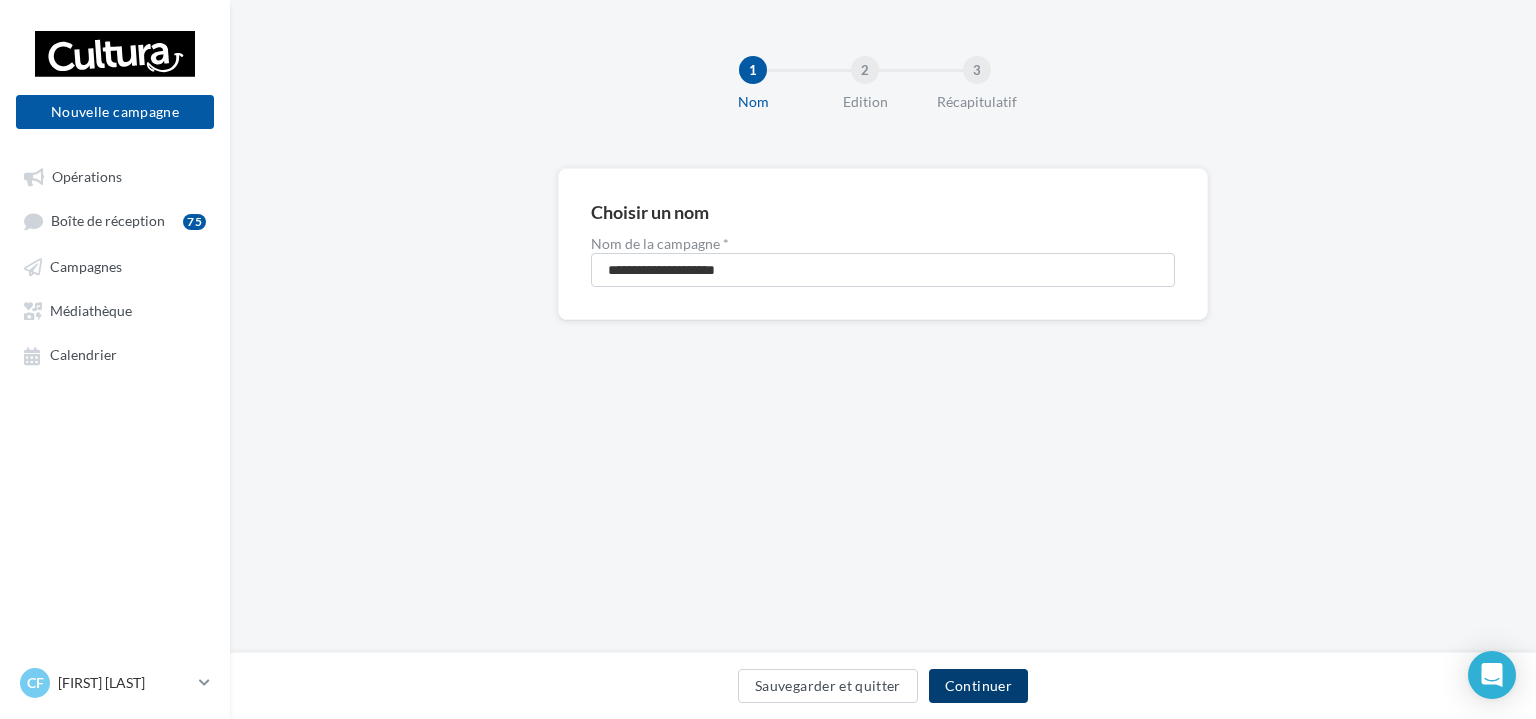 click on "Continuer" at bounding box center (978, 686) 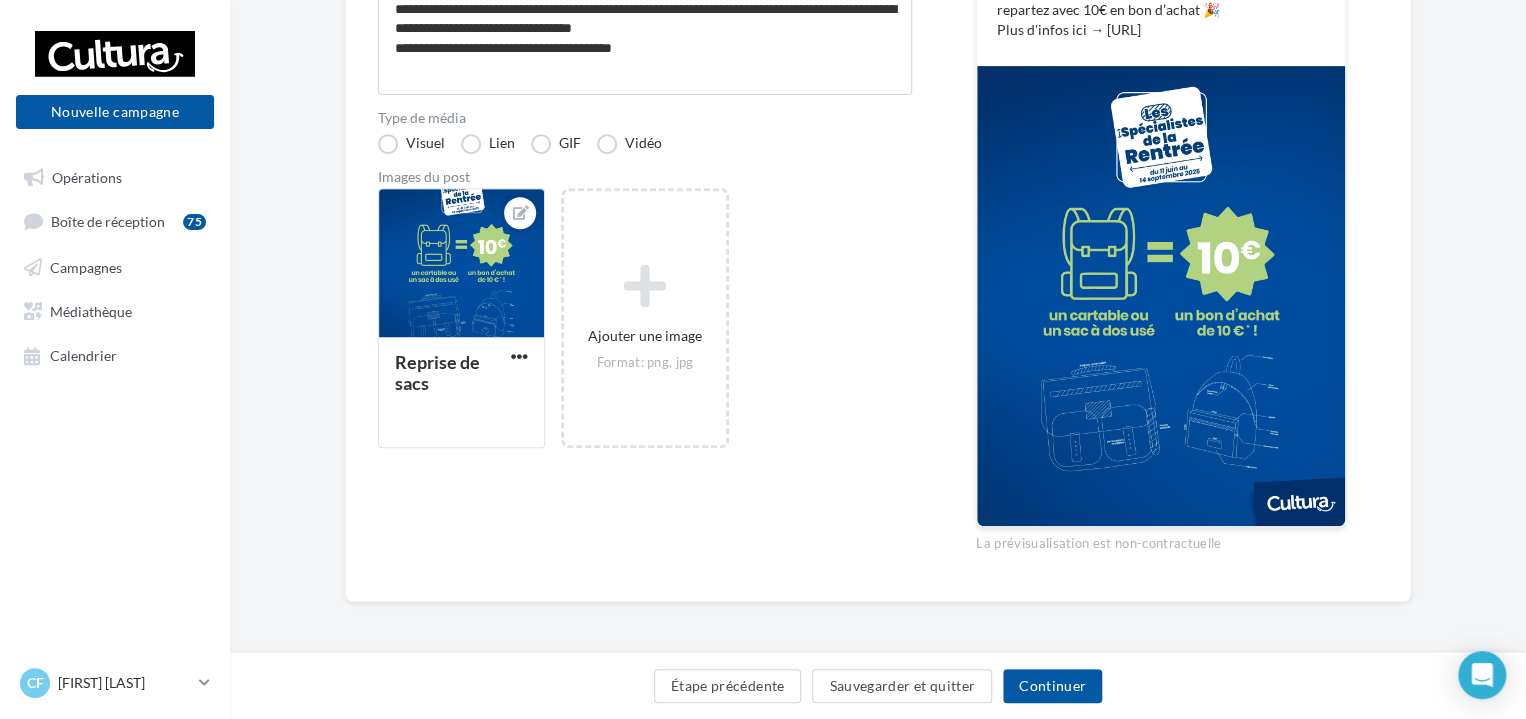 scroll, scrollTop: 0, scrollLeft: 0, axis: both 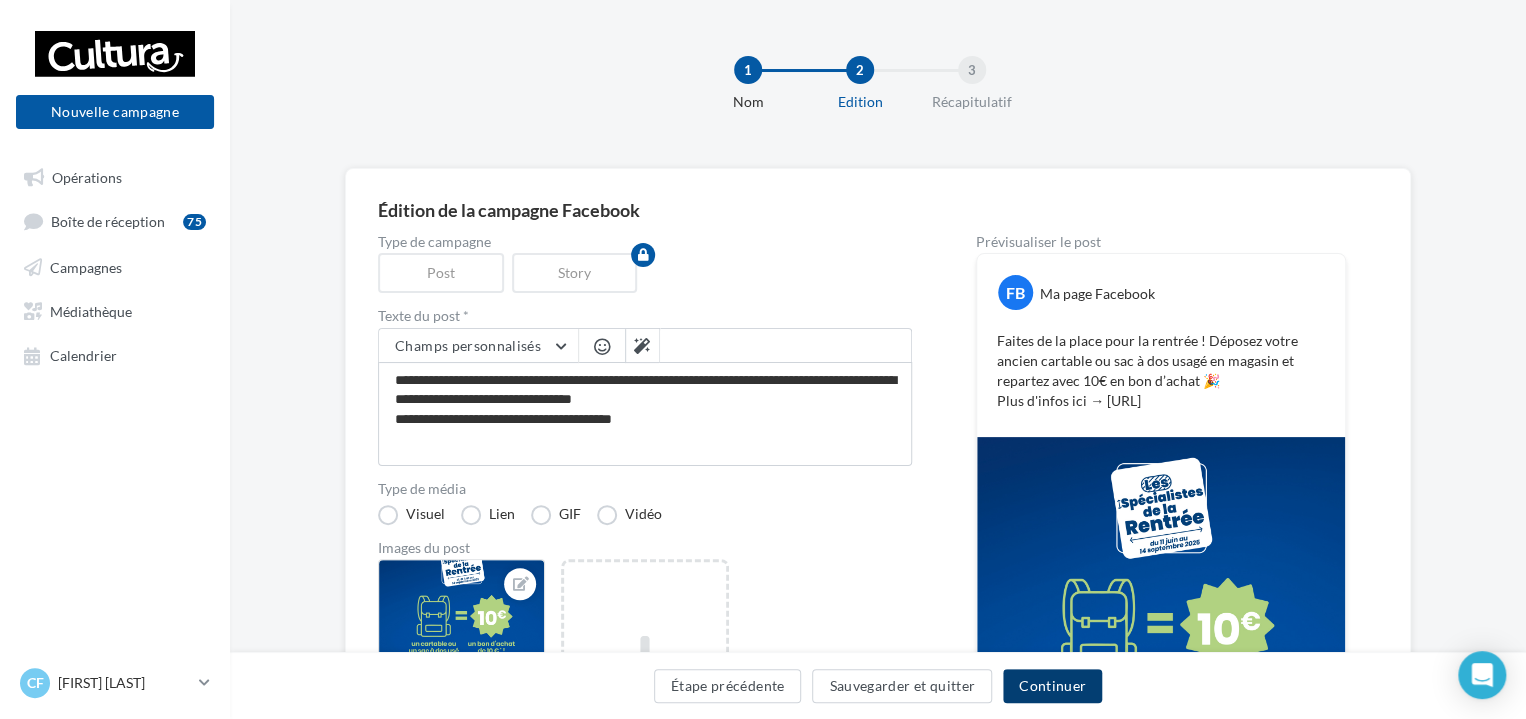 click on "Continuer" at bounding box center [1052, 686] 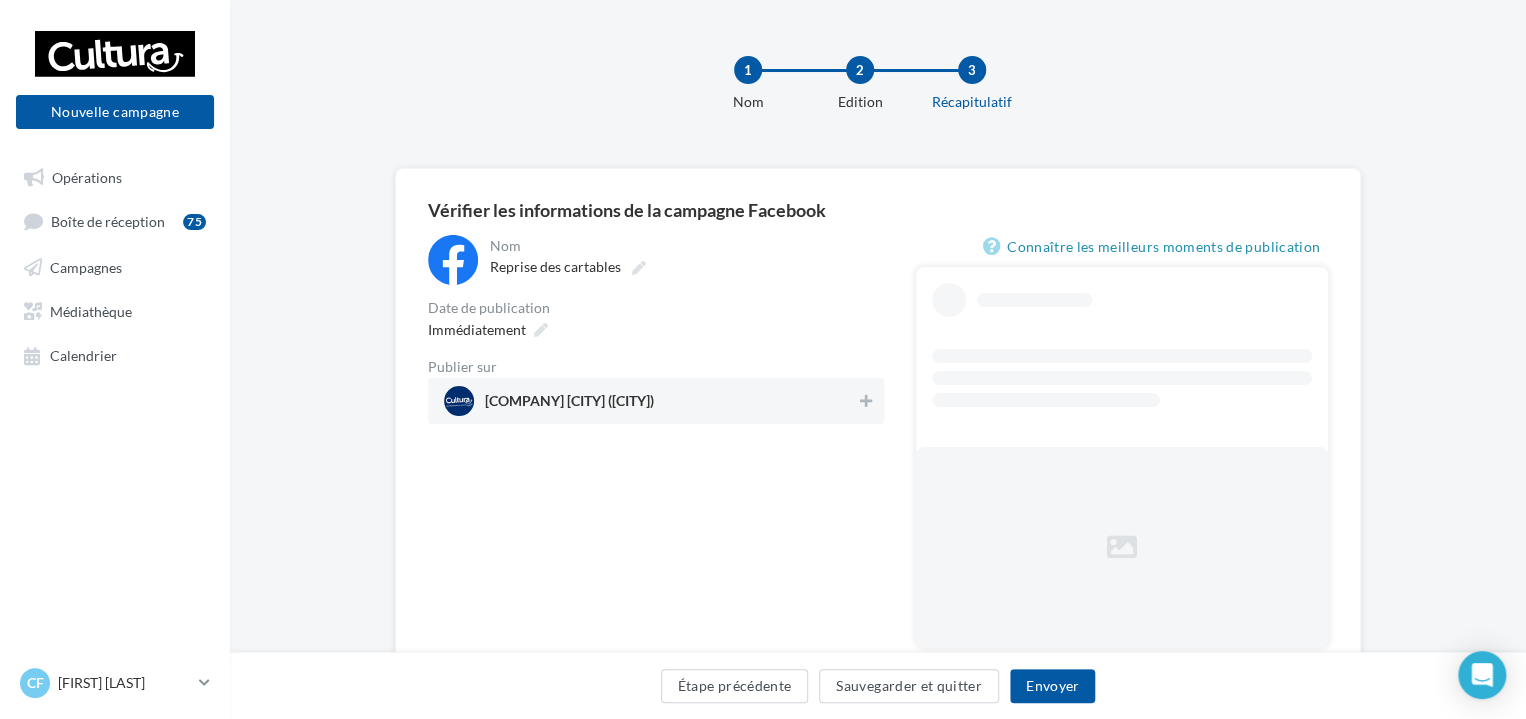 click on "Cultura Lescar (Lescar)" at bounding box center (650, 401) 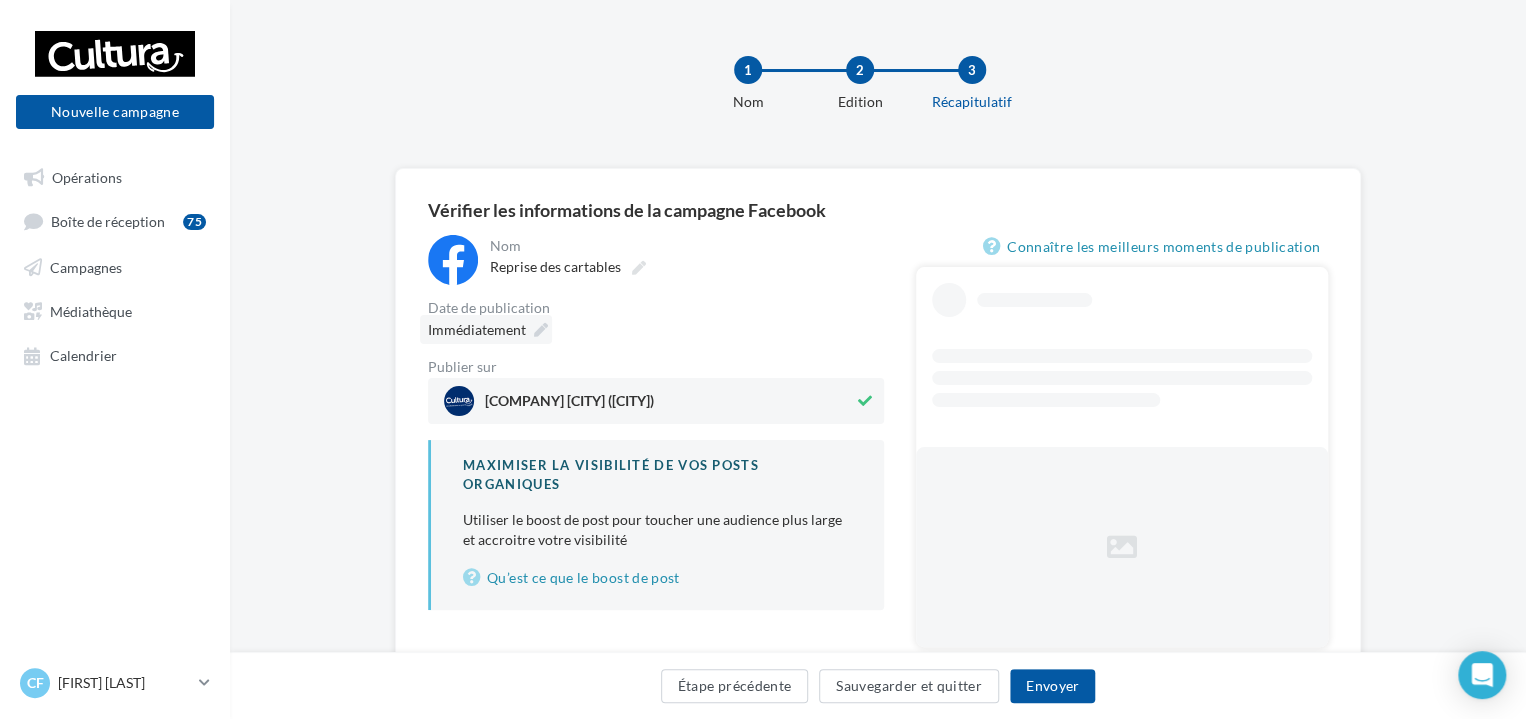 click on "Immédiatement" at bounding box center (486, 329) 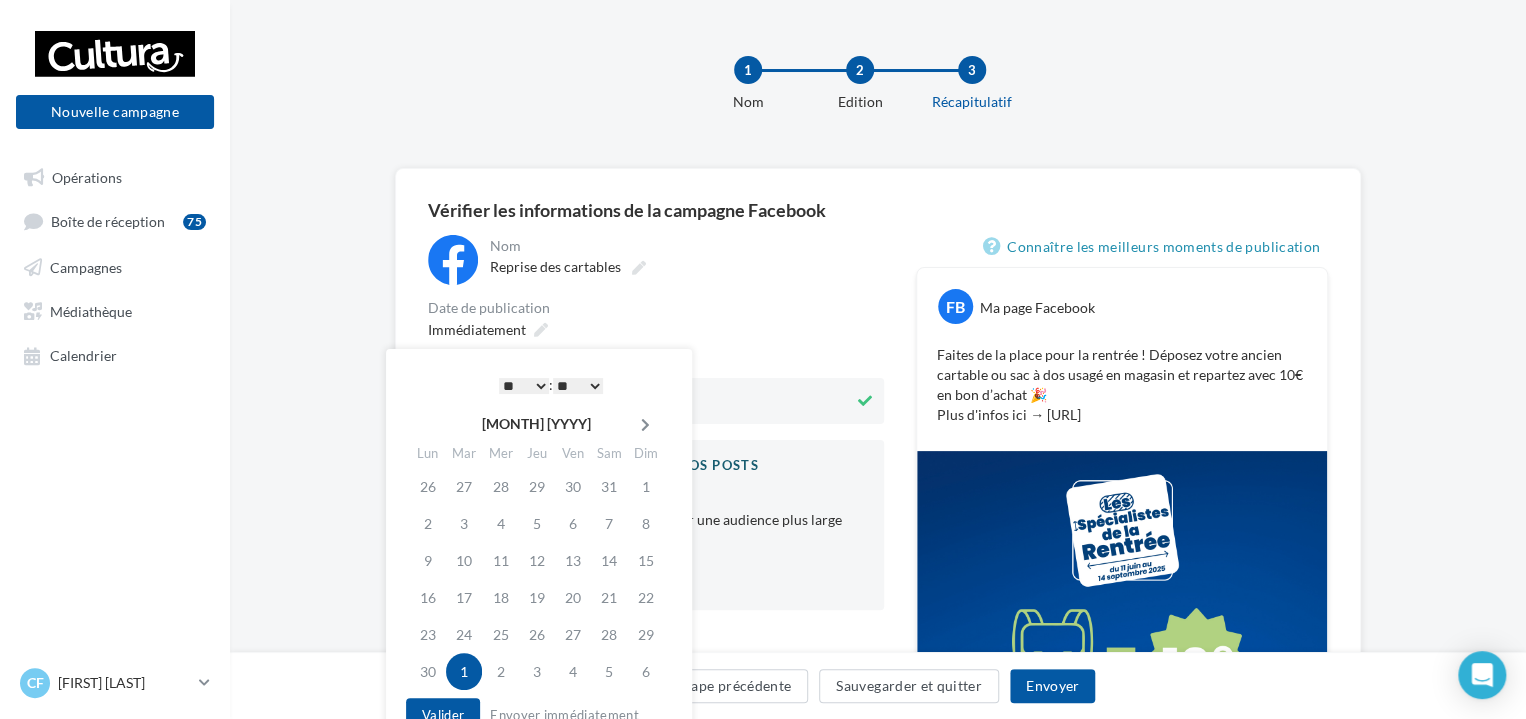 click at bounding box center (645, 424) 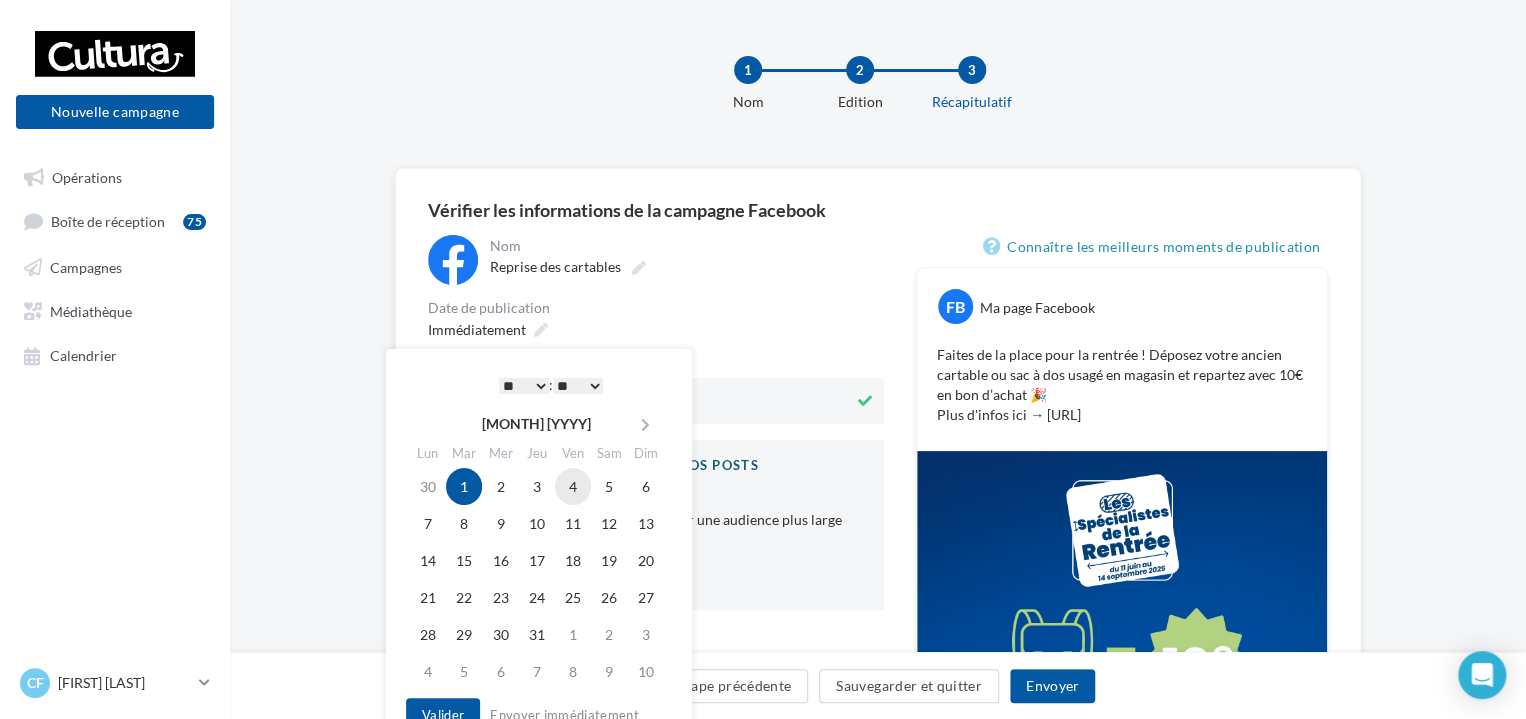 click on "4" at bounding box center [573, 486] 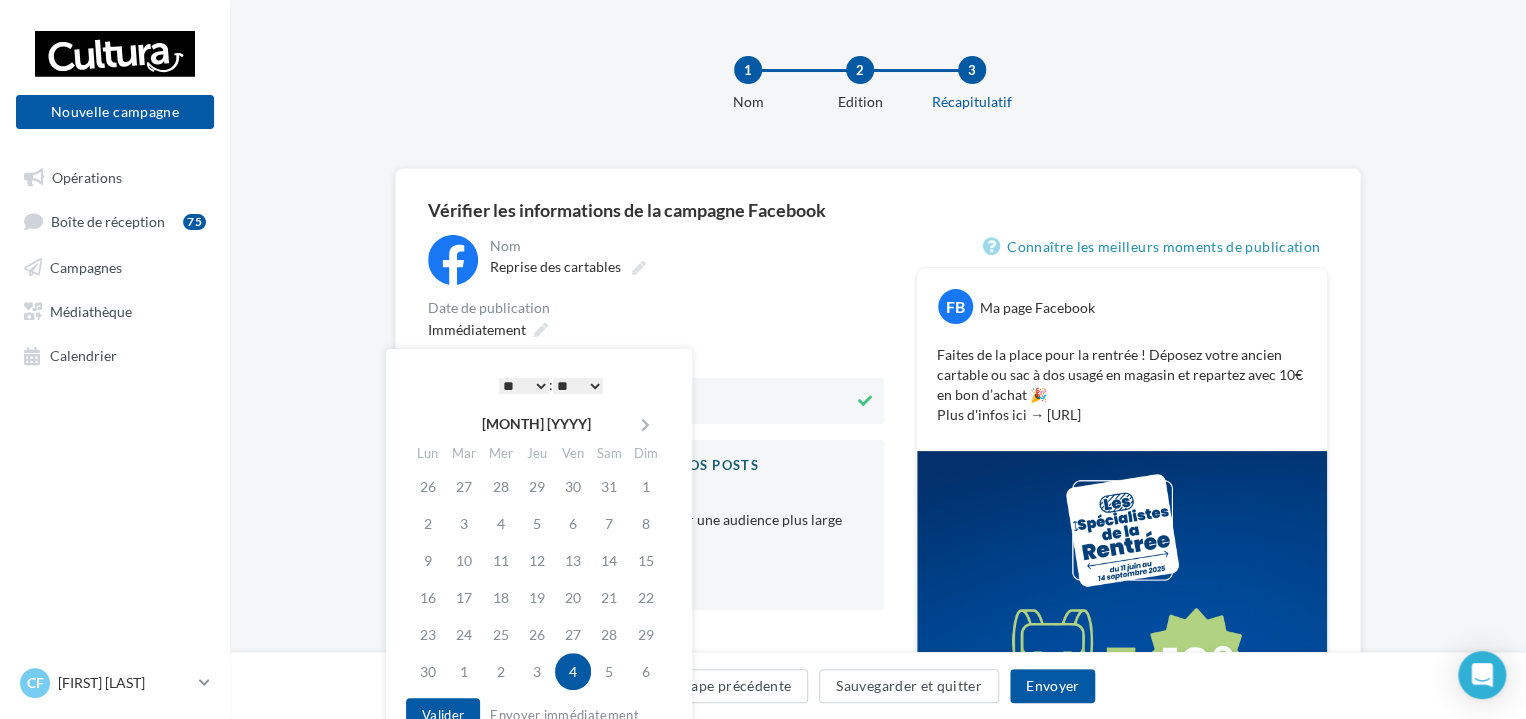 click on "* * * * * * * * * * ** ** ** ** ** ** ** ** ** ** ** ** ** **" at bounding box center (524, 386) 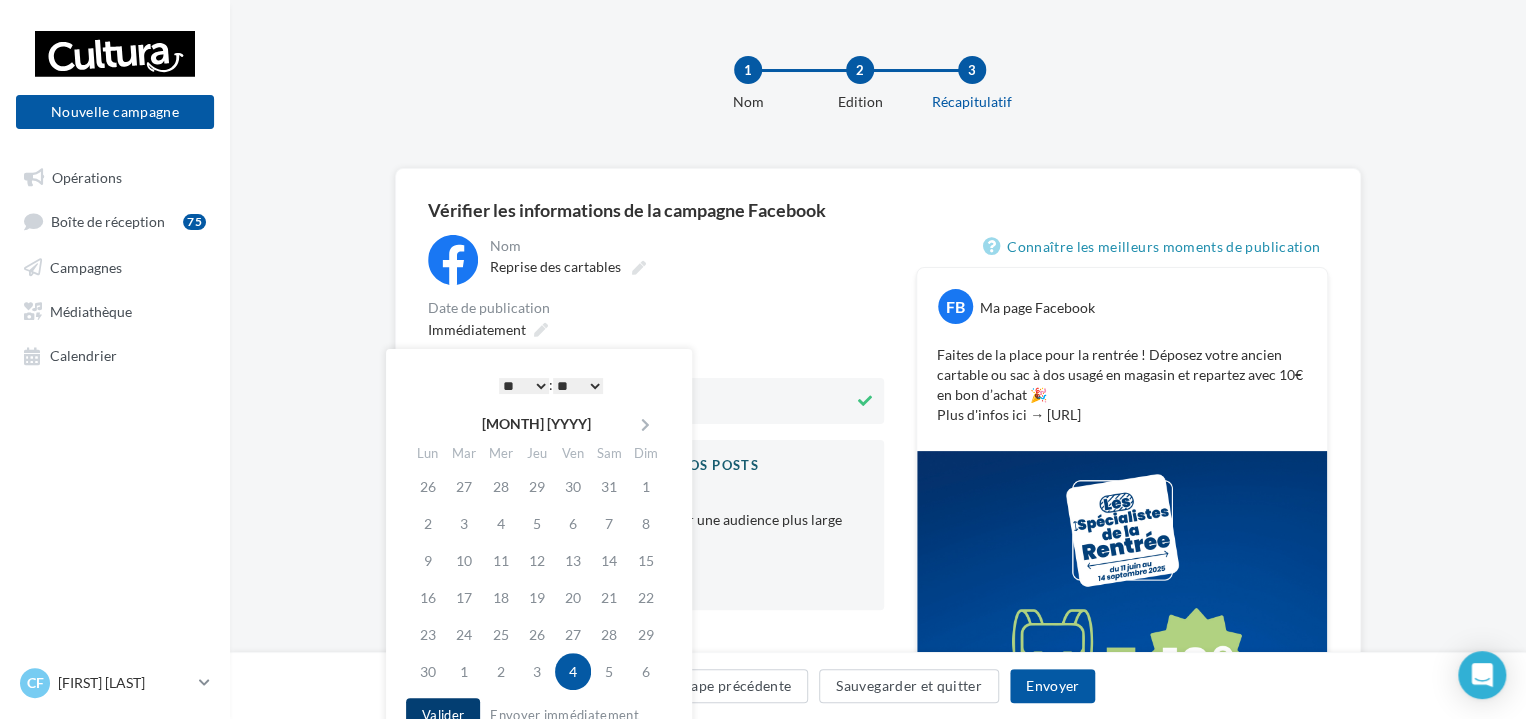 click on "Valider" at bounding box center (443, 715) 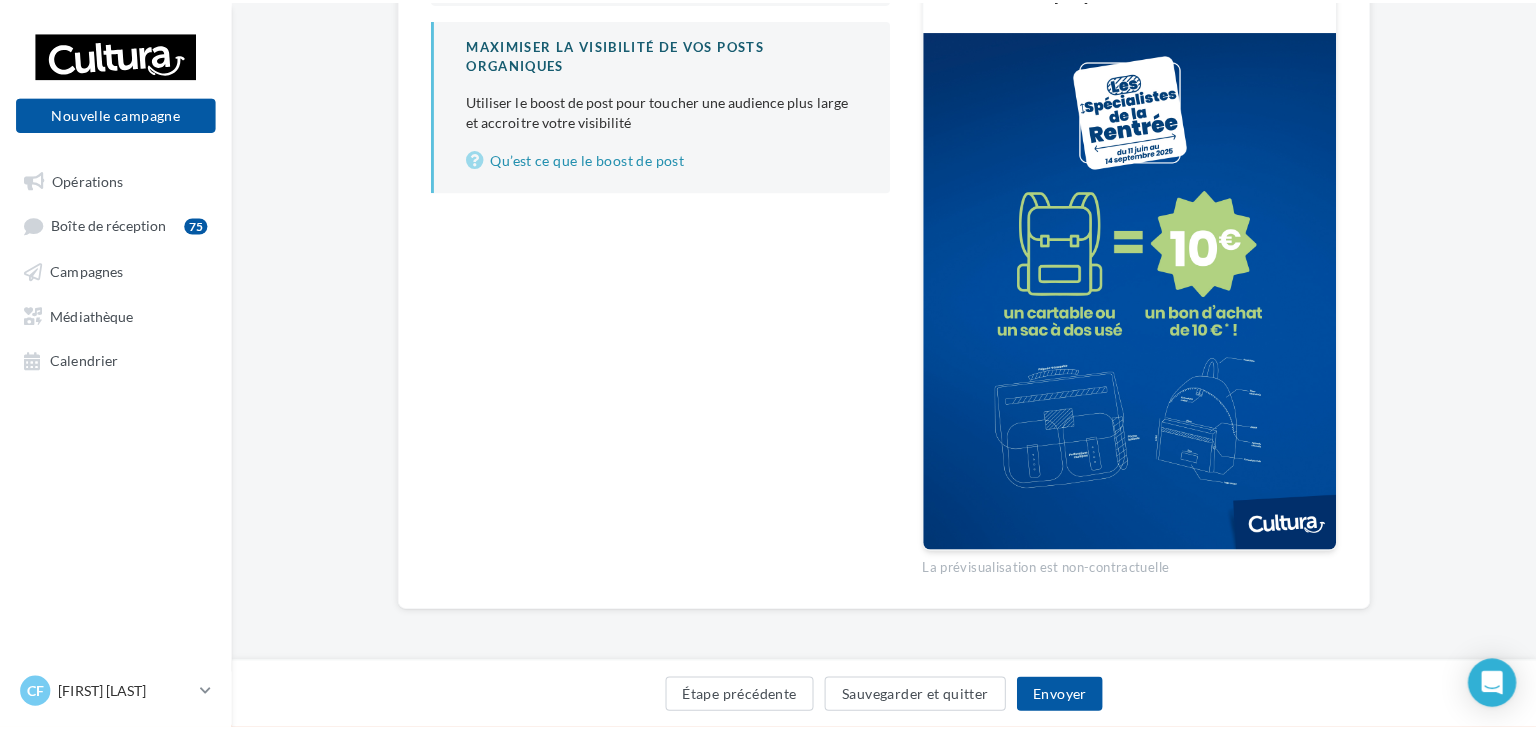 scroll, scrollTop: 221, scrollLeft: 0, axis: vertical 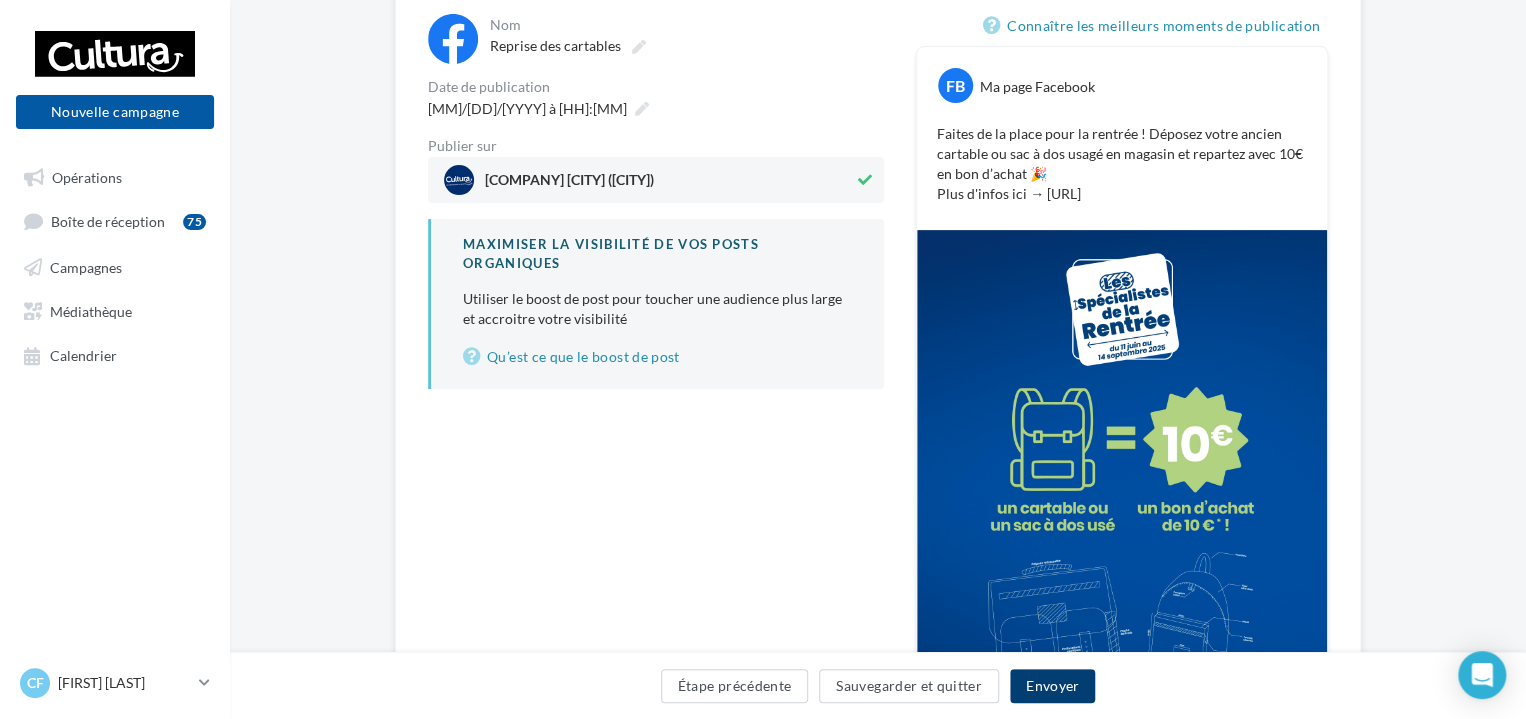 click on "Envoyer" at bounding box center (1052, 686) 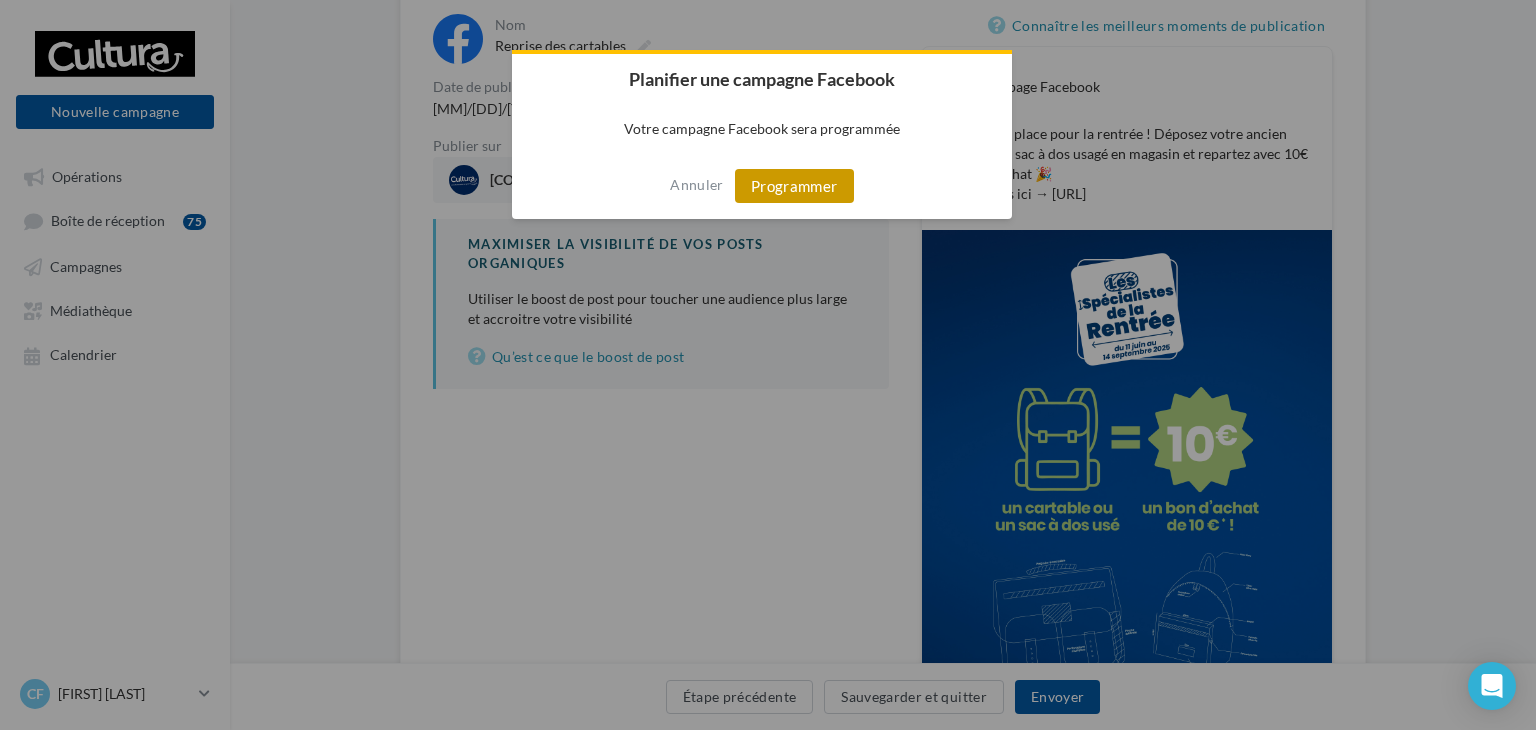click on "Programmer" at bounding box center [794, 186] 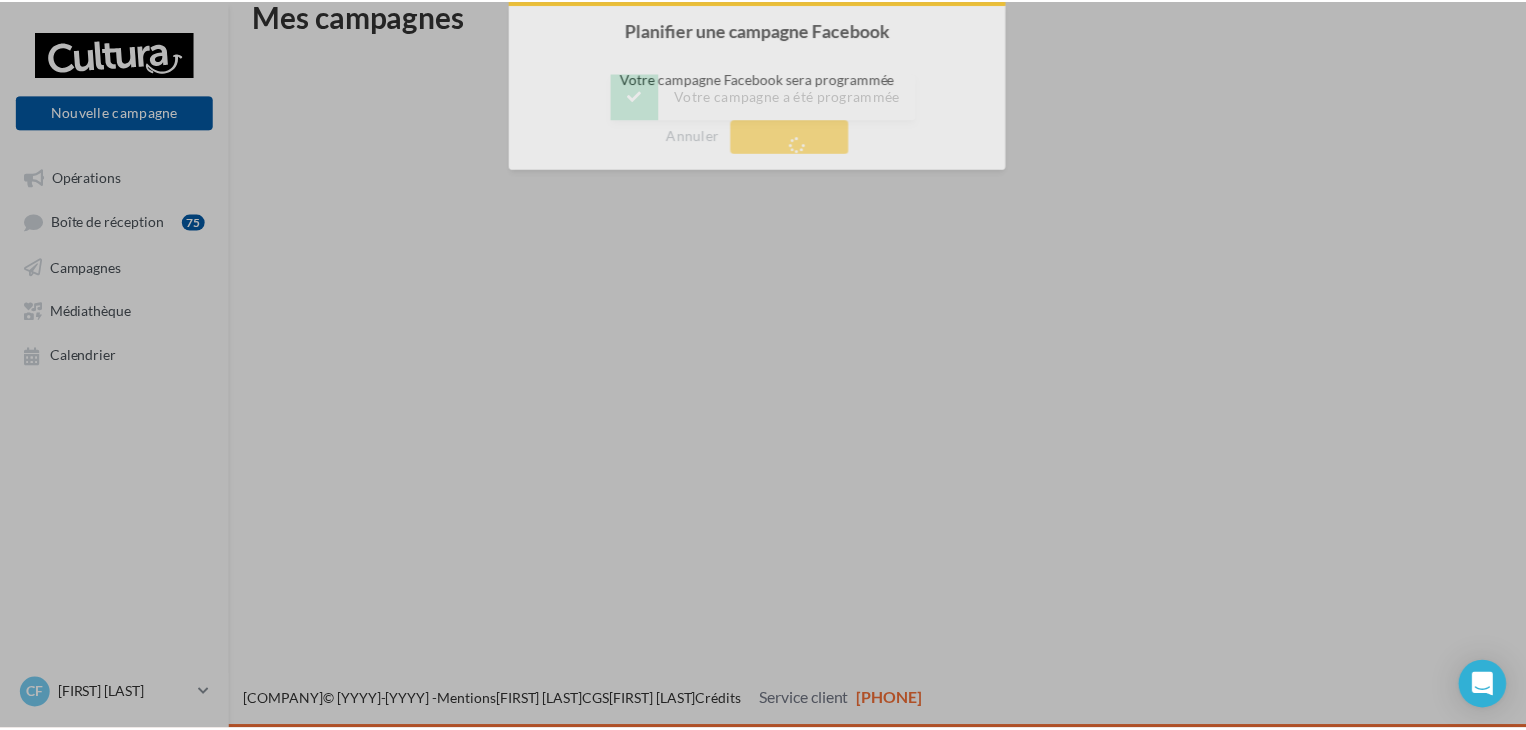 scroll, scrollTop: 32, scrollLeft: 0, axis: vertical 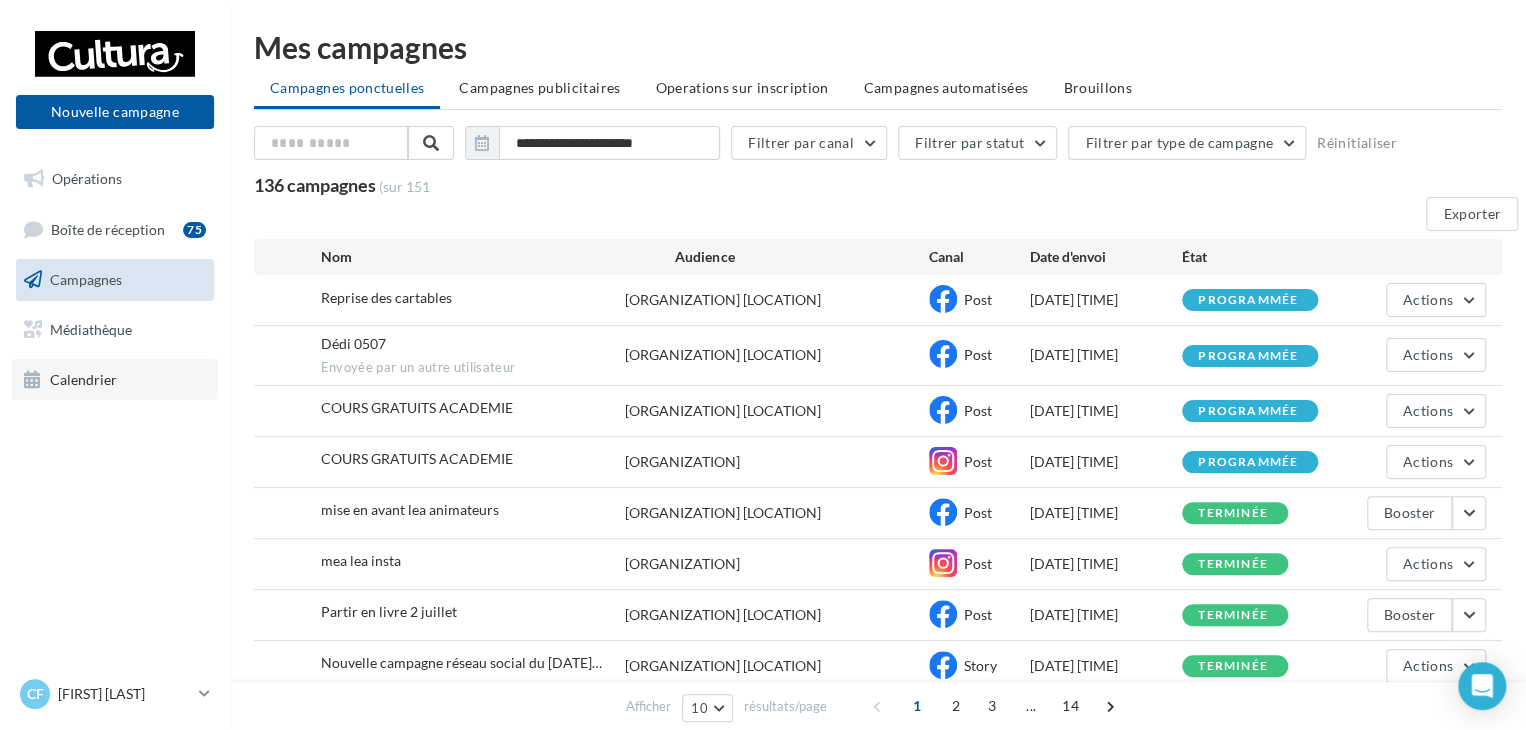 click on "Calendrier" at bounding box center [83, 378] 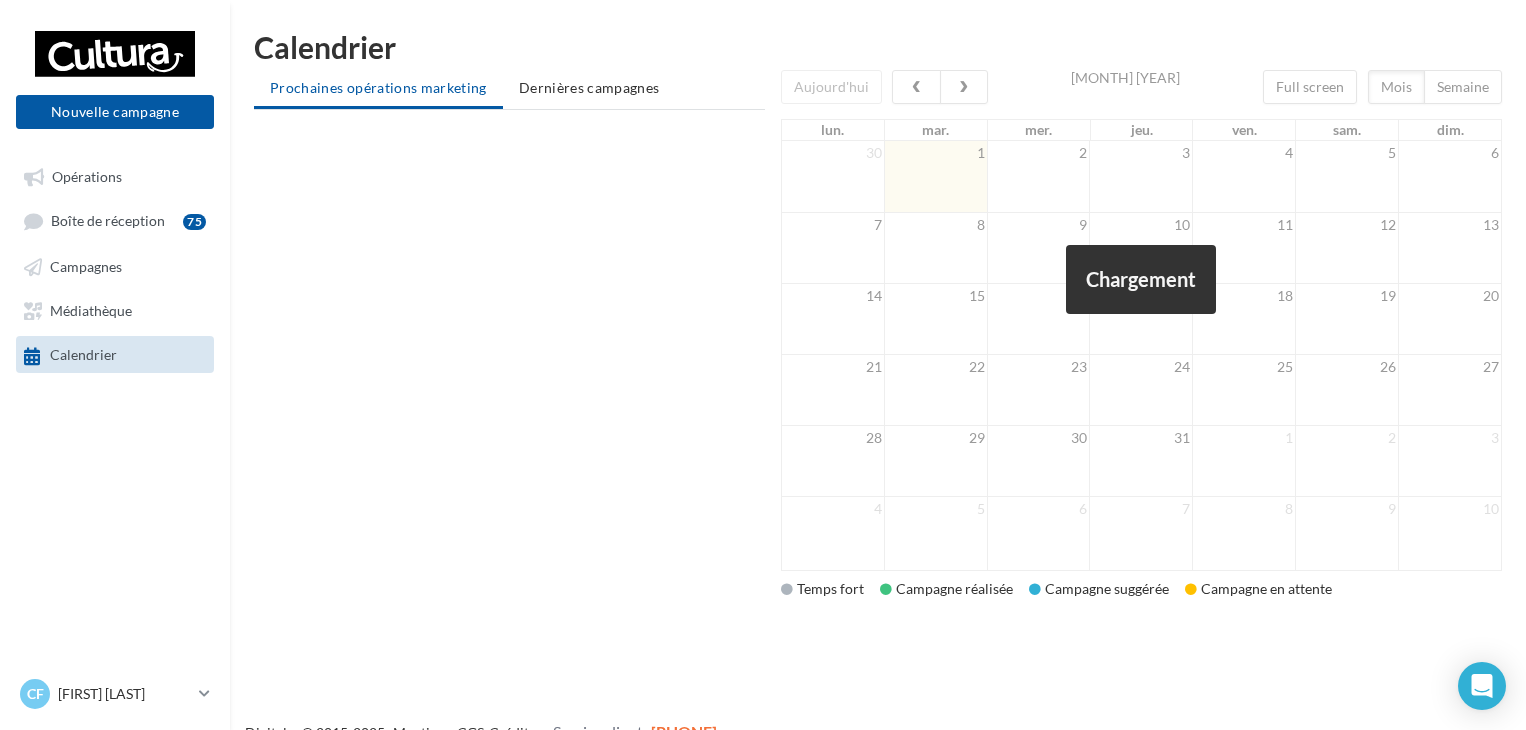 scroll, scrollTop: 0, scrollLeft: 0, axis: both 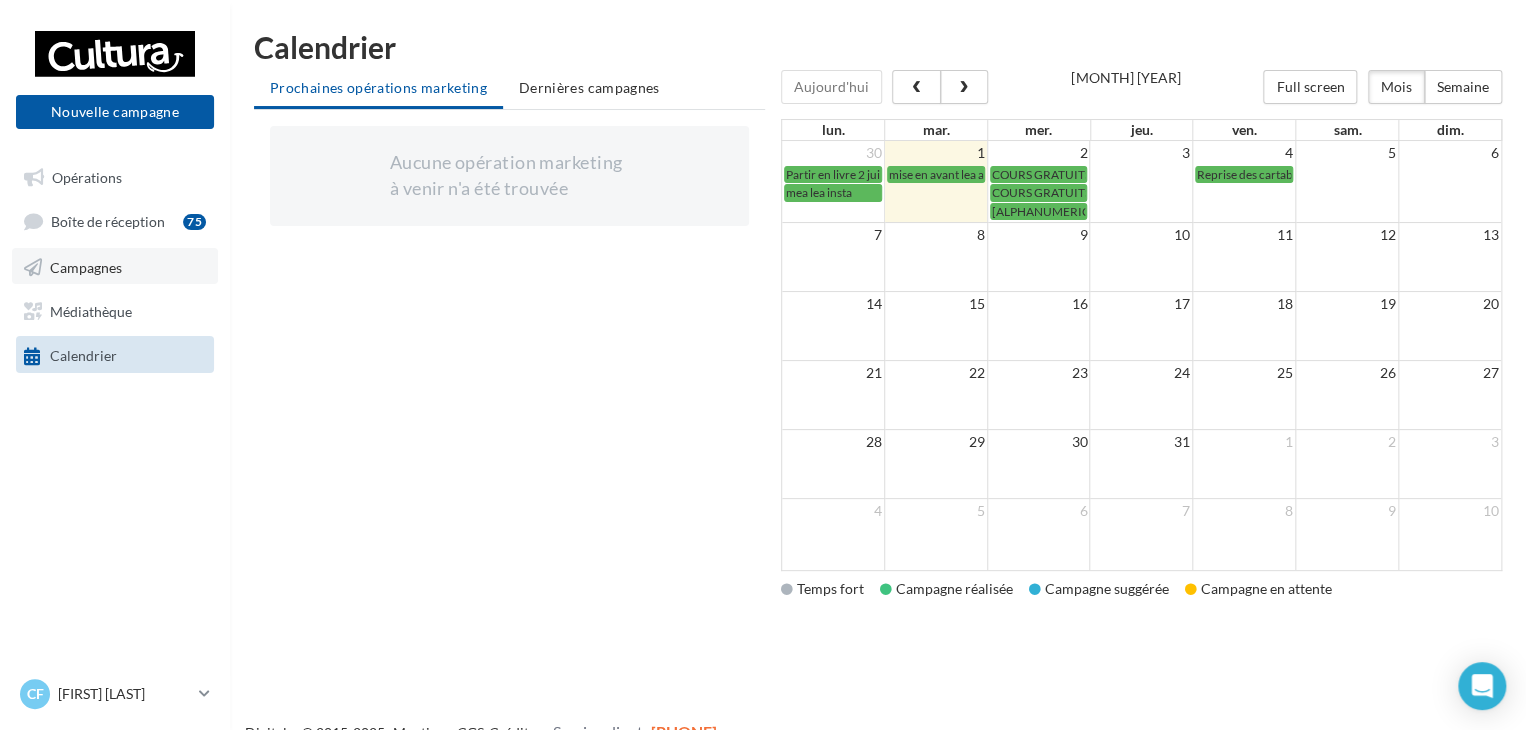 click on "Campagnes" at bounding box center [86, 266] 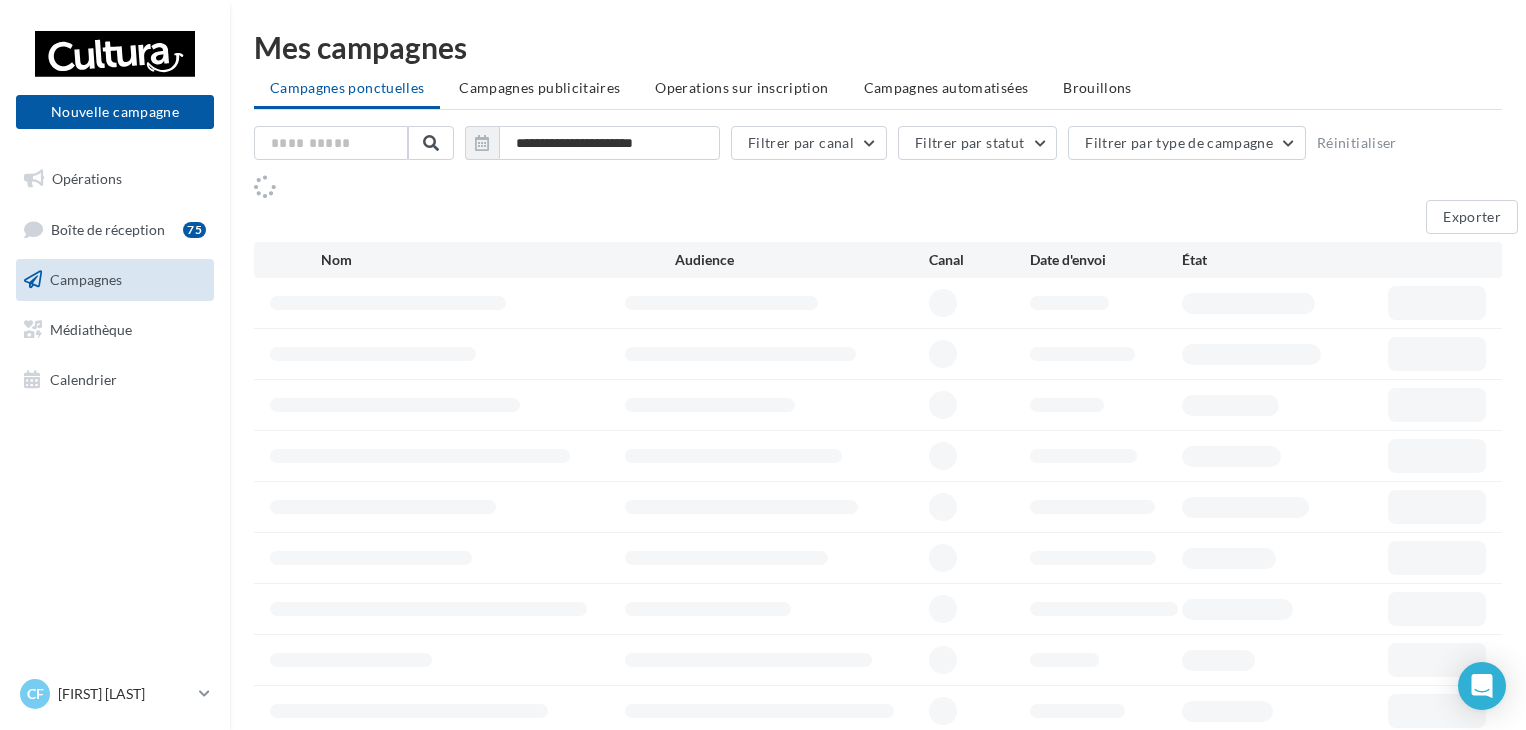 scroll, scrollTop: 0, scrollLeft: 0, axis: both 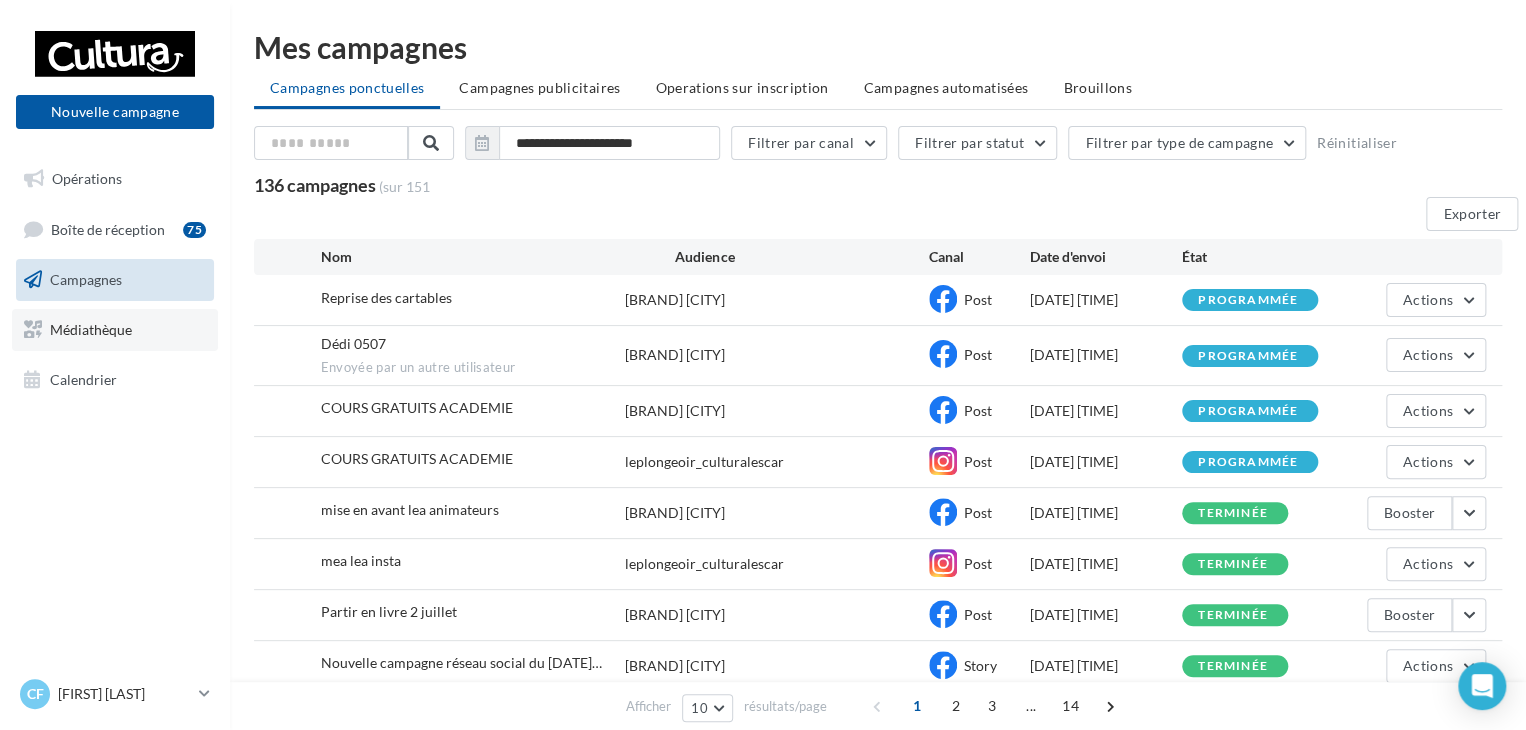 click on "Médiathèque" at bounding box center (115, 330) 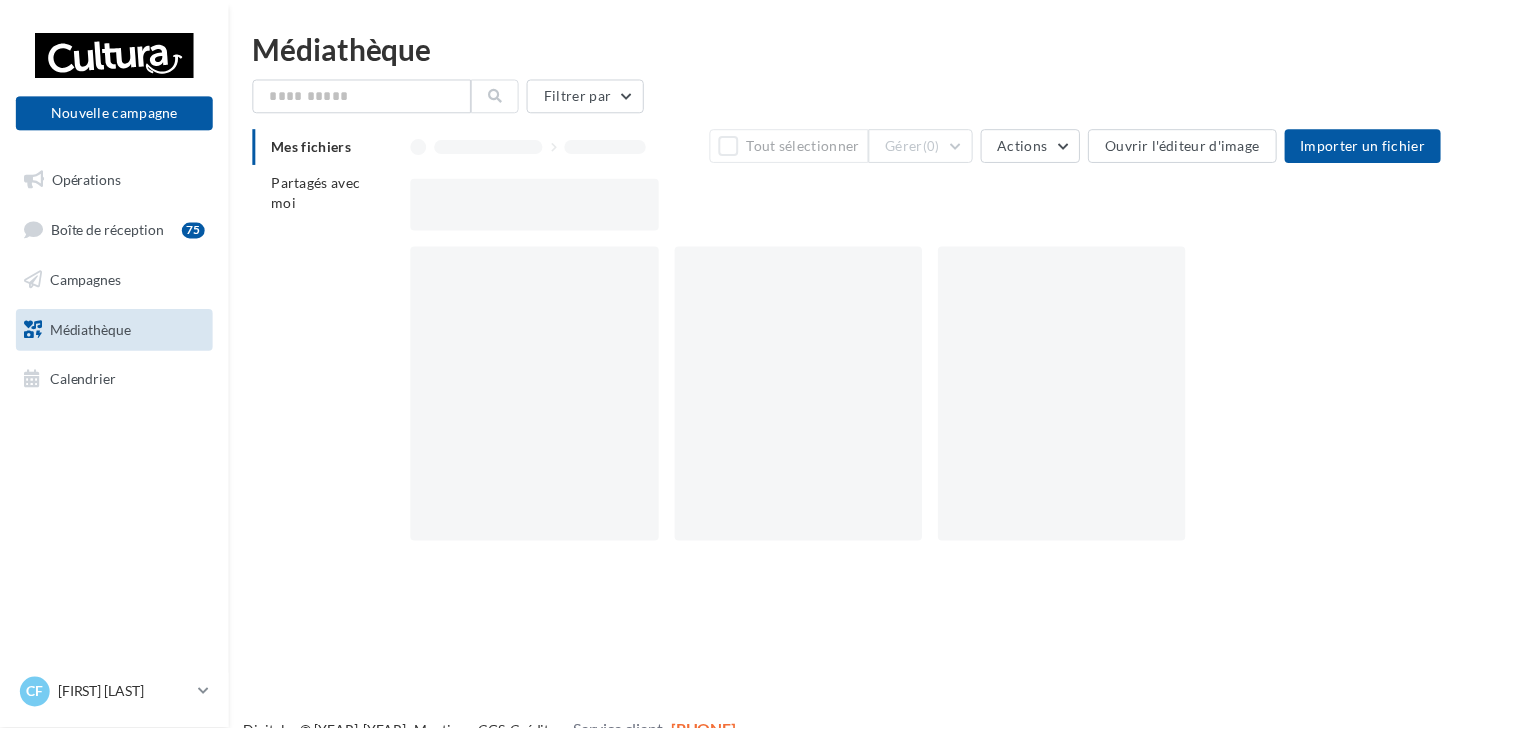 scroll, scrollTop: 0, scrollLeft: 0, axis: both 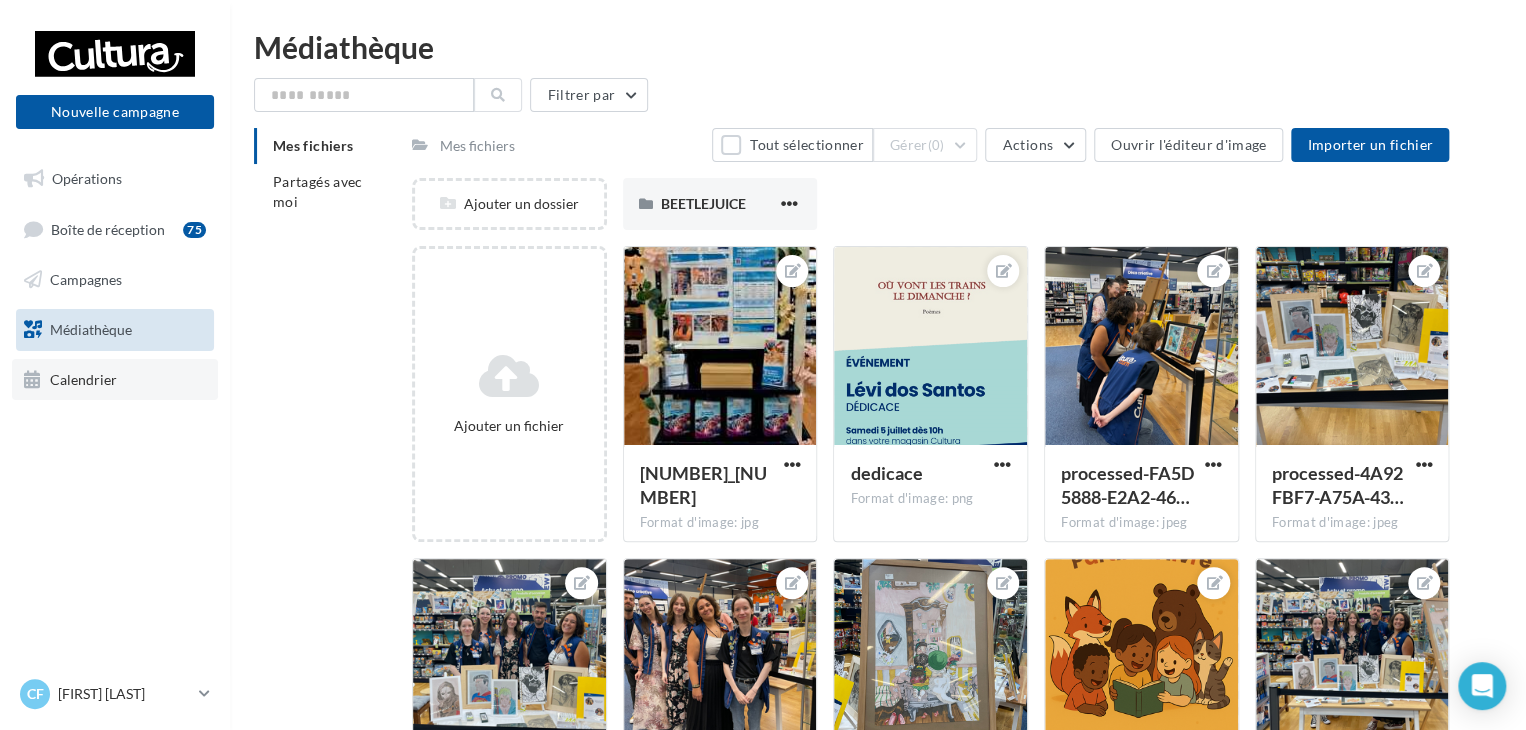 click on "Calendrier" at bounding box center (83, 378) 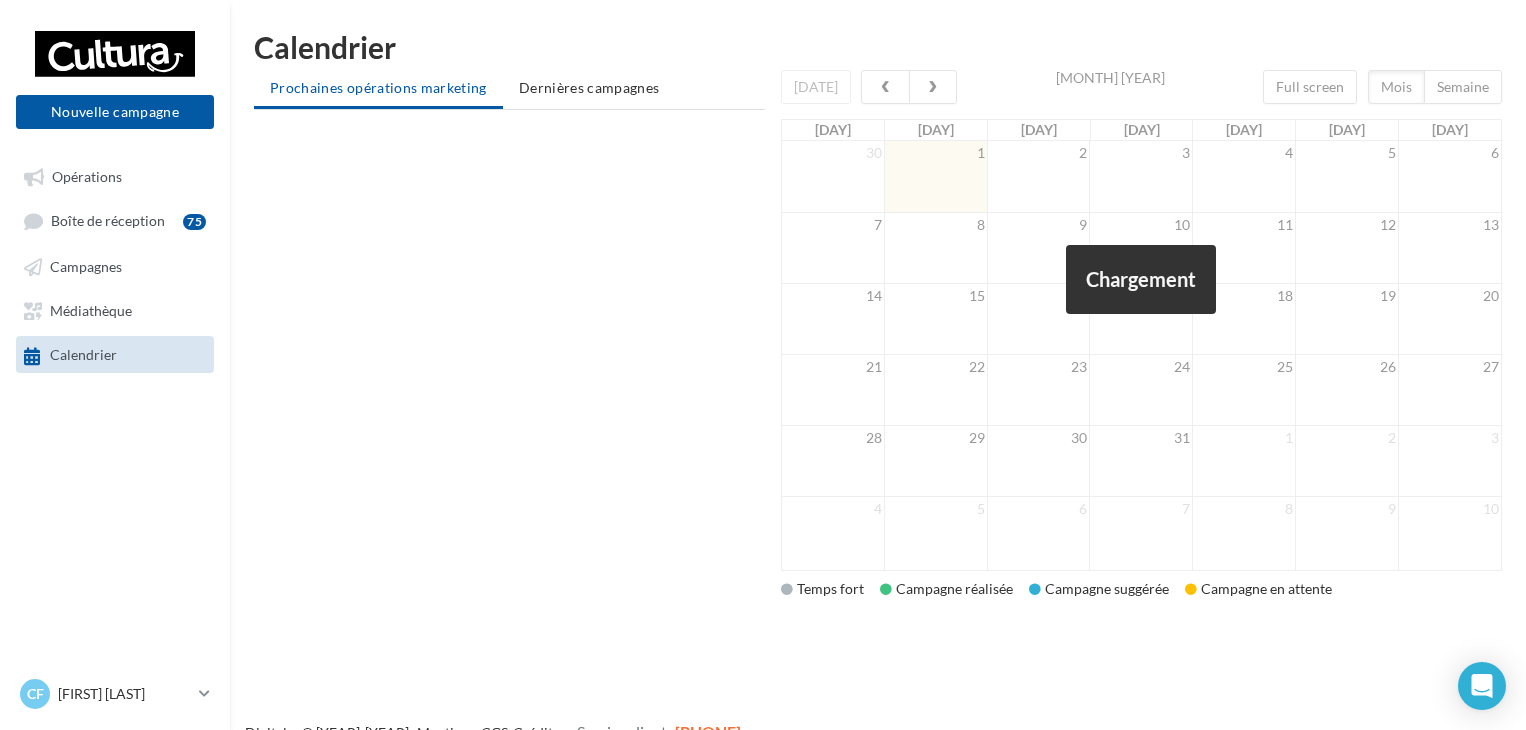 scroll, scrollTop: 0, scrollLeft: 0, axis: both 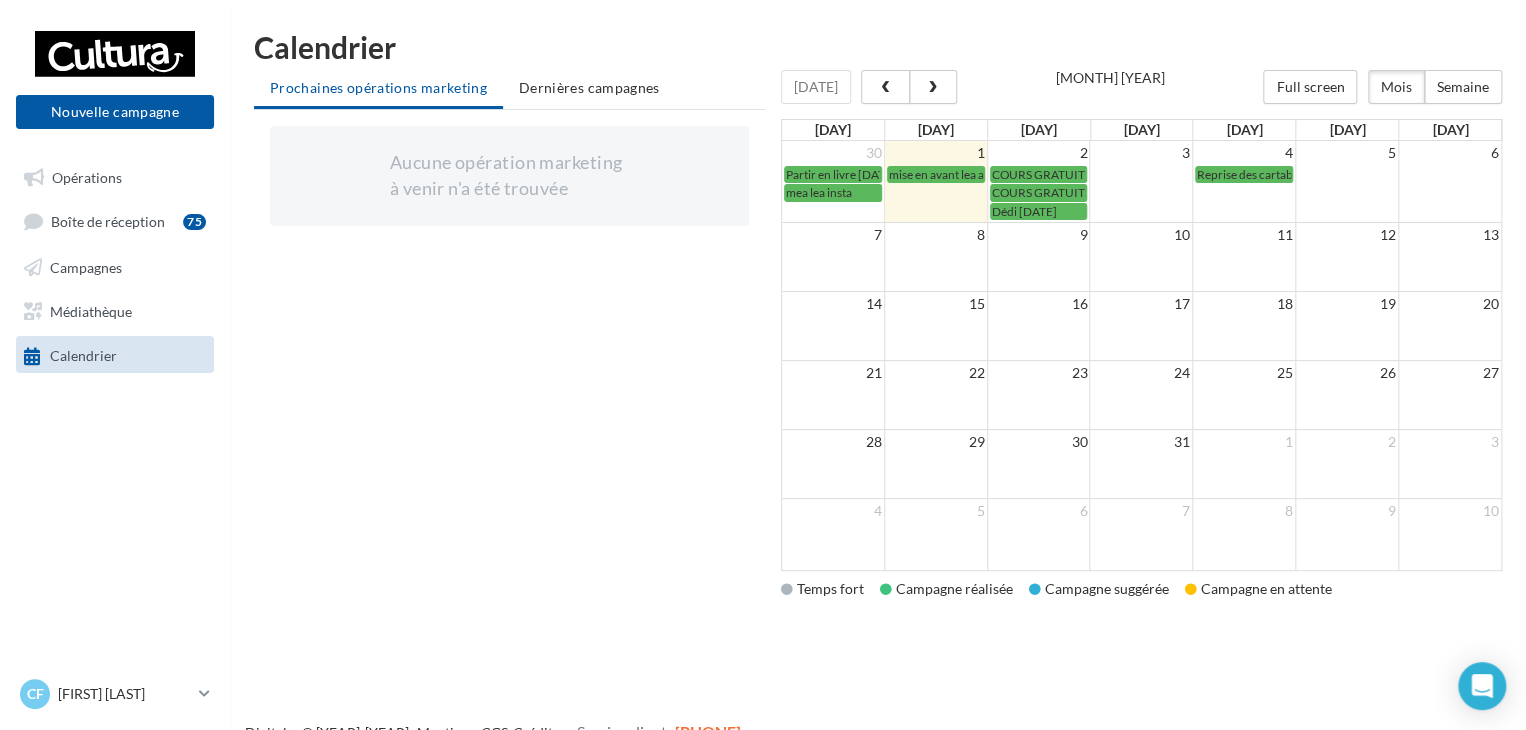 click on "Boîte de réception
75" at bounding box center (115, 220) 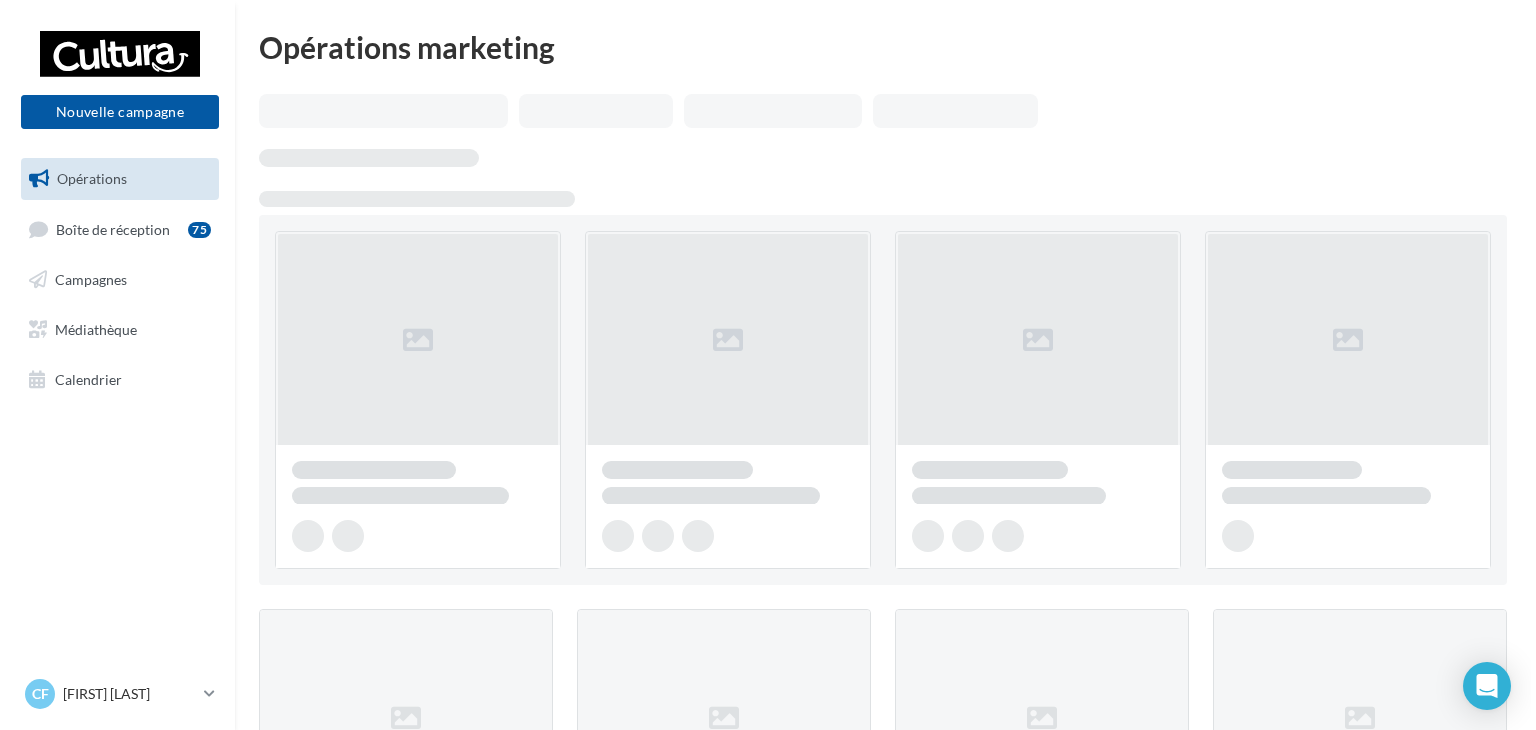 scroll, scrollTop: 0, scrollLeft: 0, axis: both 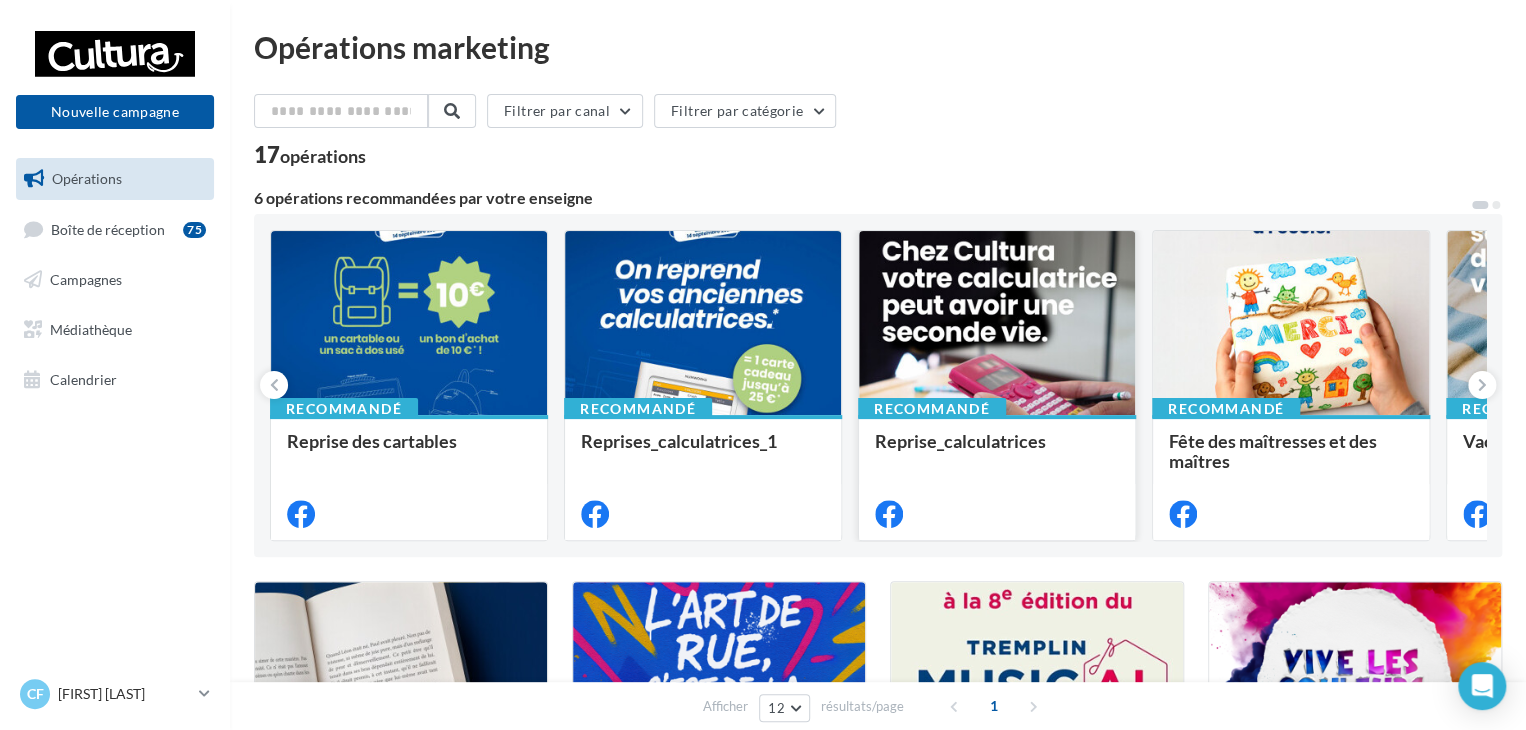 click at bounding box center (409, 324) 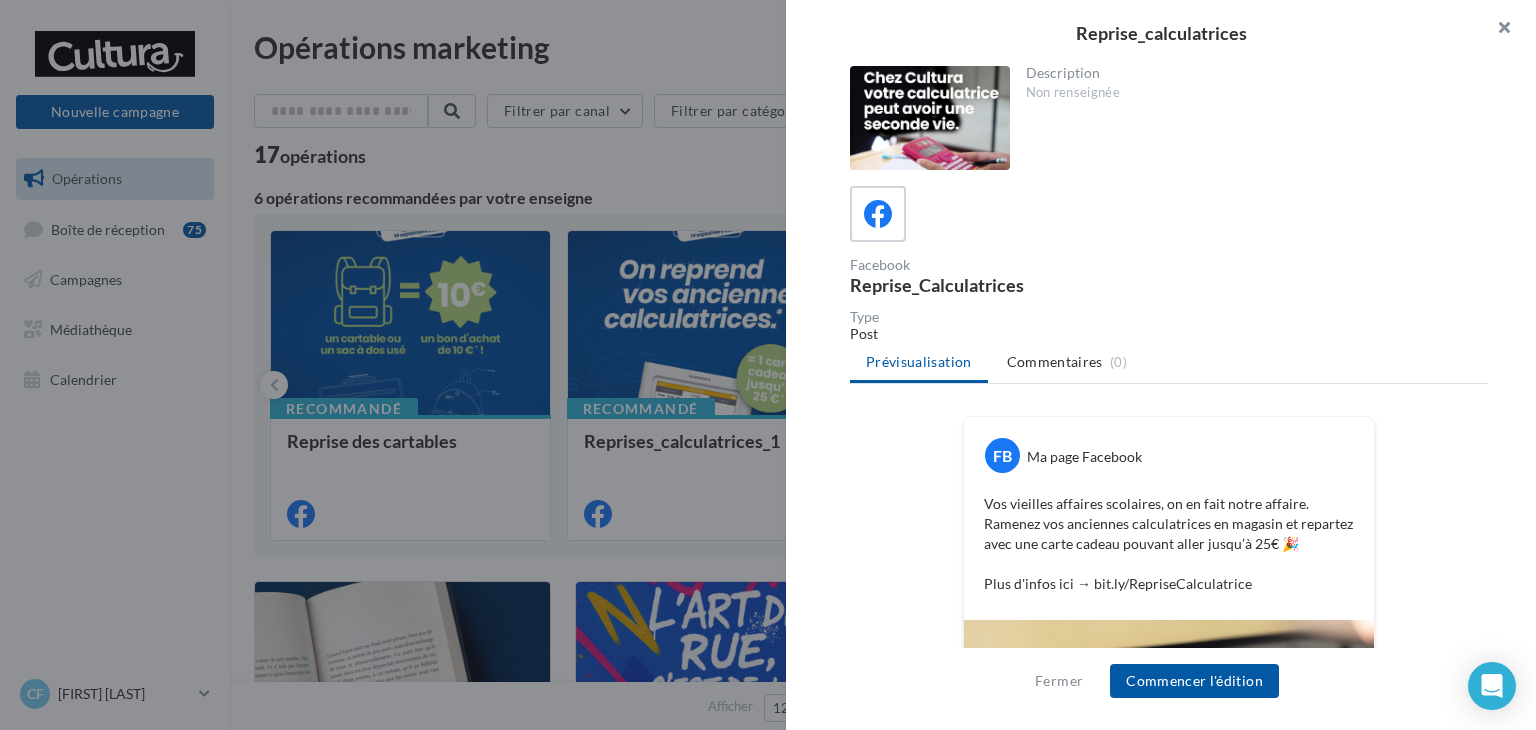 click at bounding box center (1496, 30) 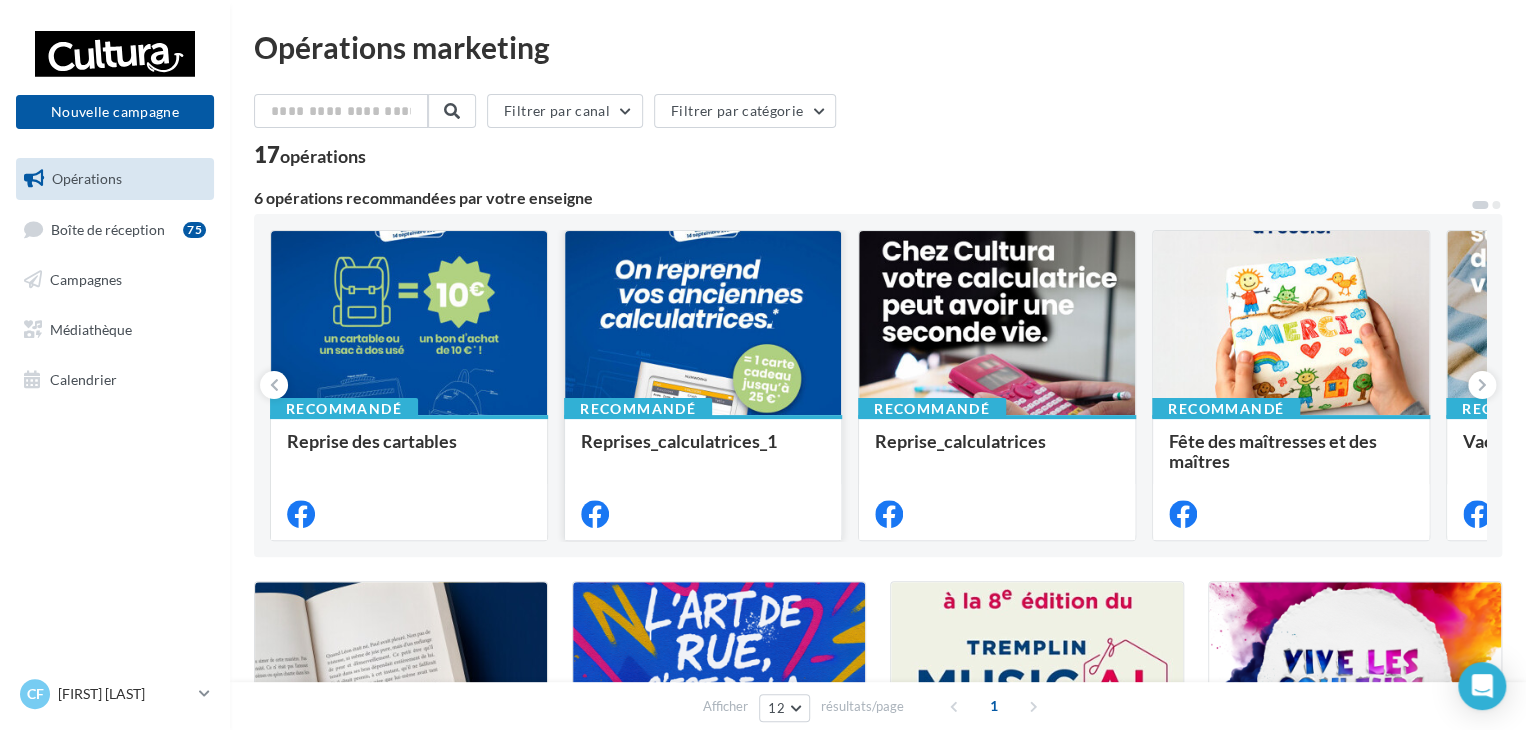 click at bounding box center (409, 324) 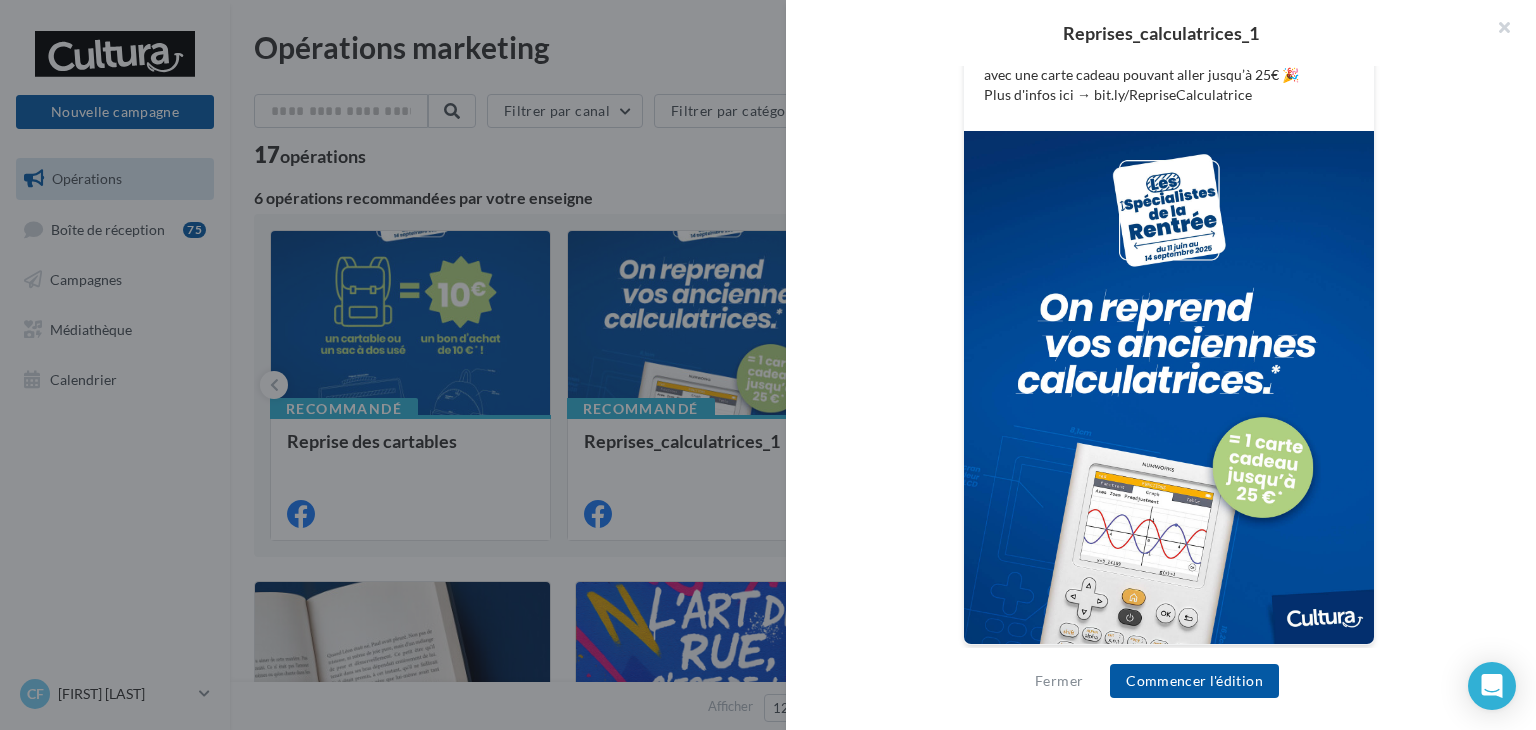 scroll, scrollTop: 472, scrollLeft: 0, axis: vertical 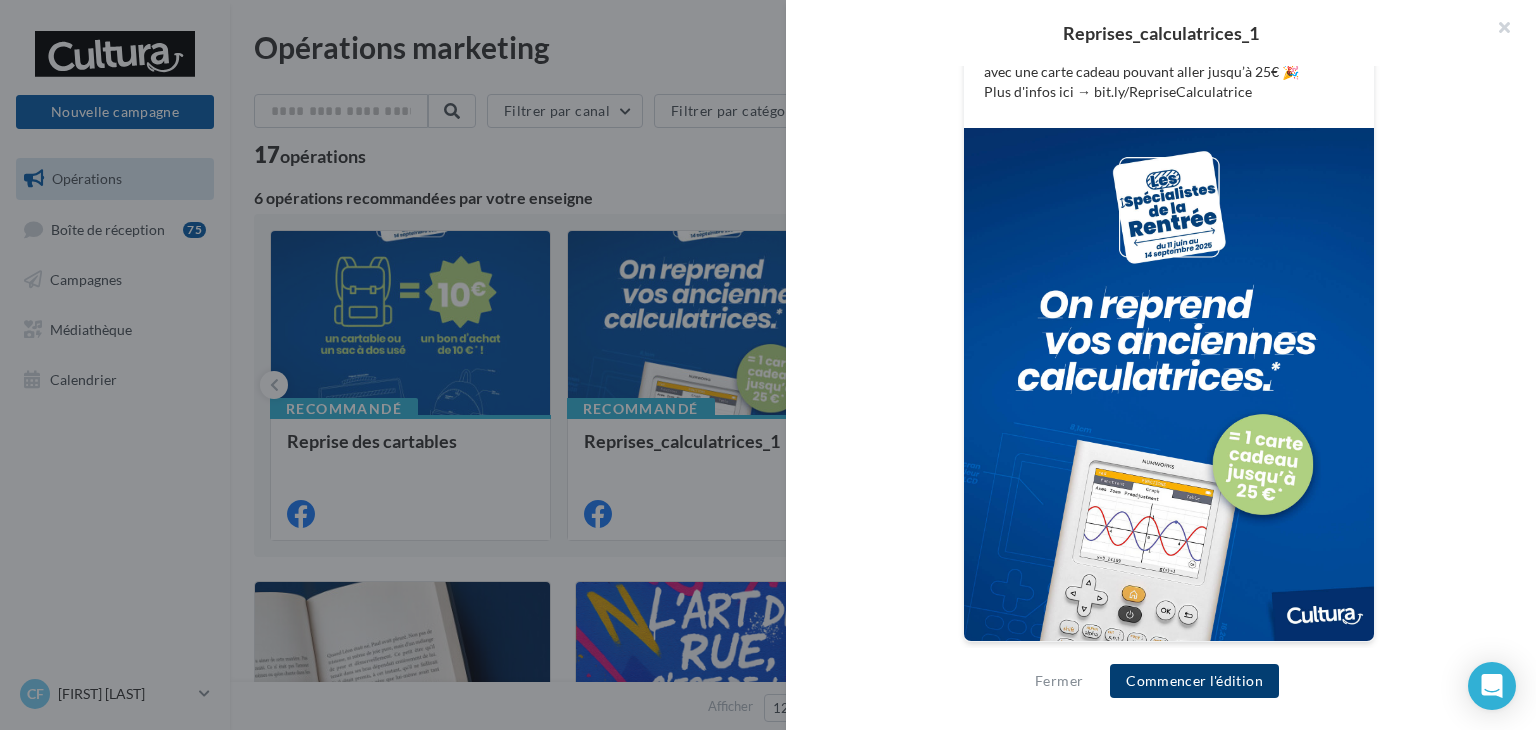 click on "Commencer l'édition" at bounding box center [1194, 681] 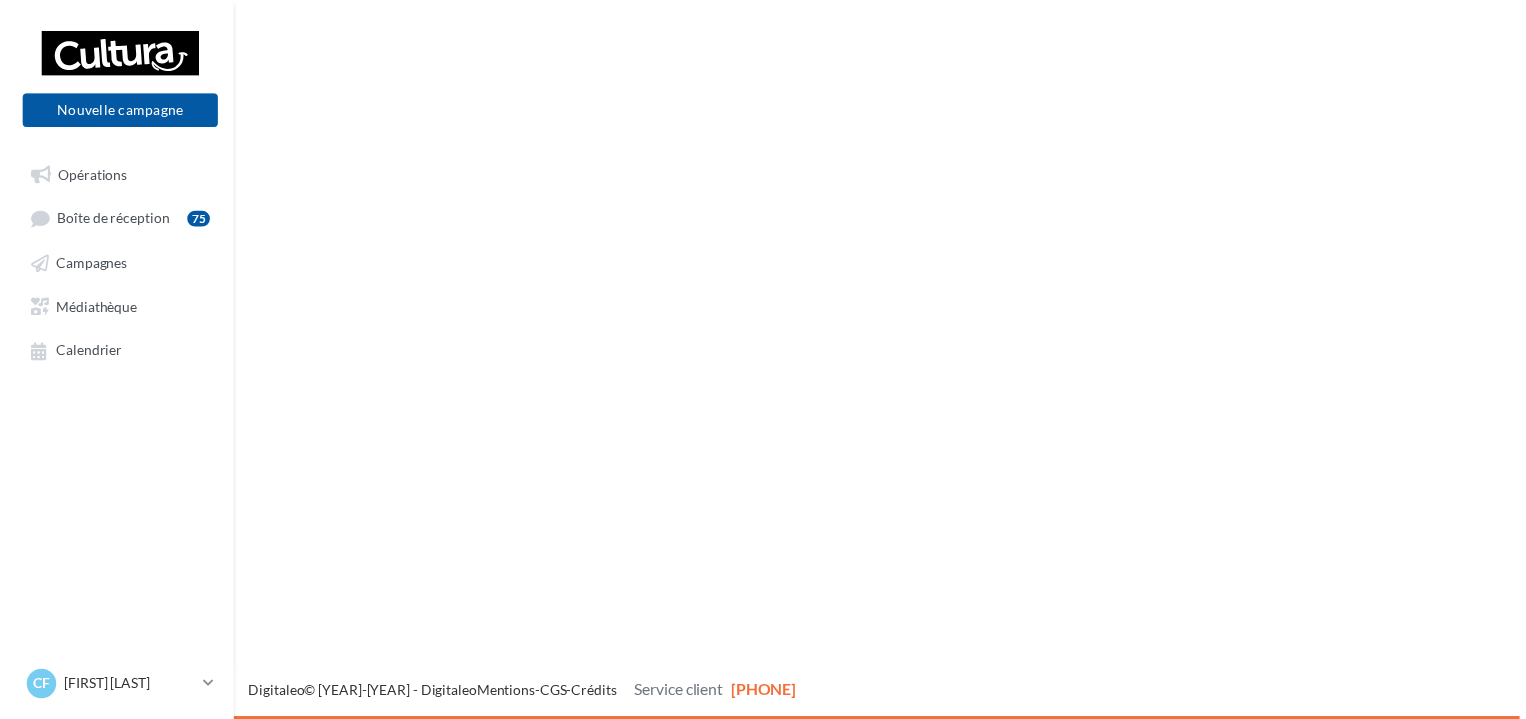 scroll, scrollTop: 0, scrollLeft: 0, axis: both 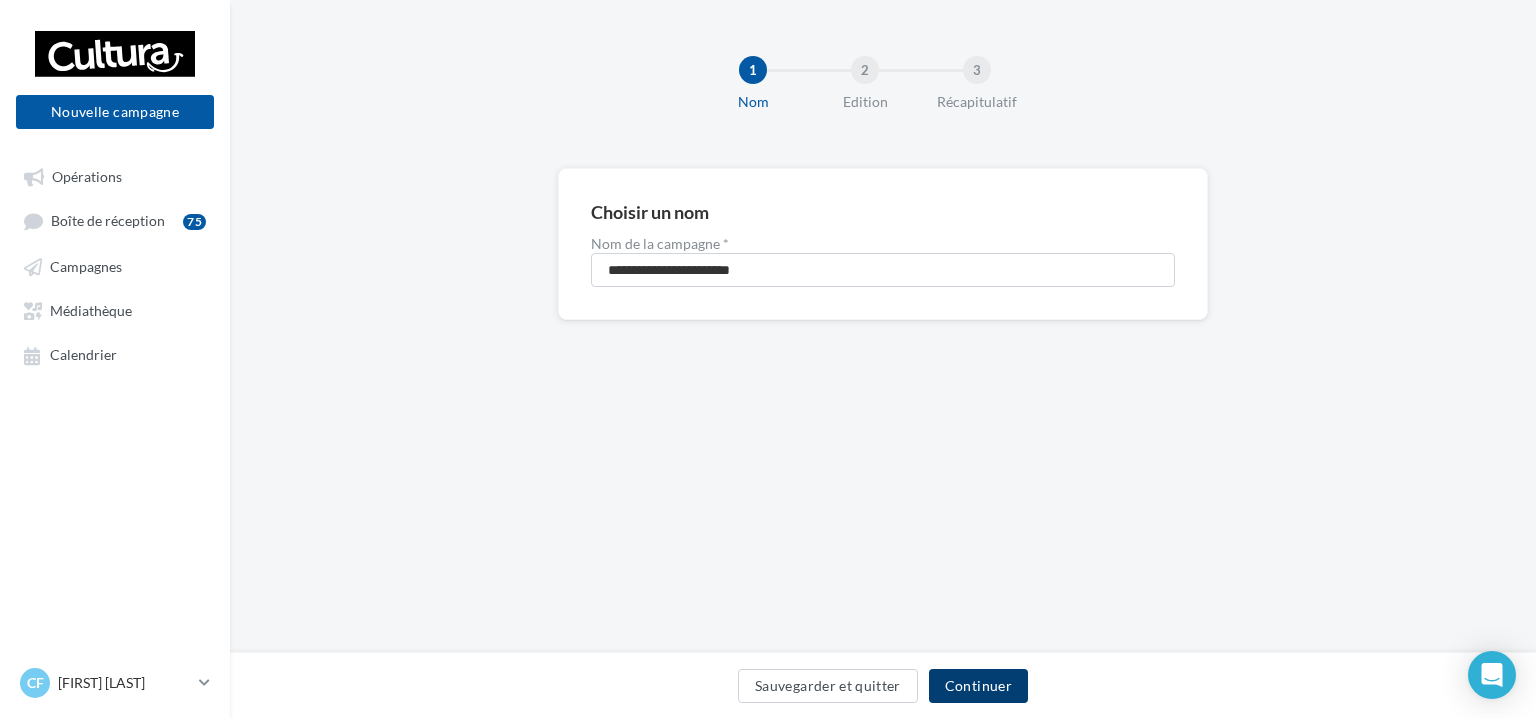 click on "Continuer" at bounding box center (978, 686) 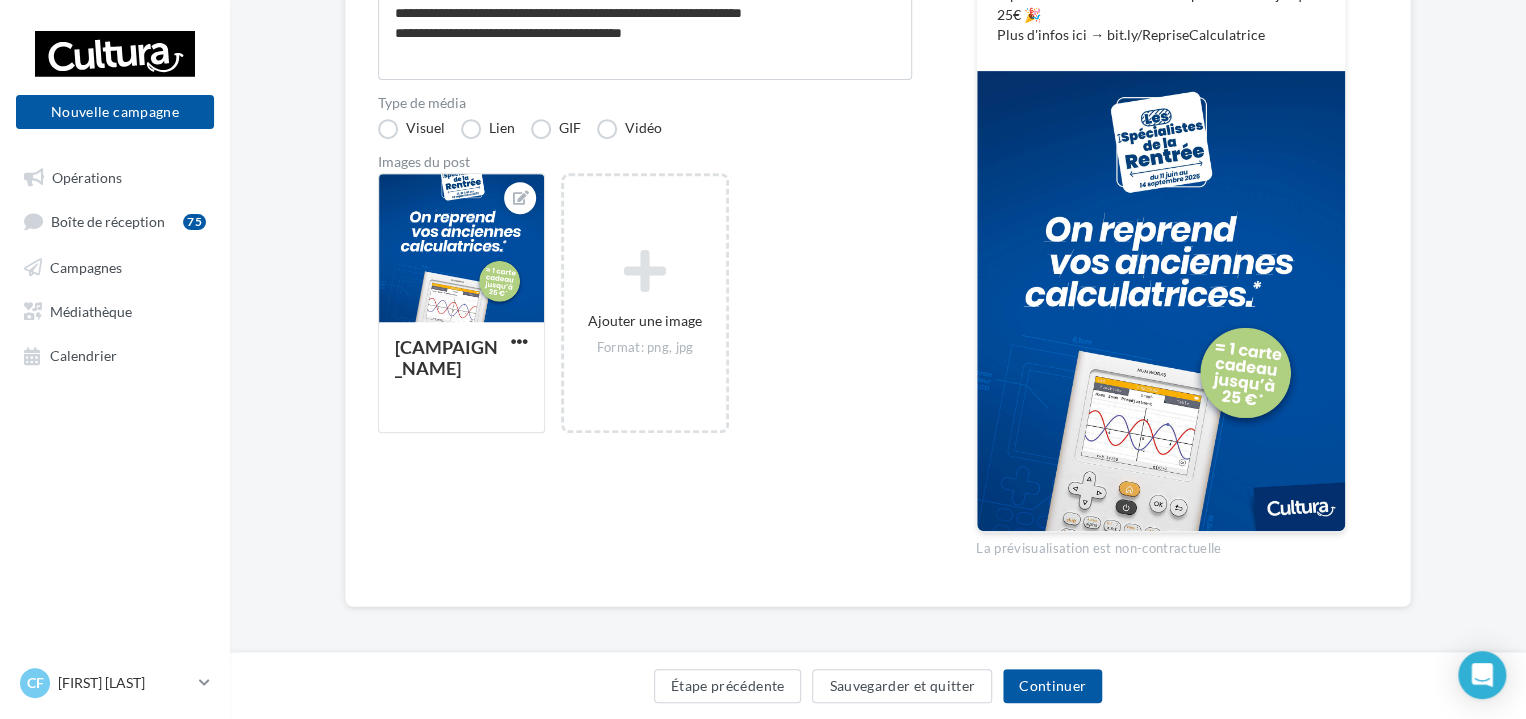 scroll, scrollTop: 391, scrollLeft: 0, axis: vertical 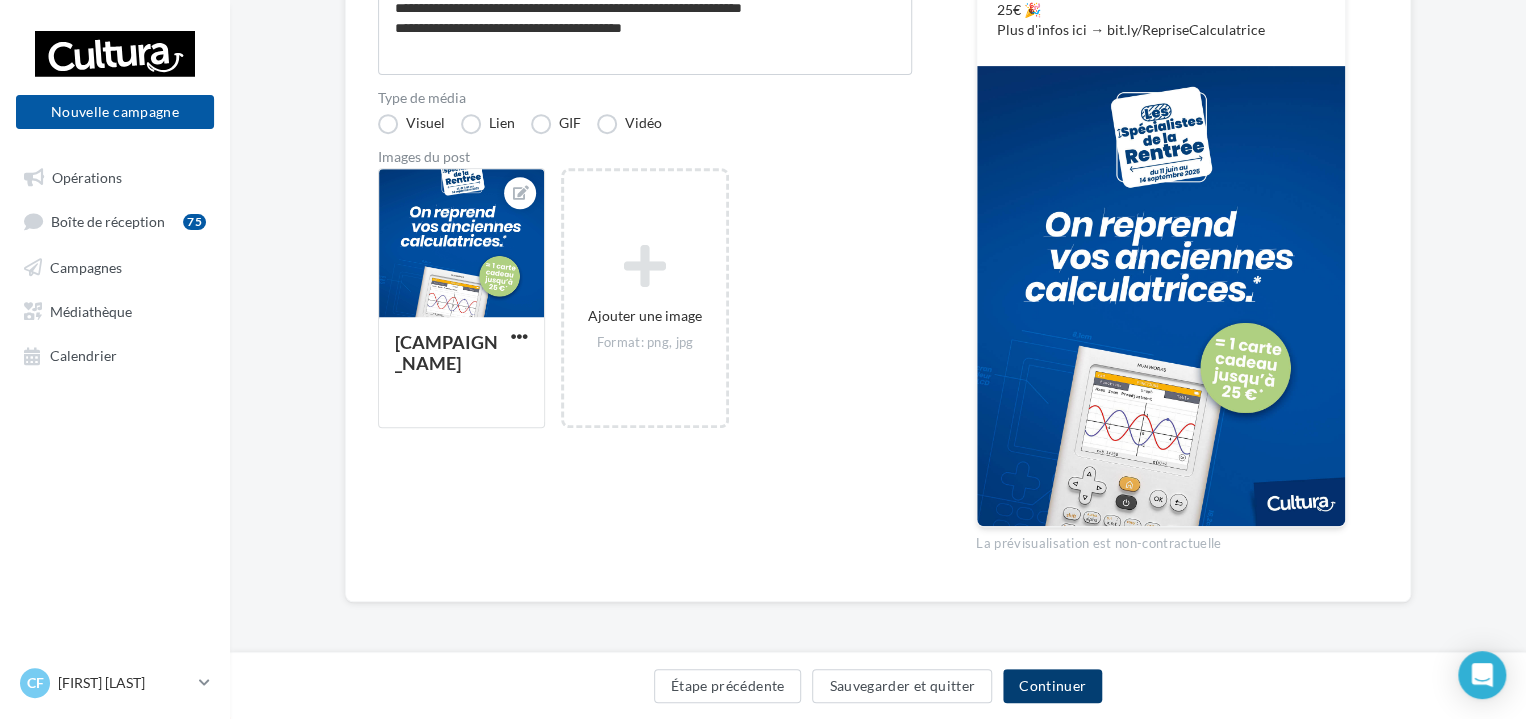 click on "Continuer" at bounding box center [1052, 686] 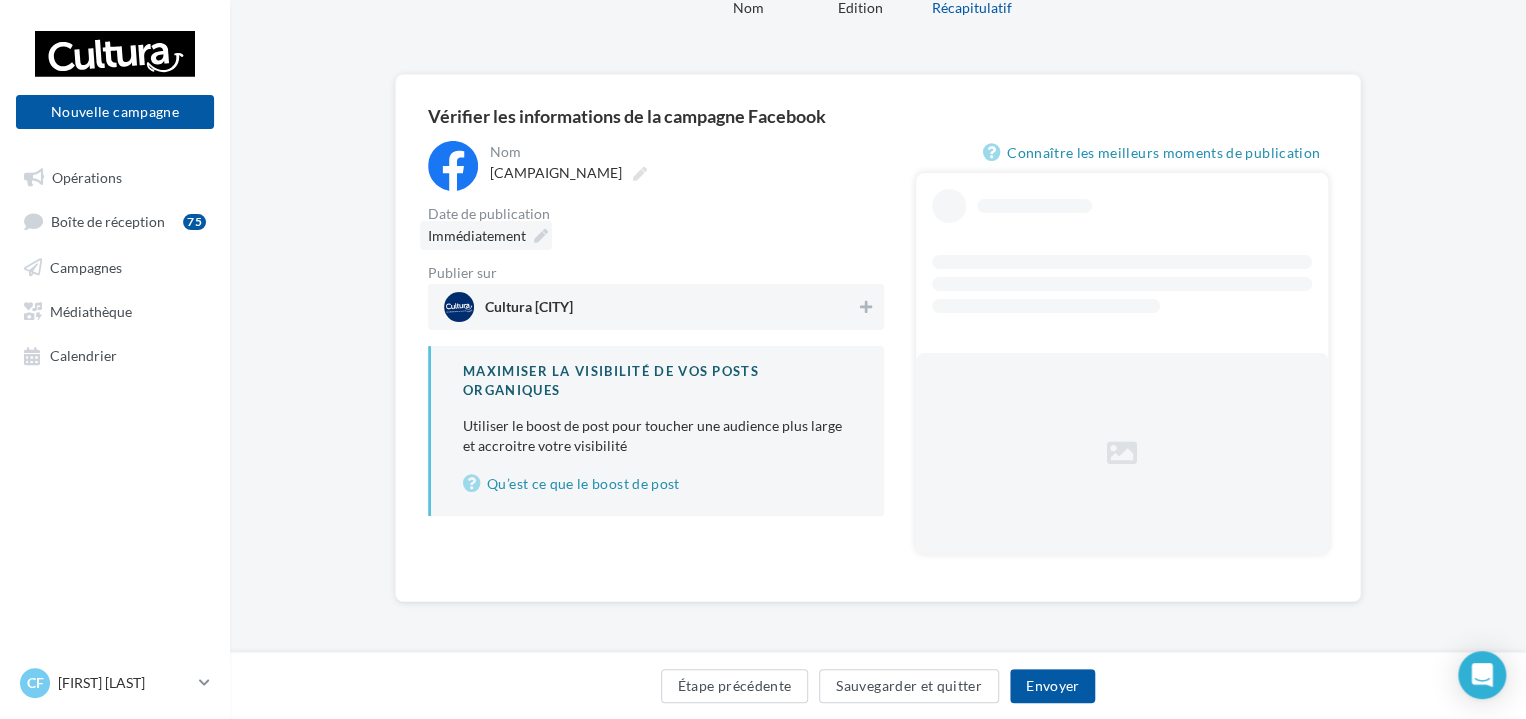 click on "Immédiatement" at bounding box center [477, 235] 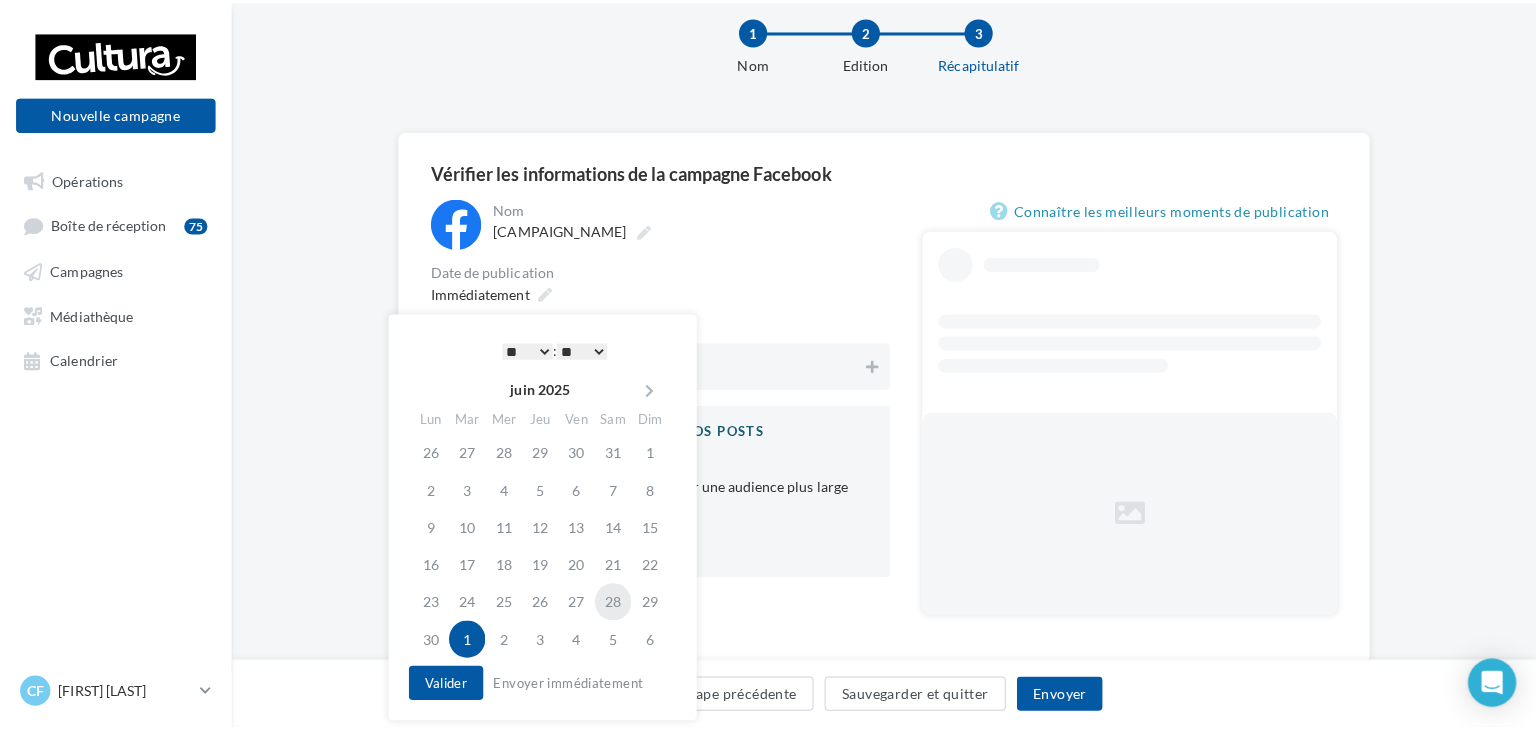 scroll, scrollTop: 94, scrollLeft: 0, axis: vertical 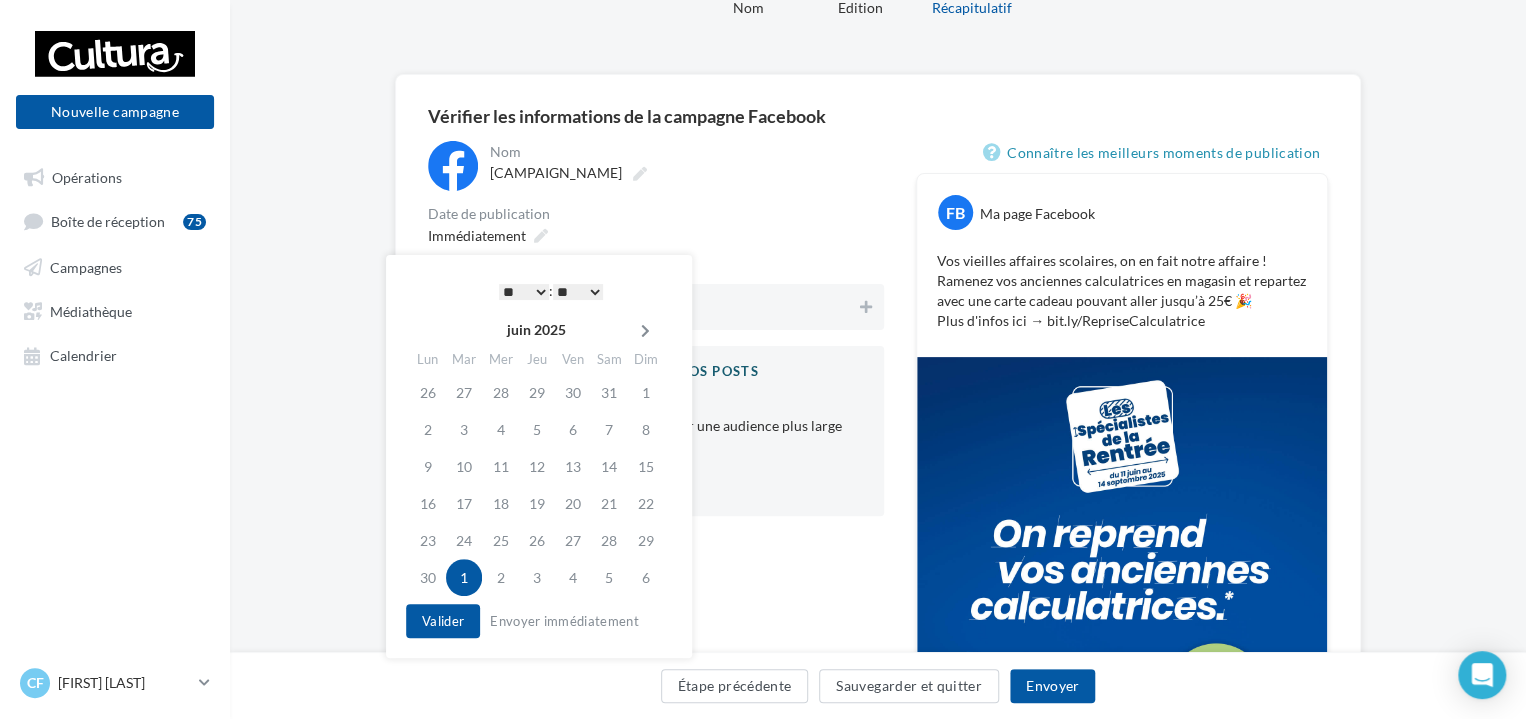 click at bounding box center (645, 331) 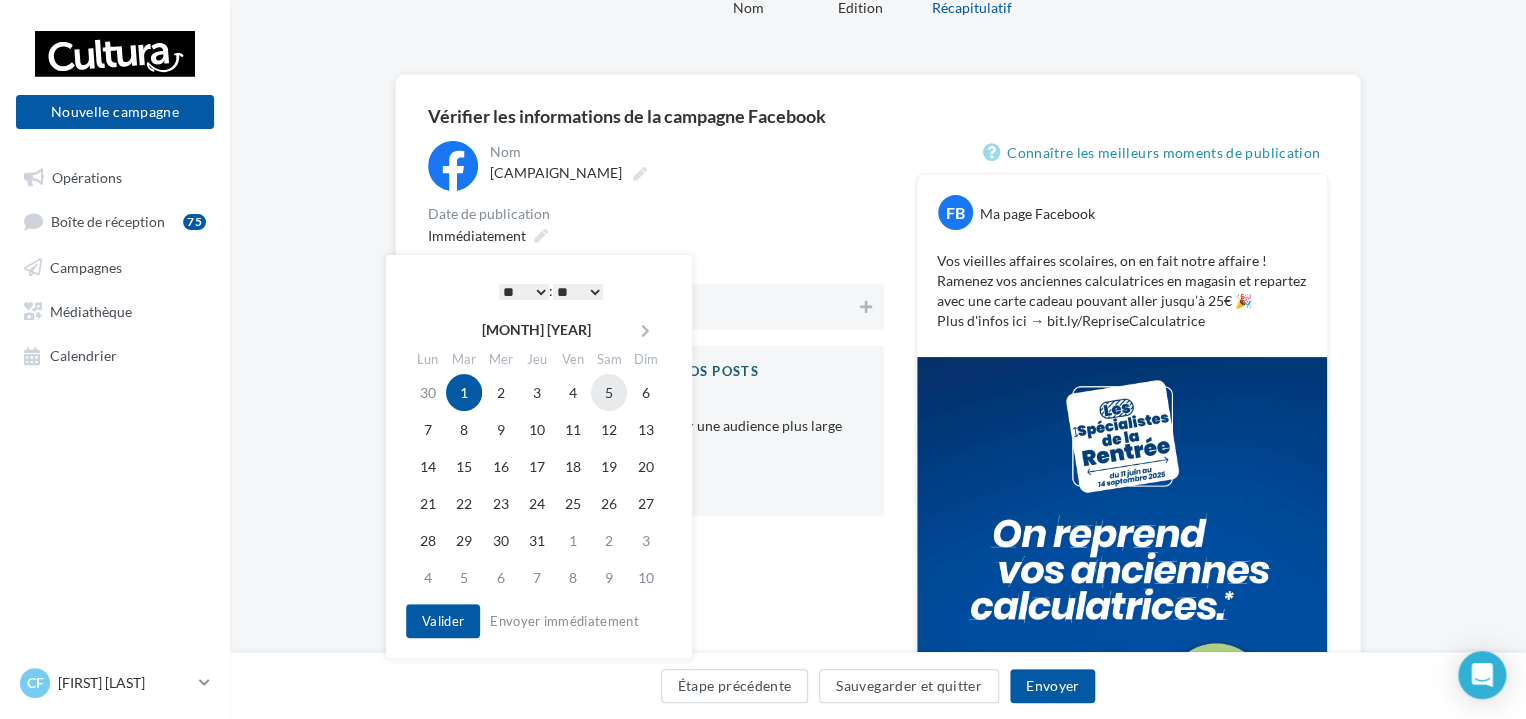click on "5" at bounding box center (609, 392) 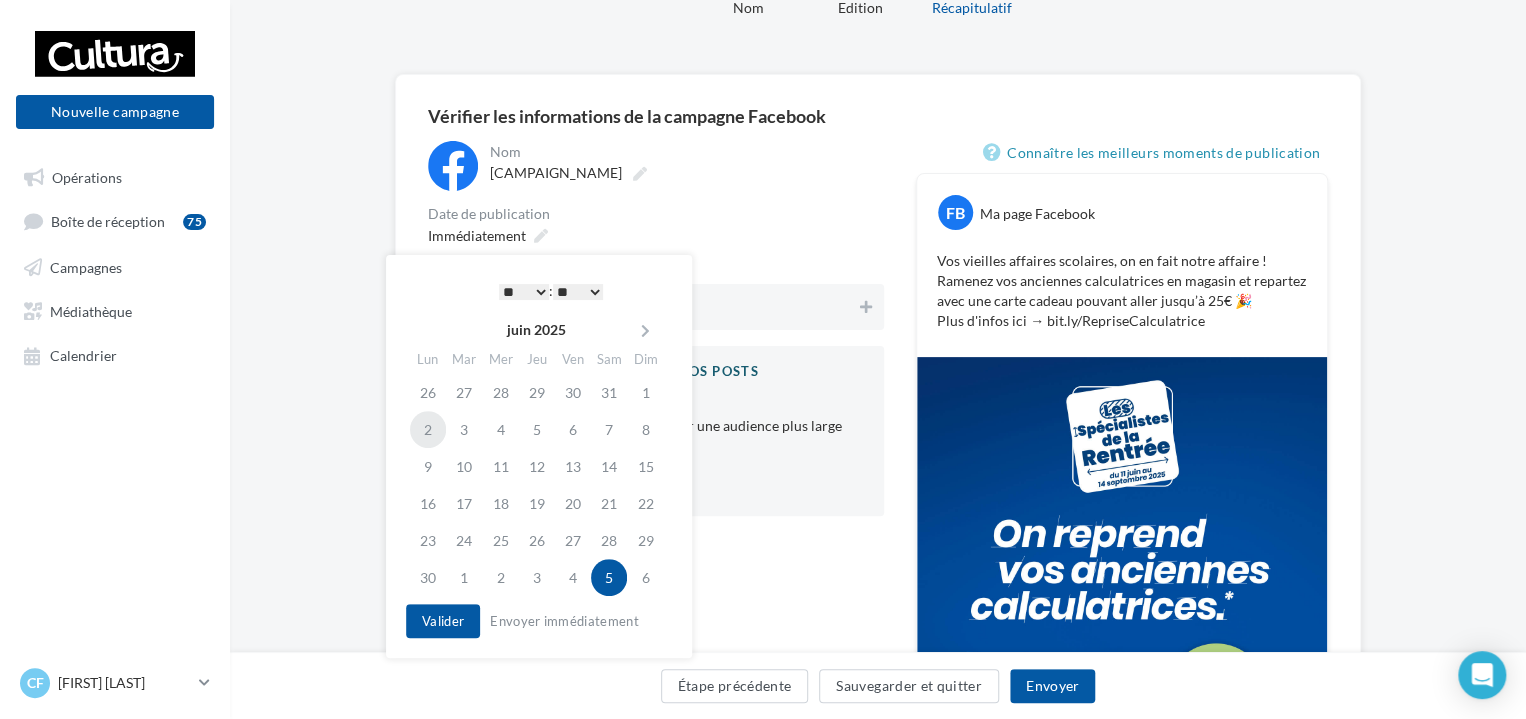 click on "2" at bounding box center [428, 392] 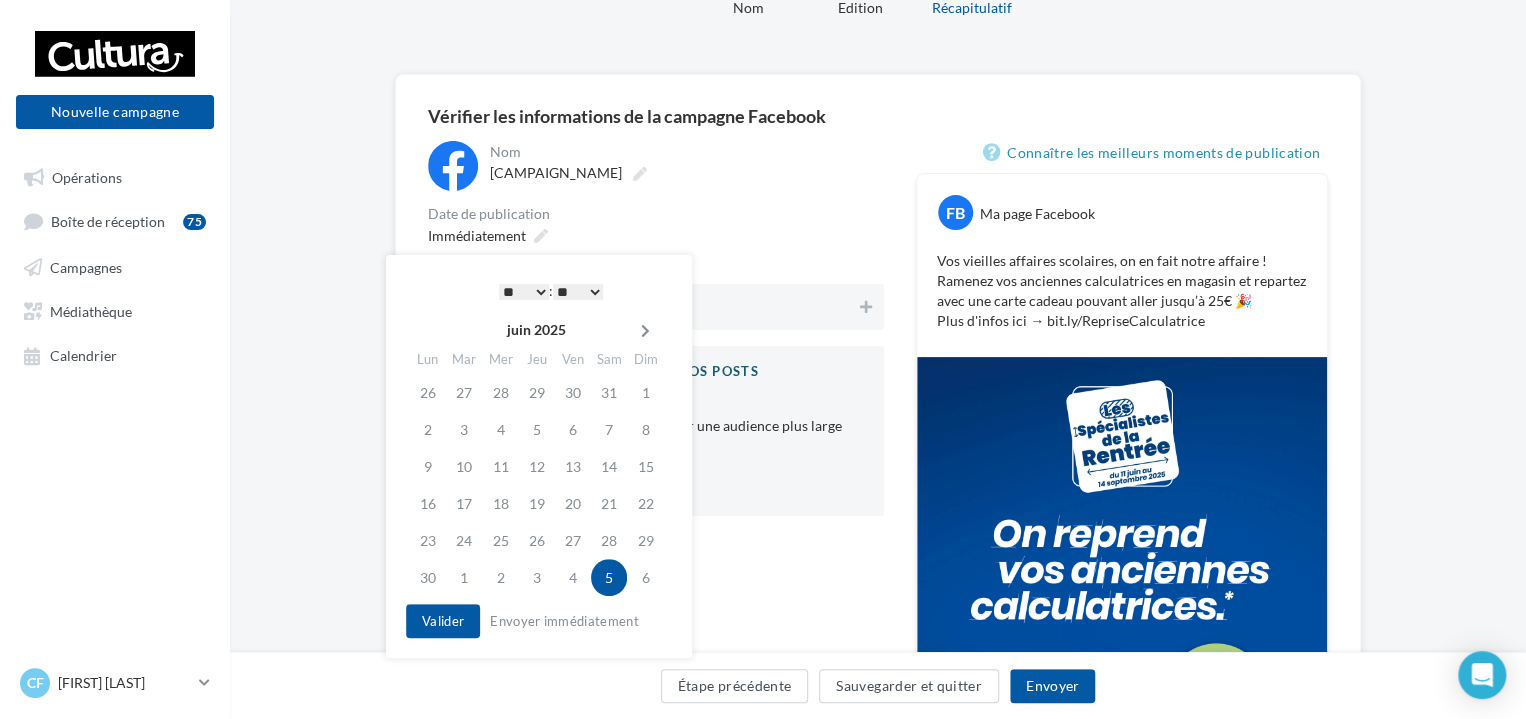 click at bounding box center [645, 331] 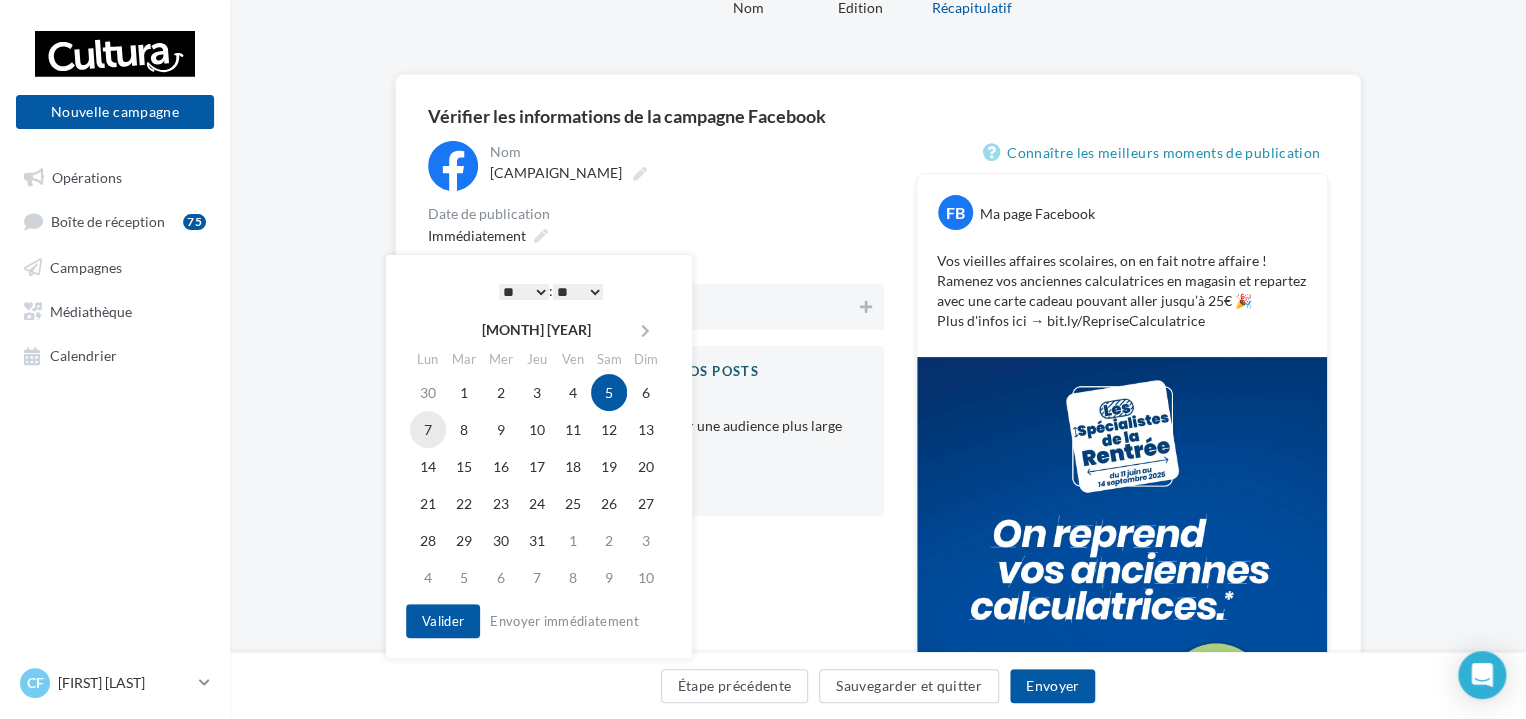 click on "7" at bounding box center [428, 429] 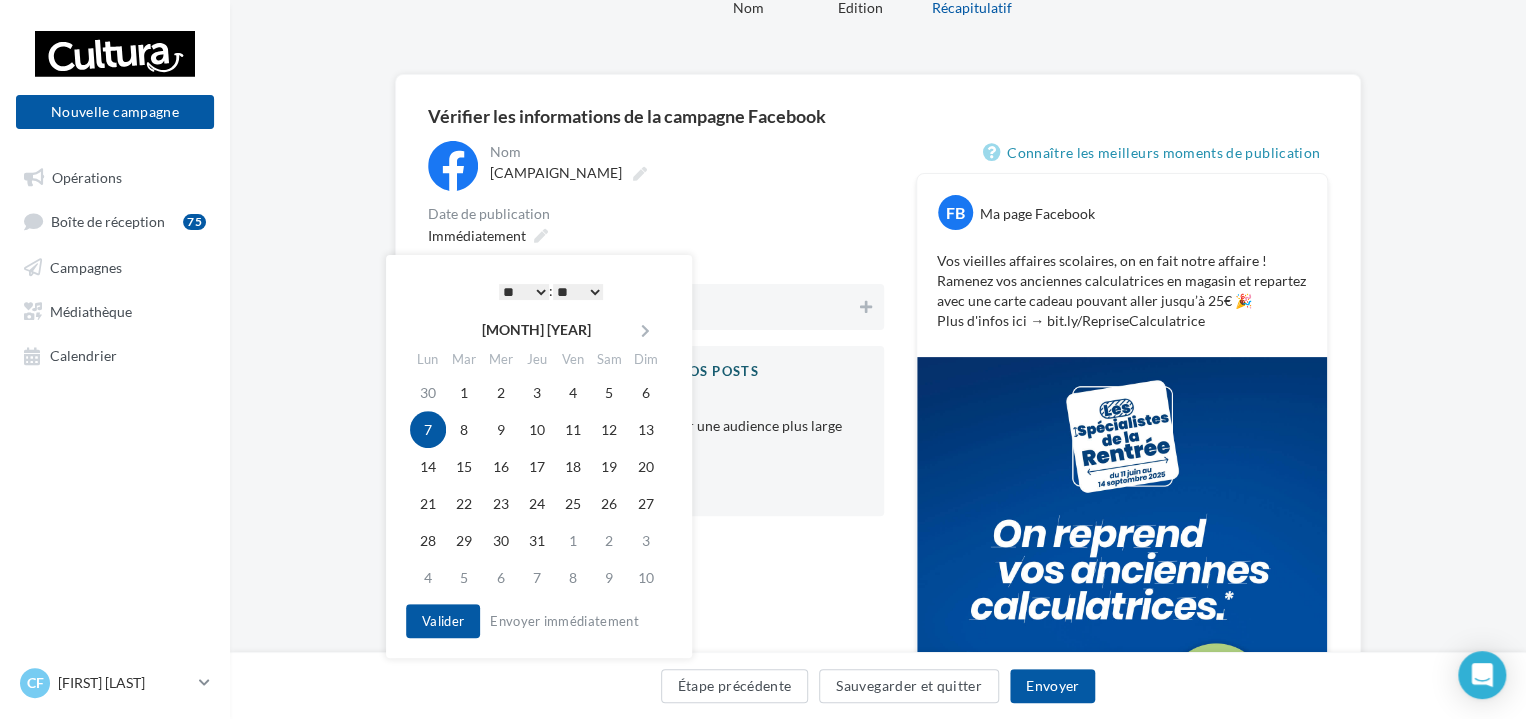 click on "* * * * * * * * * * ** ** ** ** ** ** ** ** ** ** ** ** ** **" at bounding box center (524, 292) 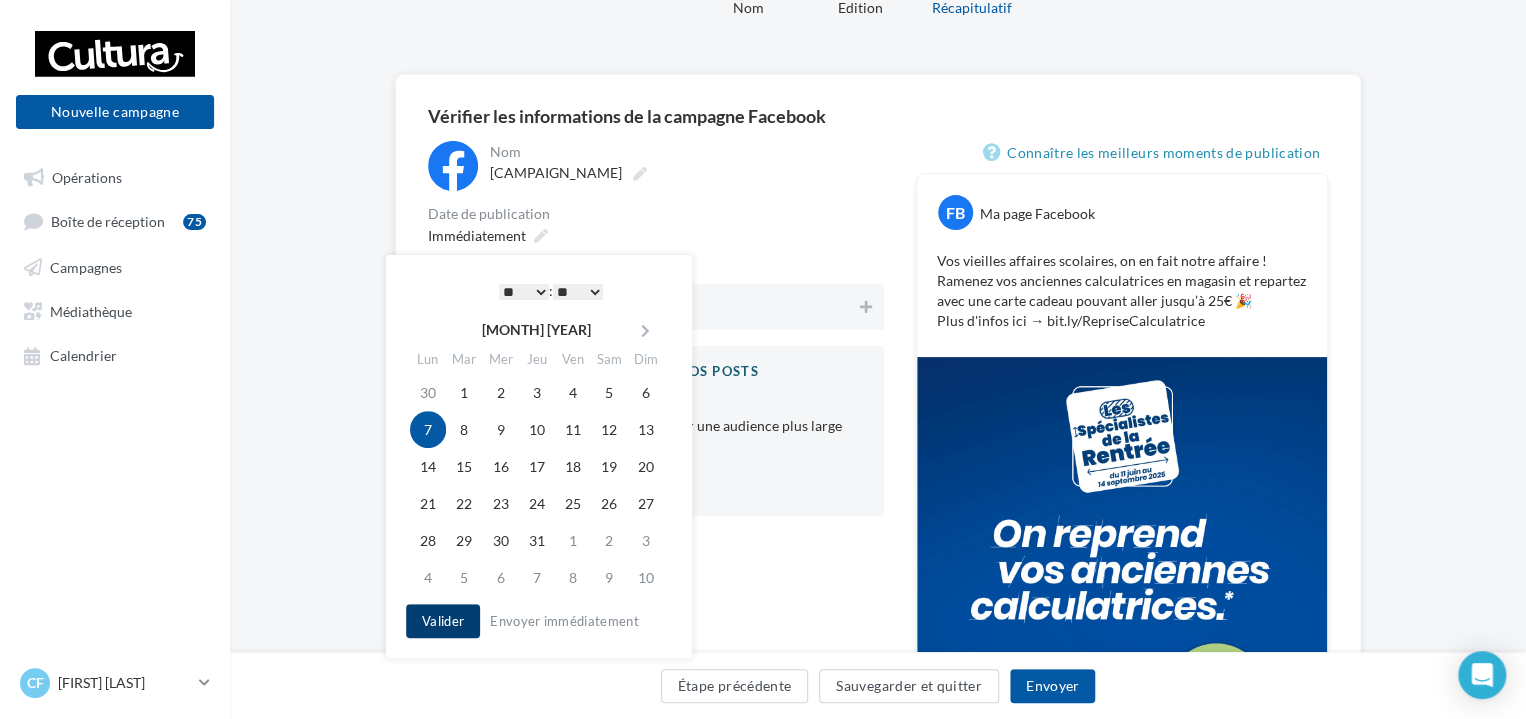 click on "Valider" at bounding box center [443, 621] 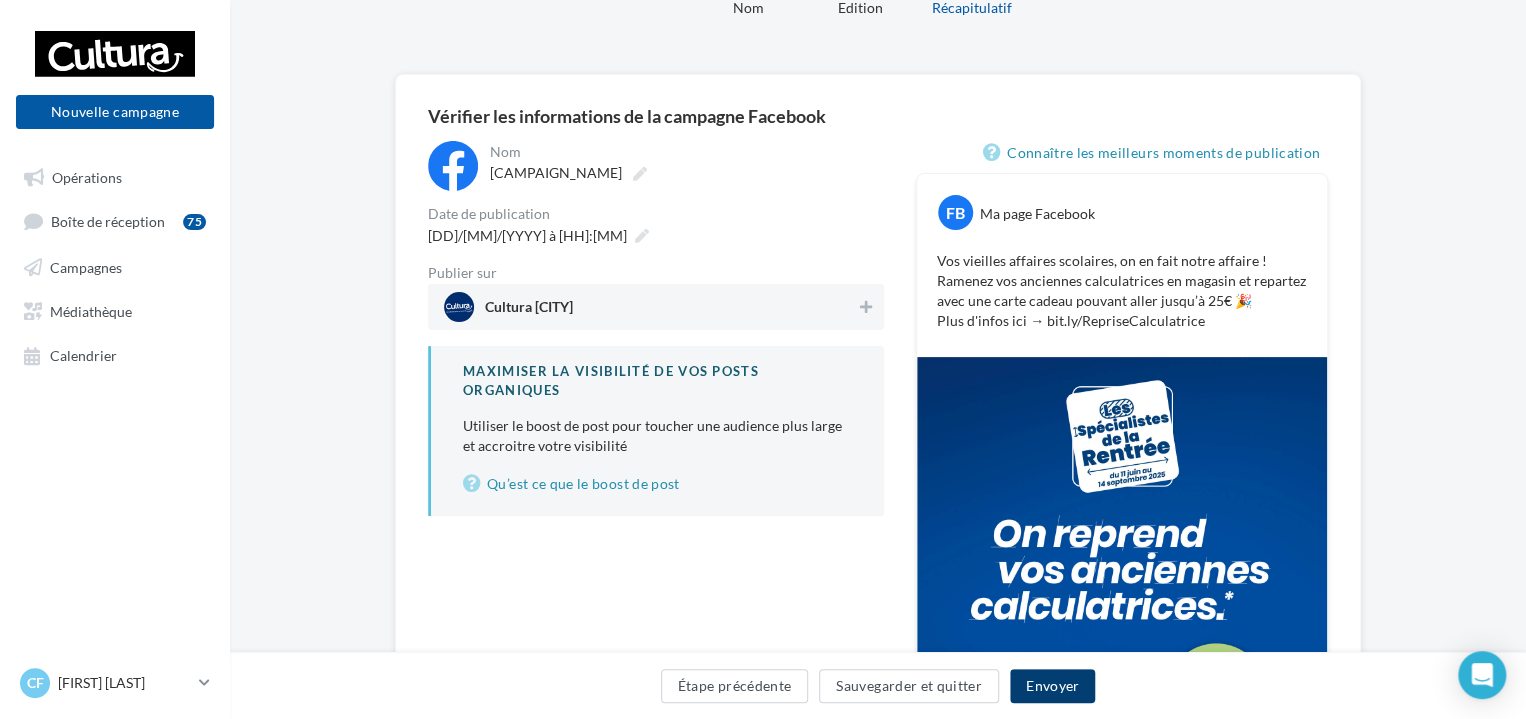 click on "Envoyer" at bounding box center (1052, 686) 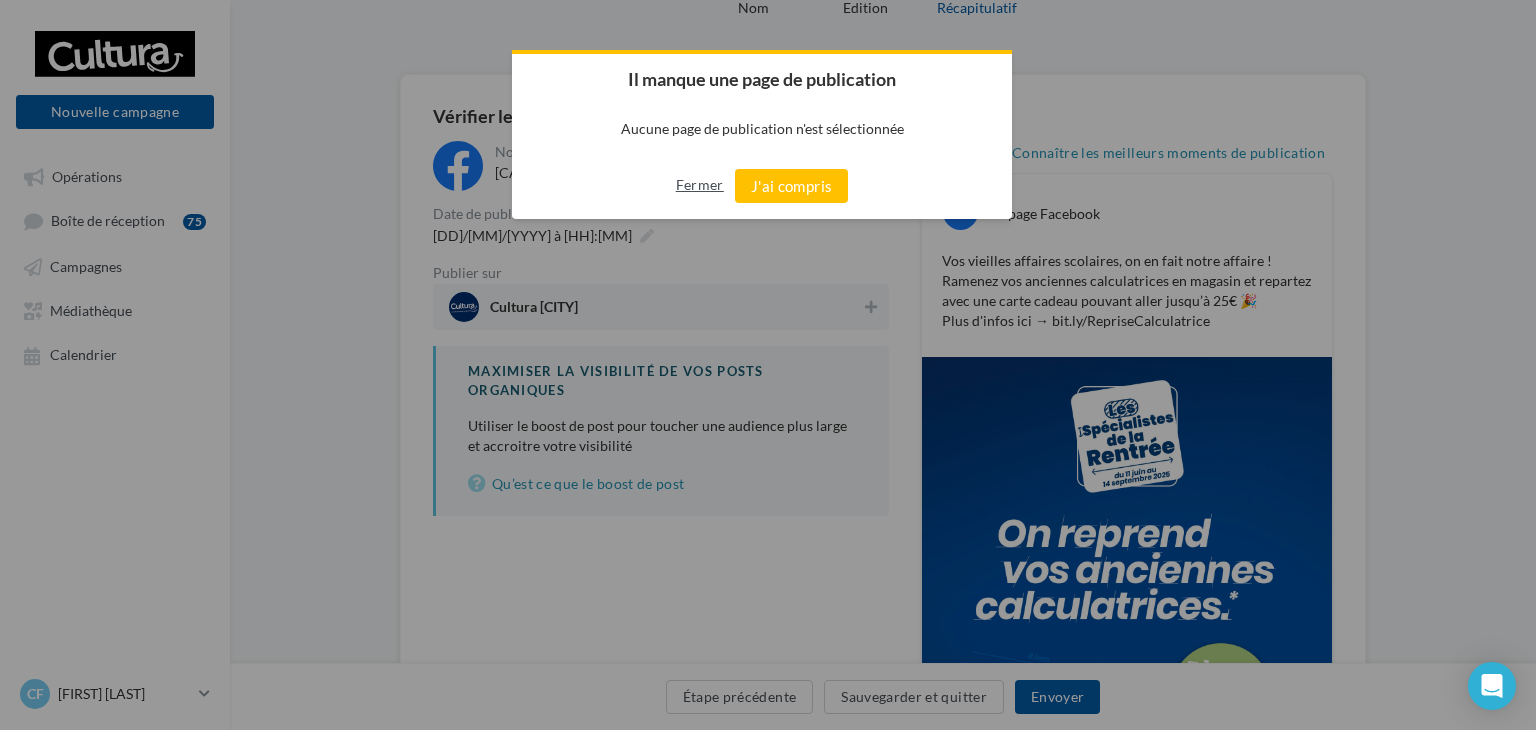 click on "Fermer" at bounding box center [700, 185] 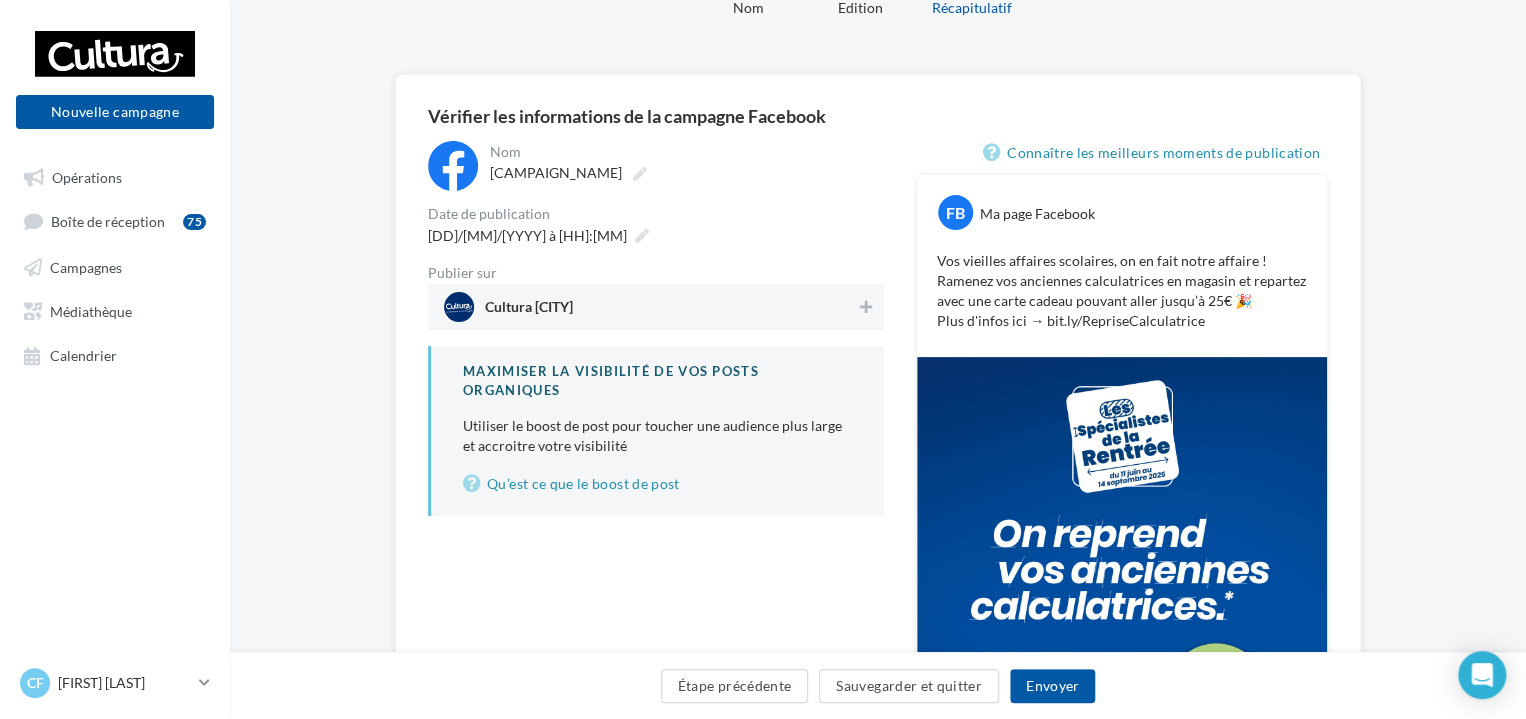 click on "Cultura [LOCATION] ([LOCATION])" at bounding box center (650, 307) 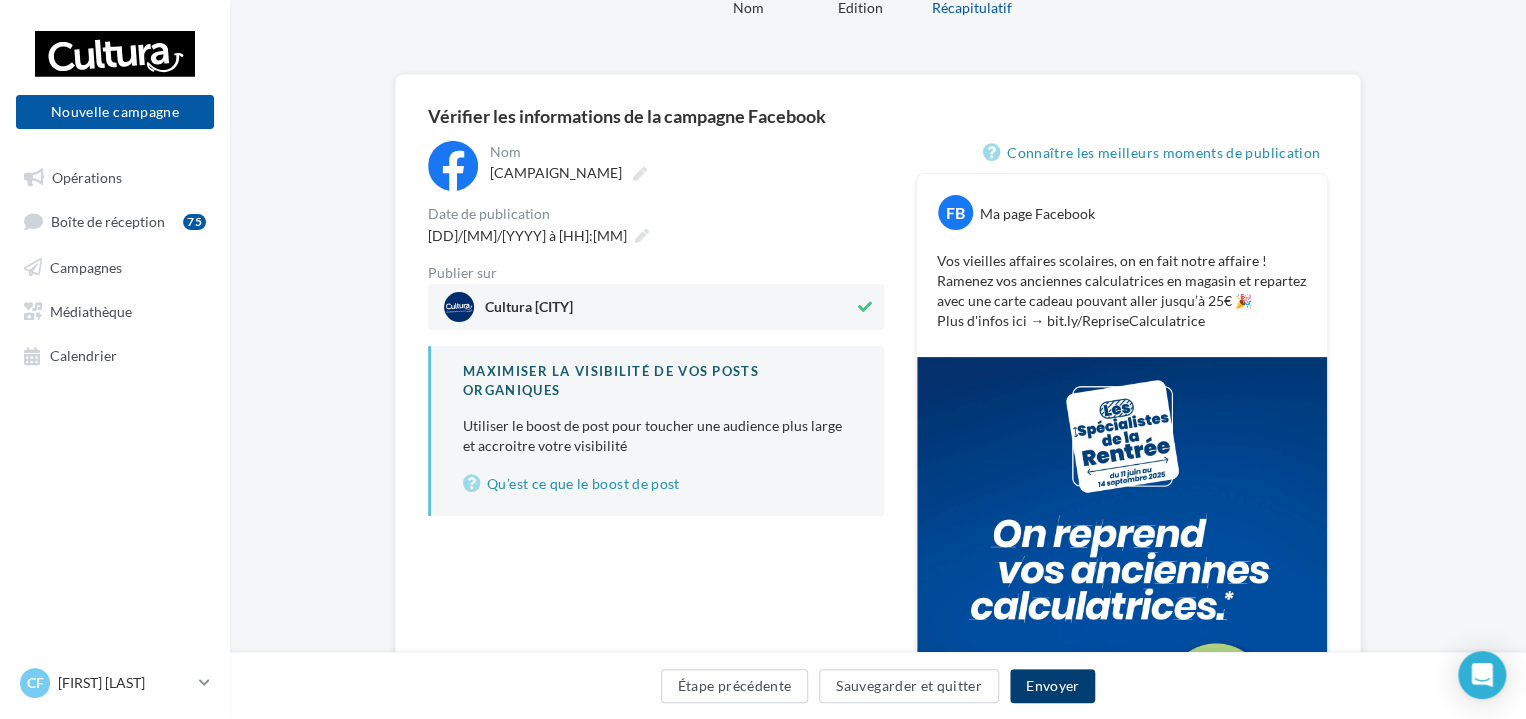 click on "Envoyer" at bounding box center [1052, 686] 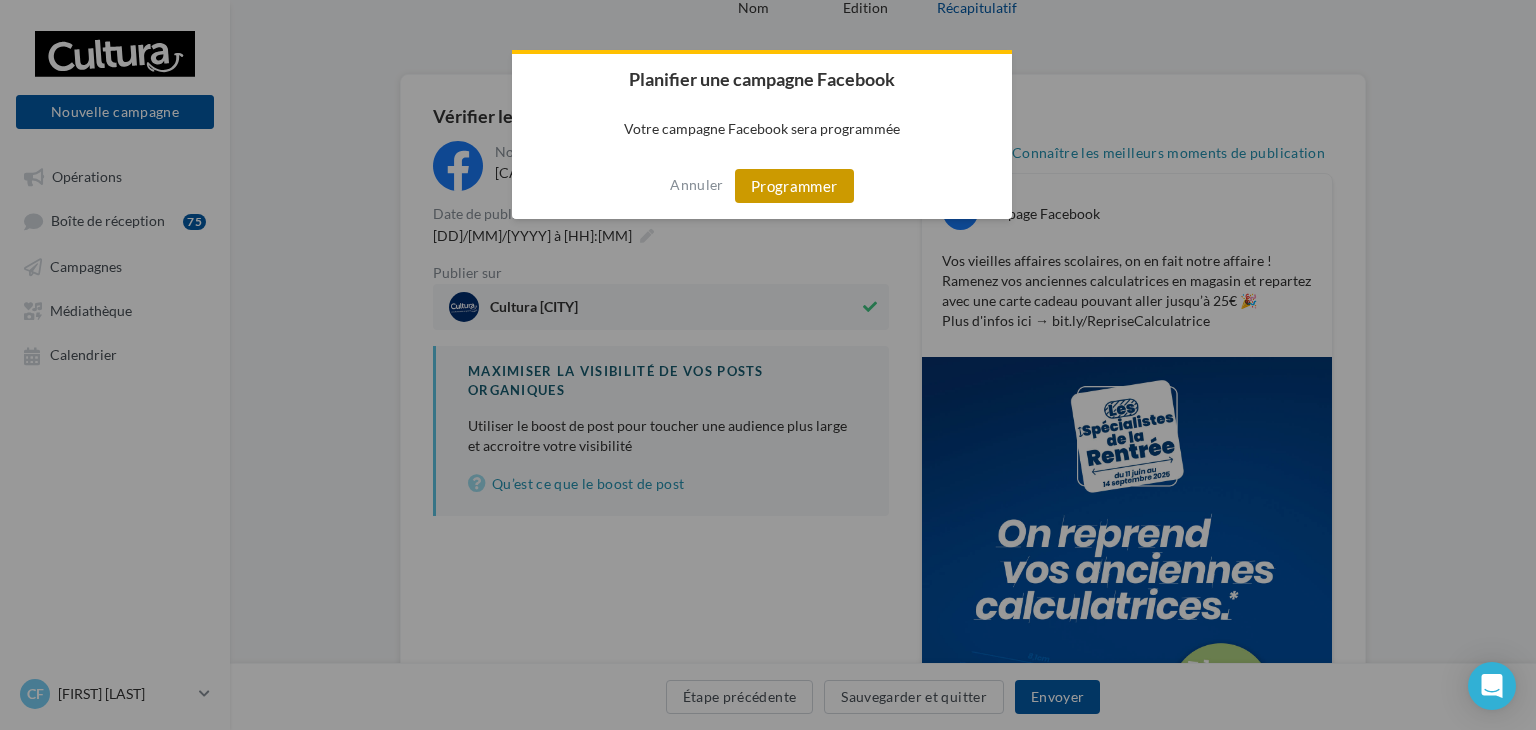 click on "Programmer" at bounding box center (794, 186) 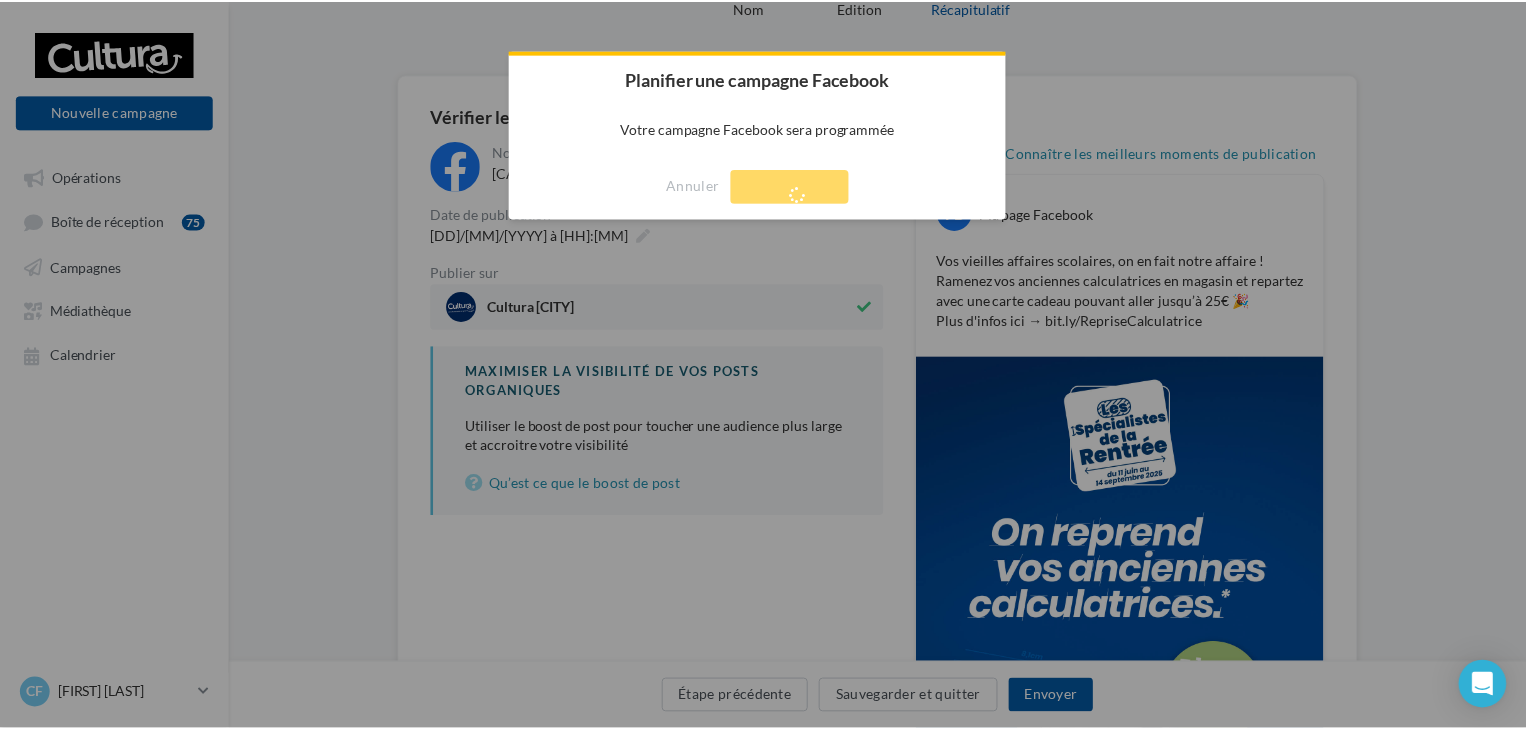 scroll, scrollTop: 32, scrollLeft: 0, axis: vertical 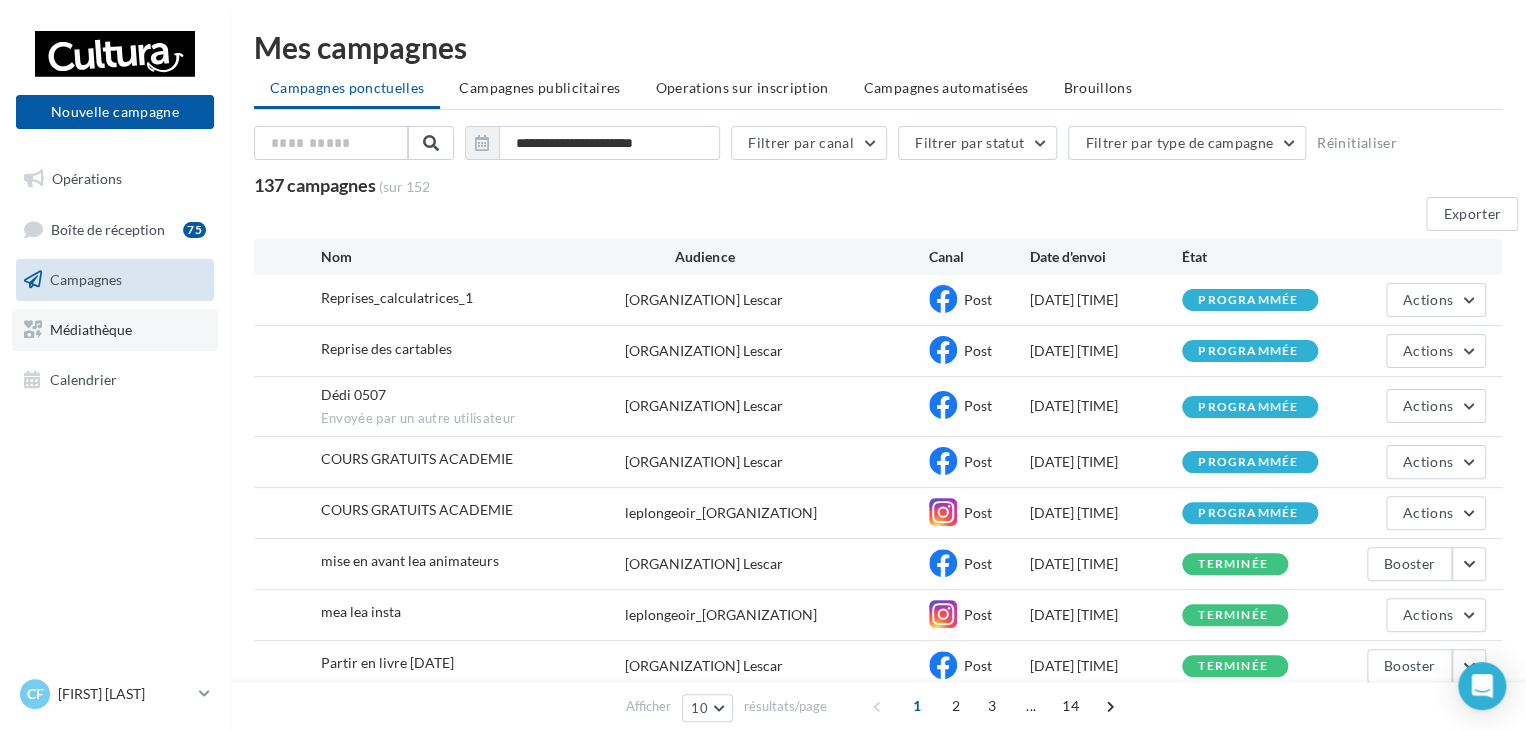 click on "Médiathèque" at bounding box center [91, 329] 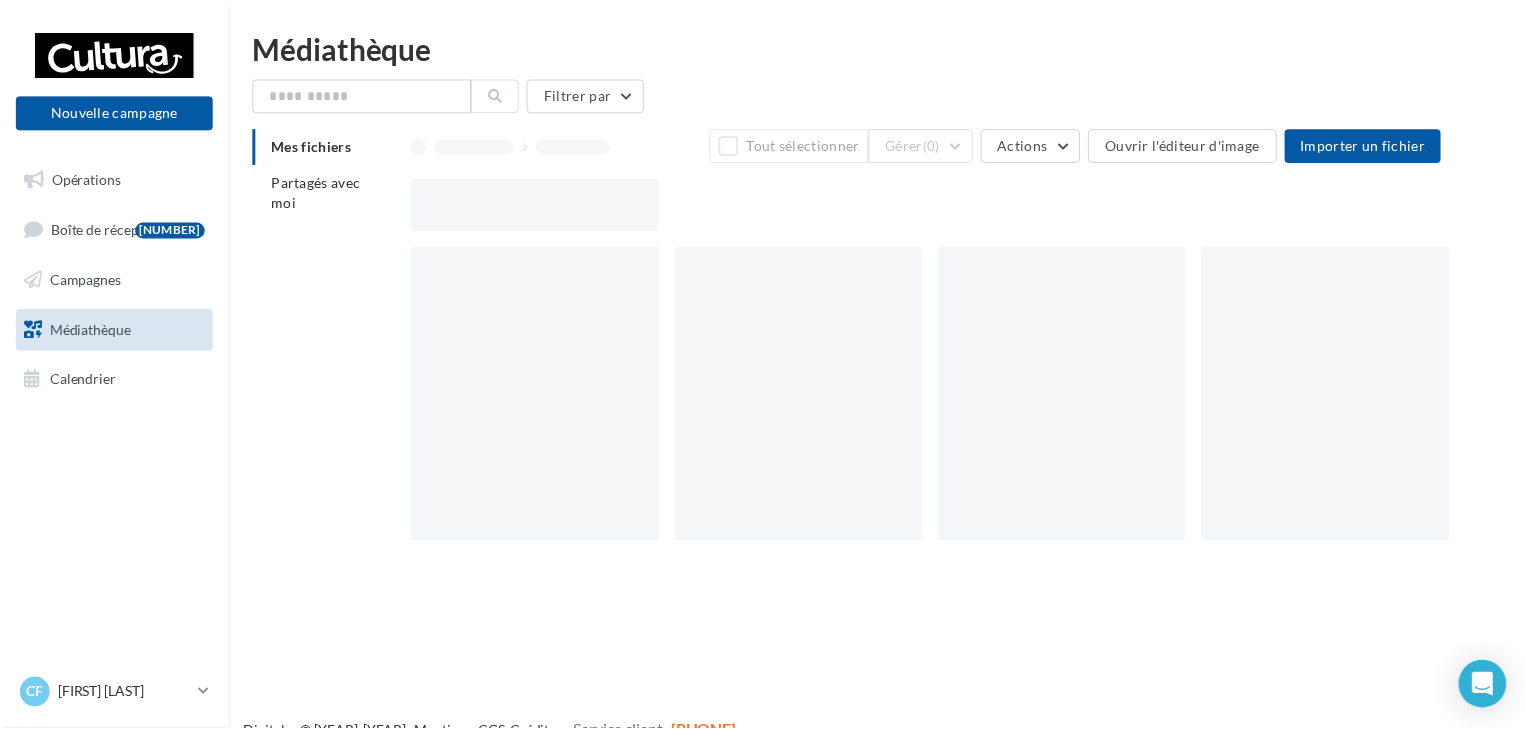 scroll, scrollTop: 0, scrollLeft: 0, axis: both 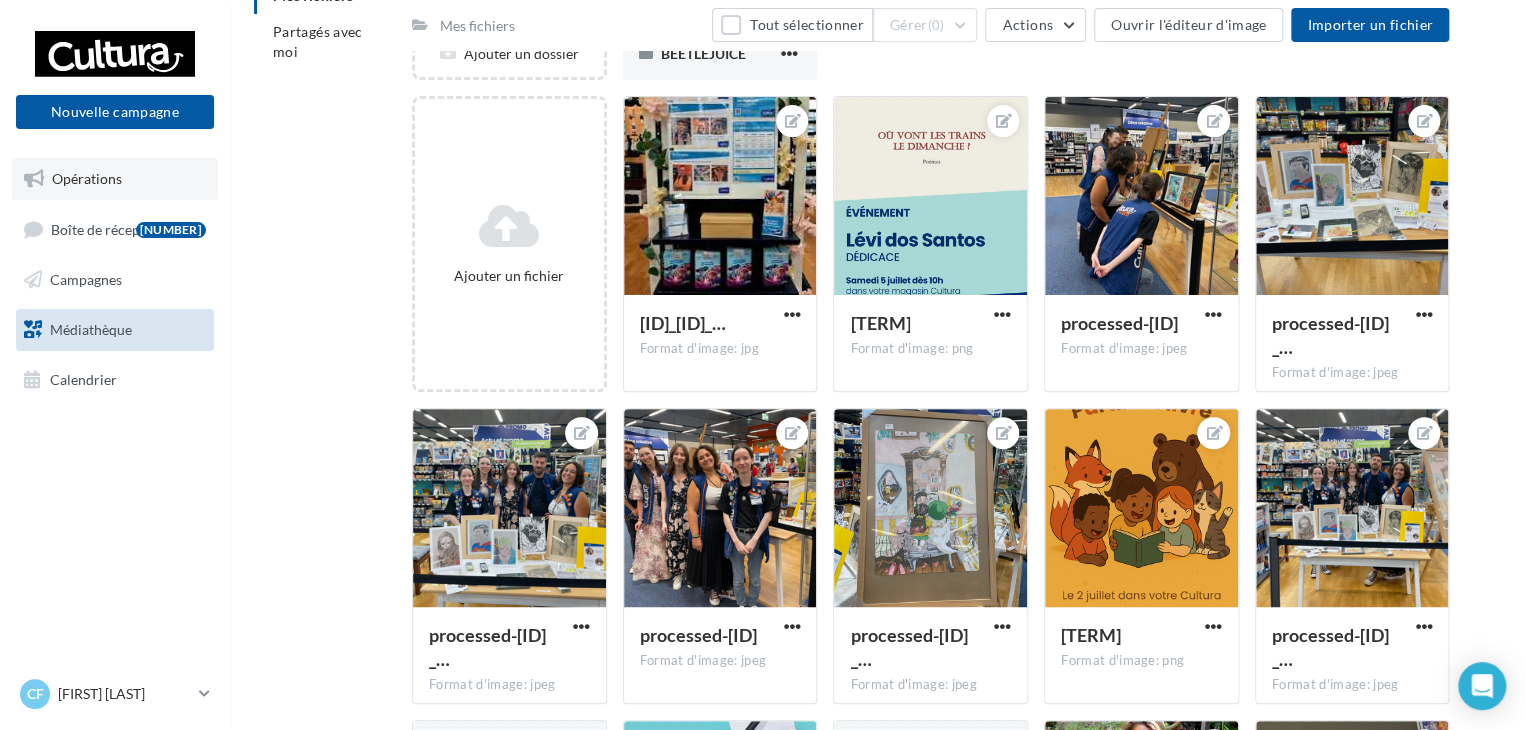 click on "Opérations" at bounding box center [87, 178] 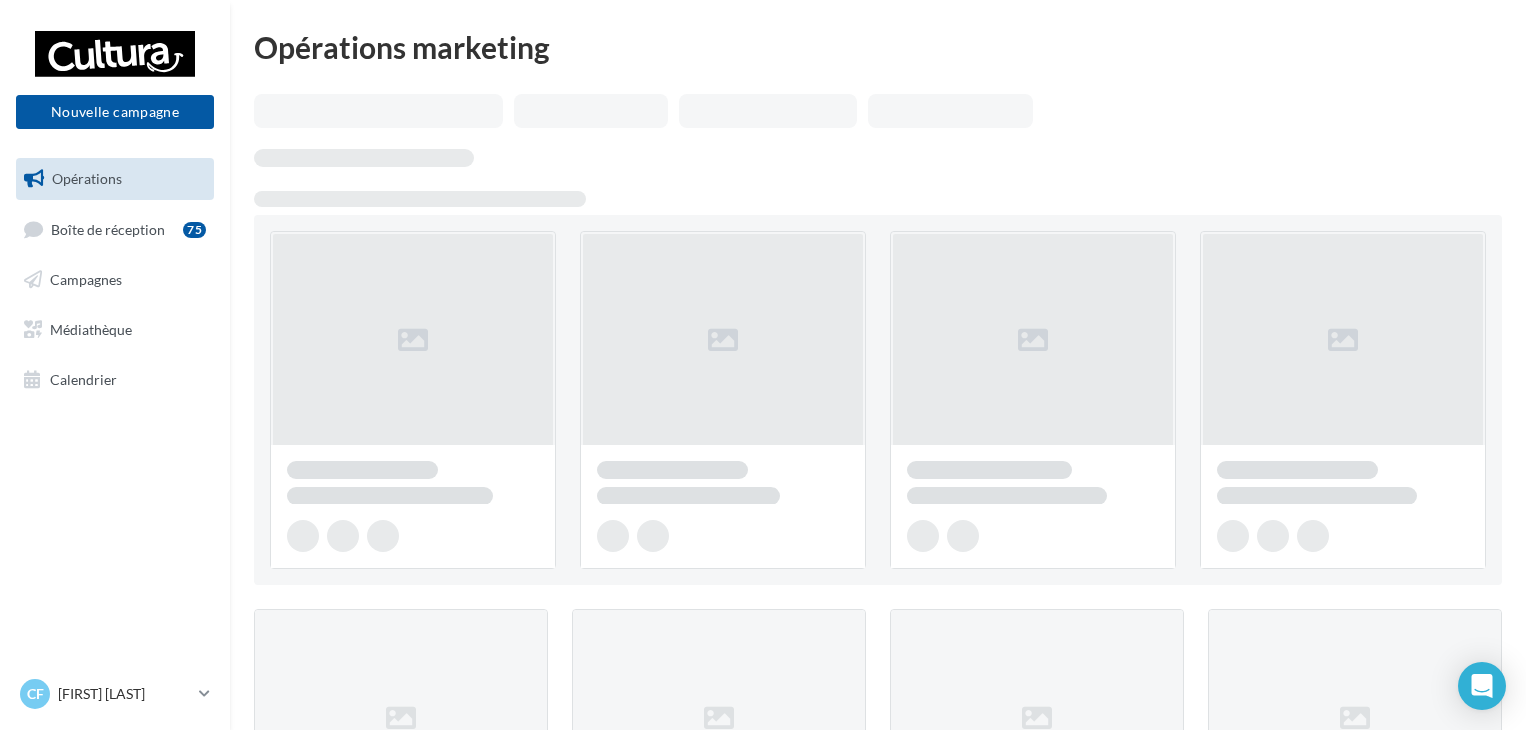 scroll, scrollTop: 0, scrollLeft: 0, axis: both 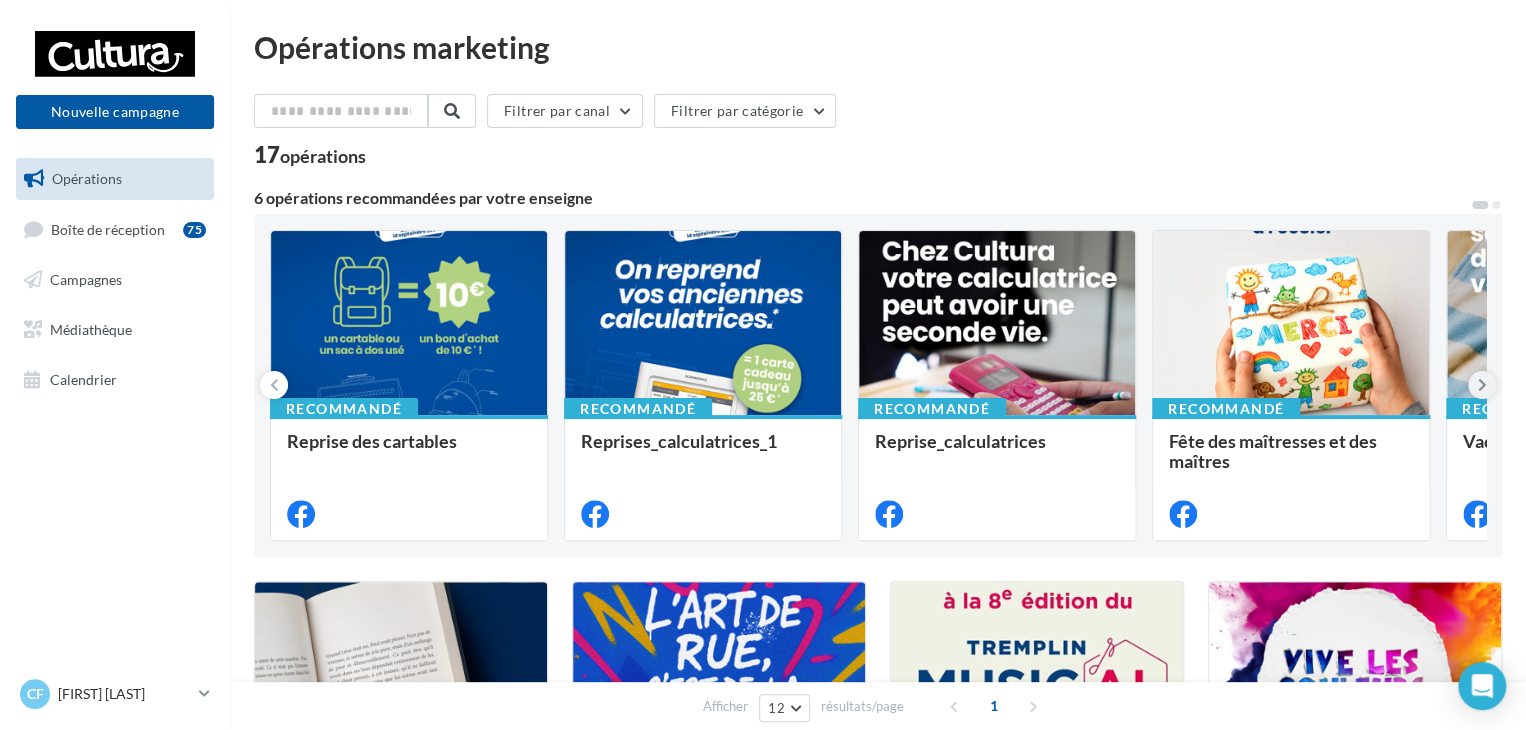 click at bounding box center [1482, 385] 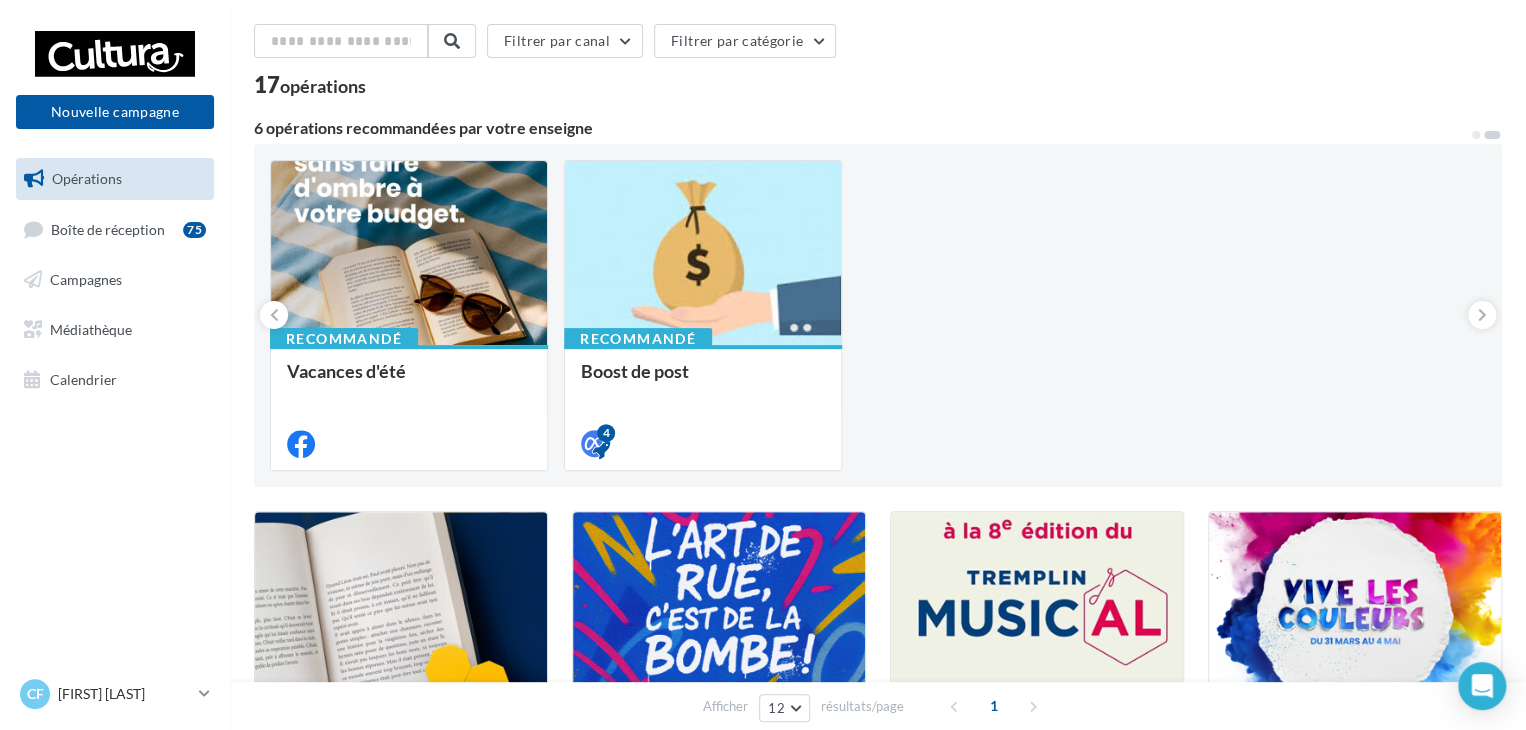 scroll, scrollTop: 0, scrollLeft: 0, axis: both 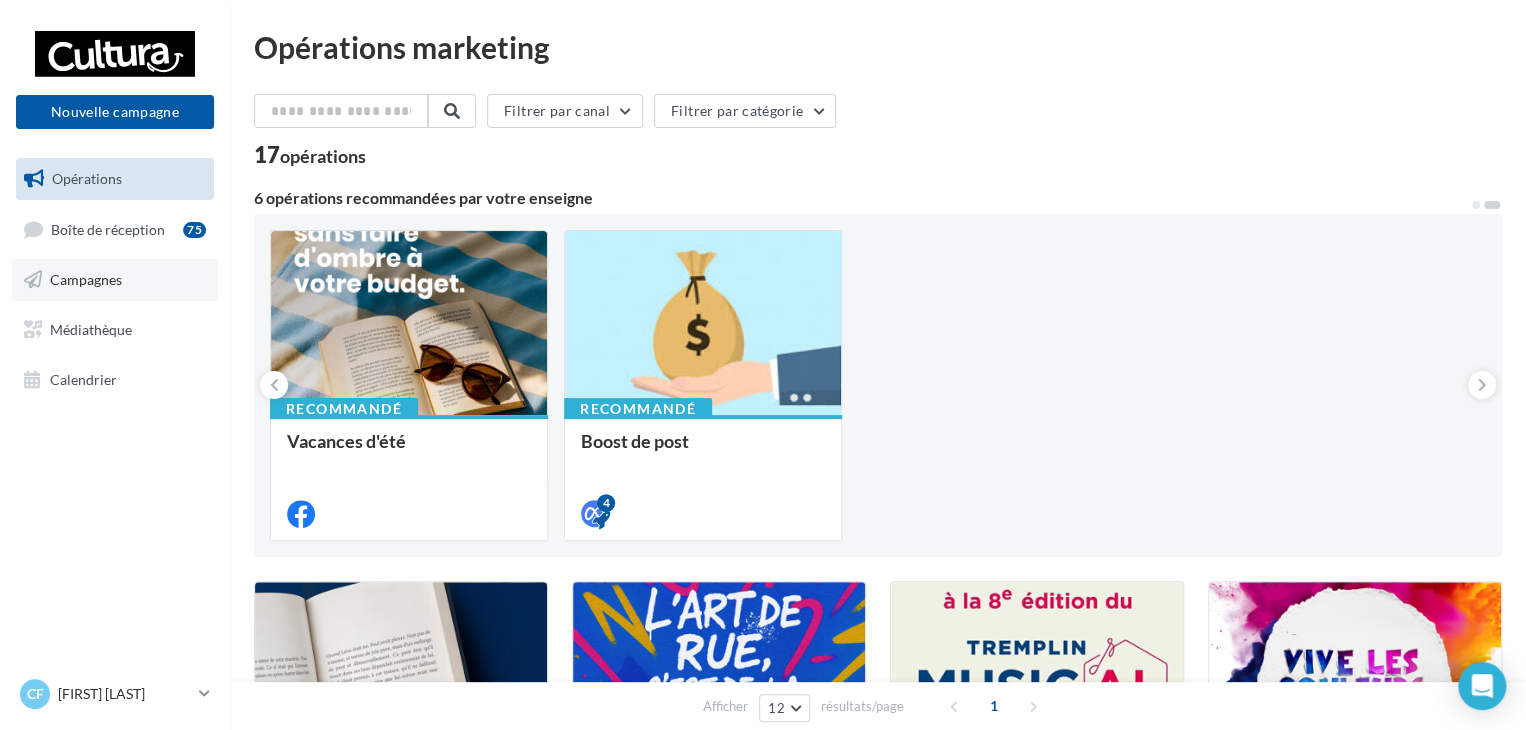 click on "Campagnes" at bounding box center (86, 279) 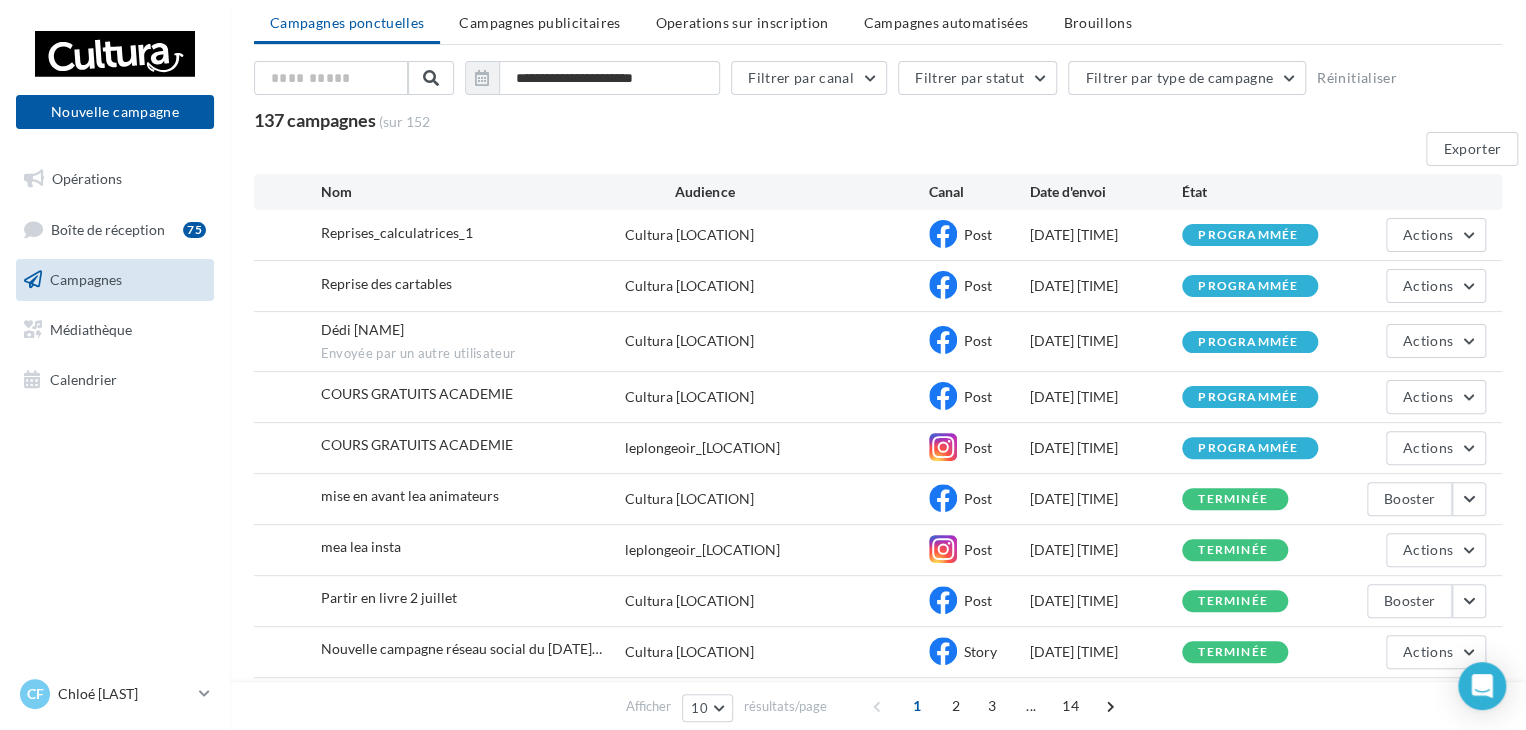 scroll, scrollTop: 100, scrollLeft: 0, axis: vertical 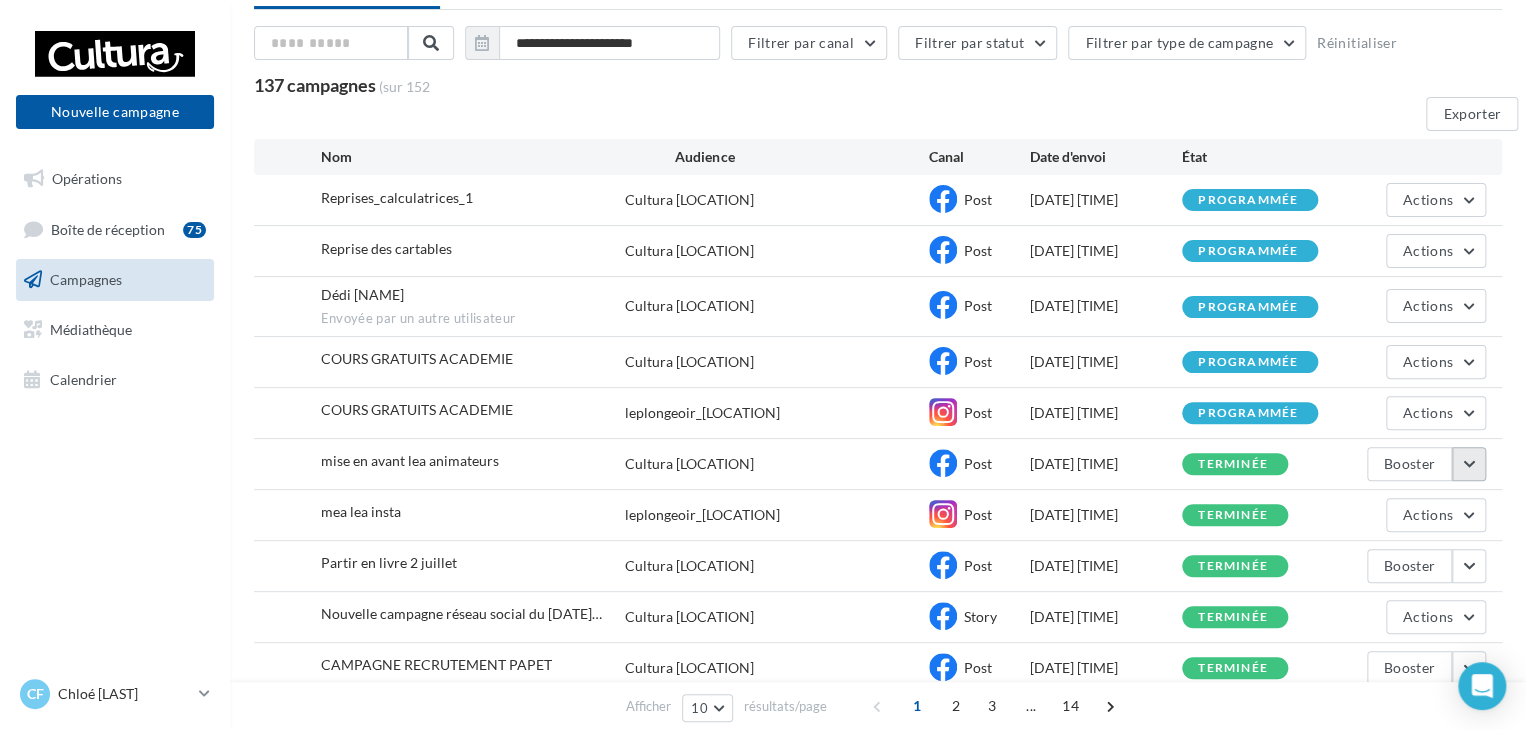 click at bounding box center [1469, 464] 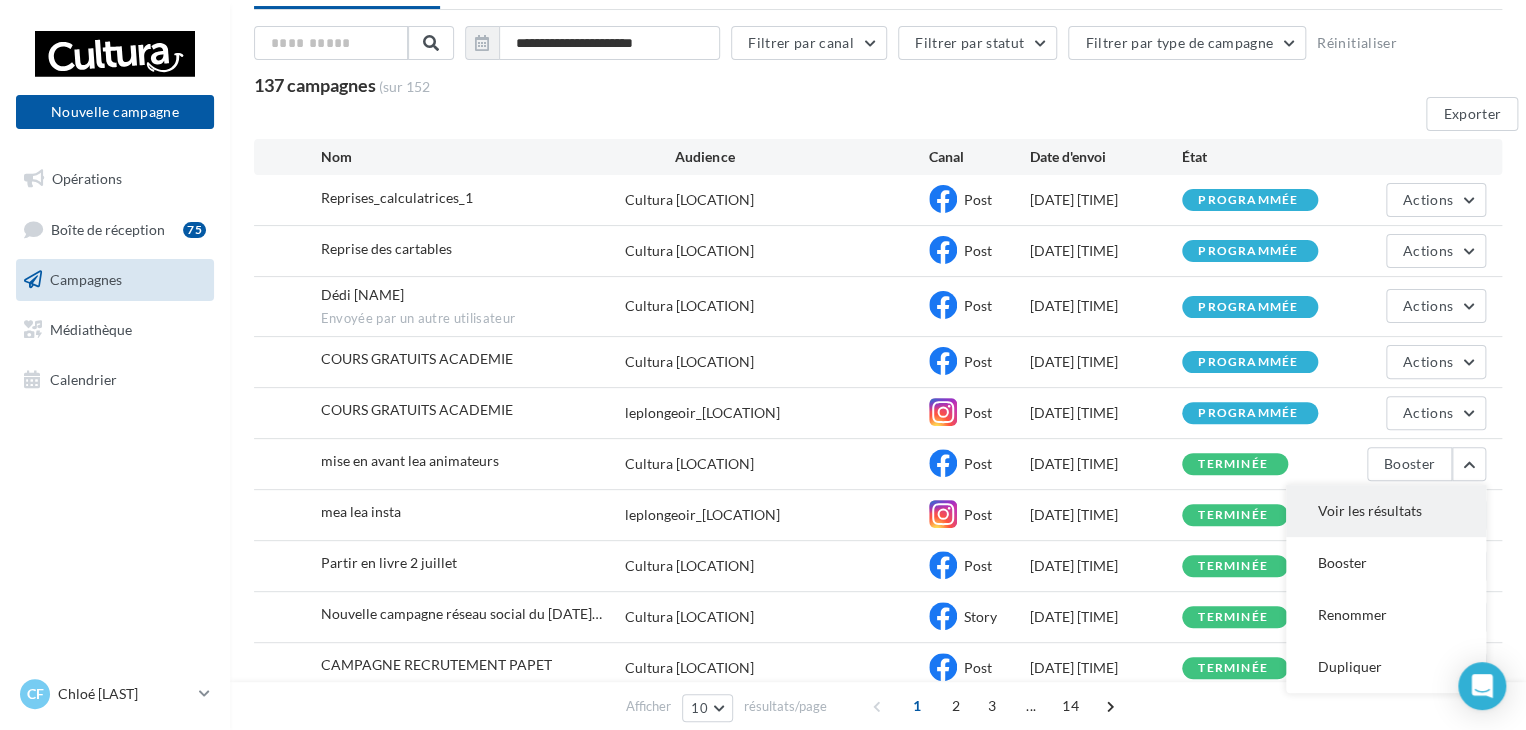 click on "Voir les résultats" at bounding box center [1386, 511] 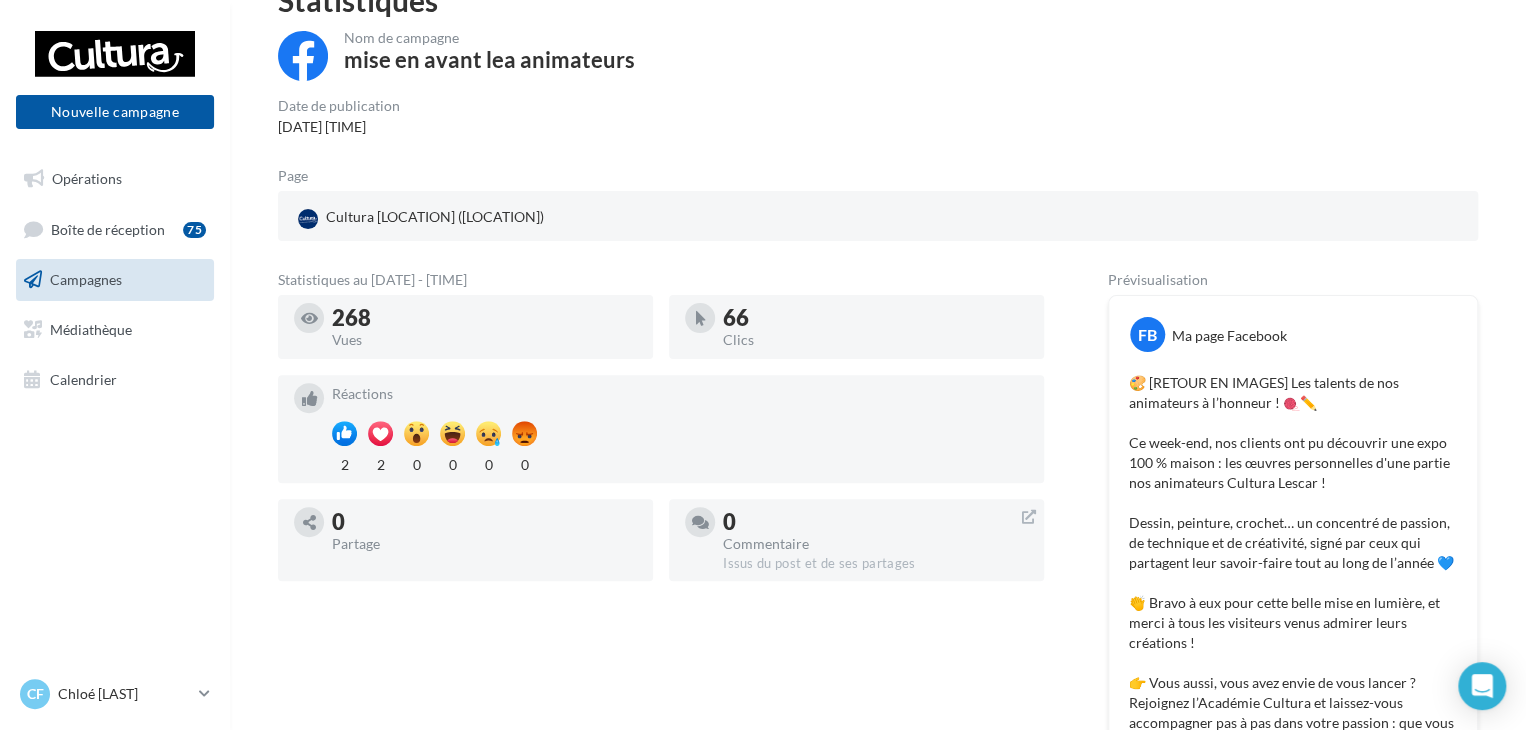 scroll, scrollTop: 0, scrollLeft: 0, axis: both 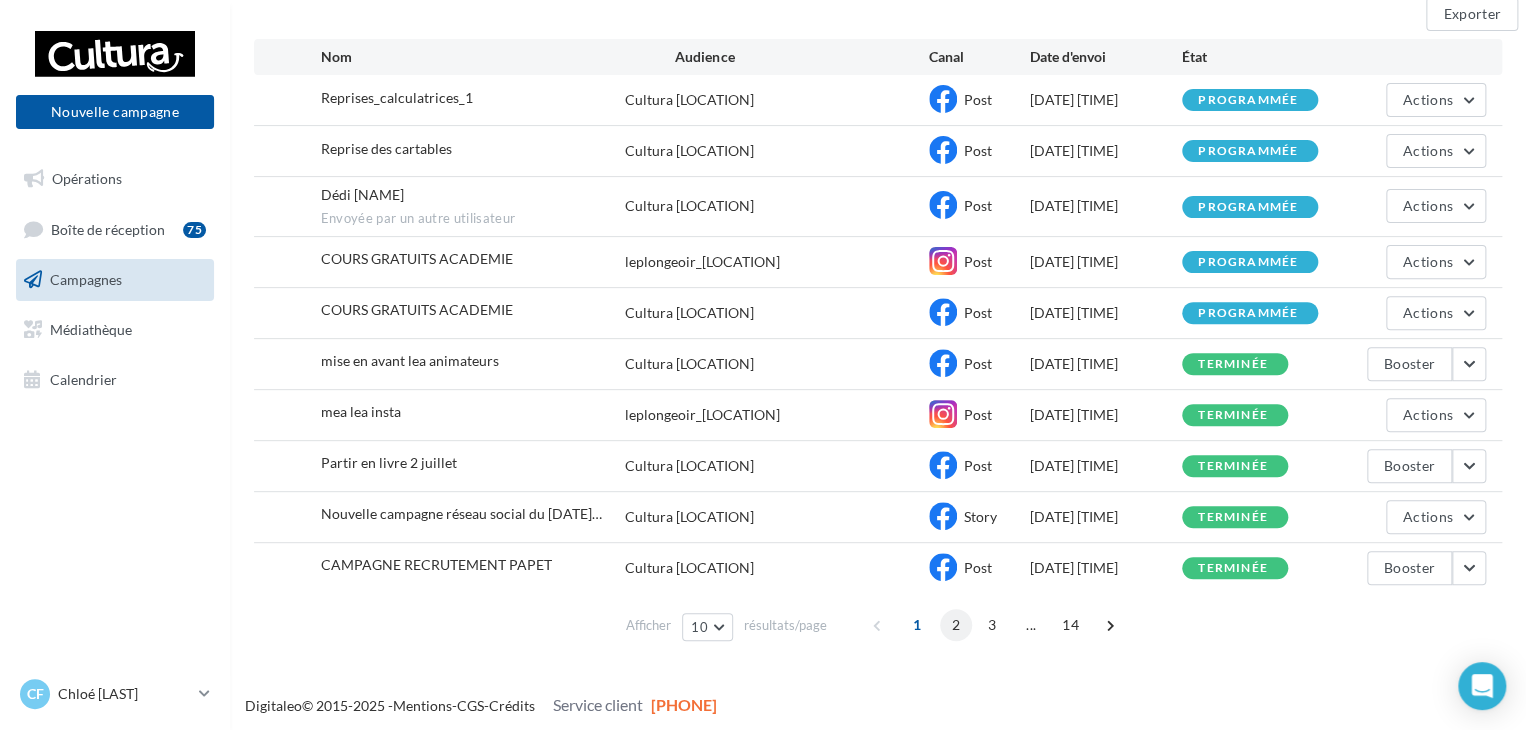 click on "2" at bounding box center (956, 625) 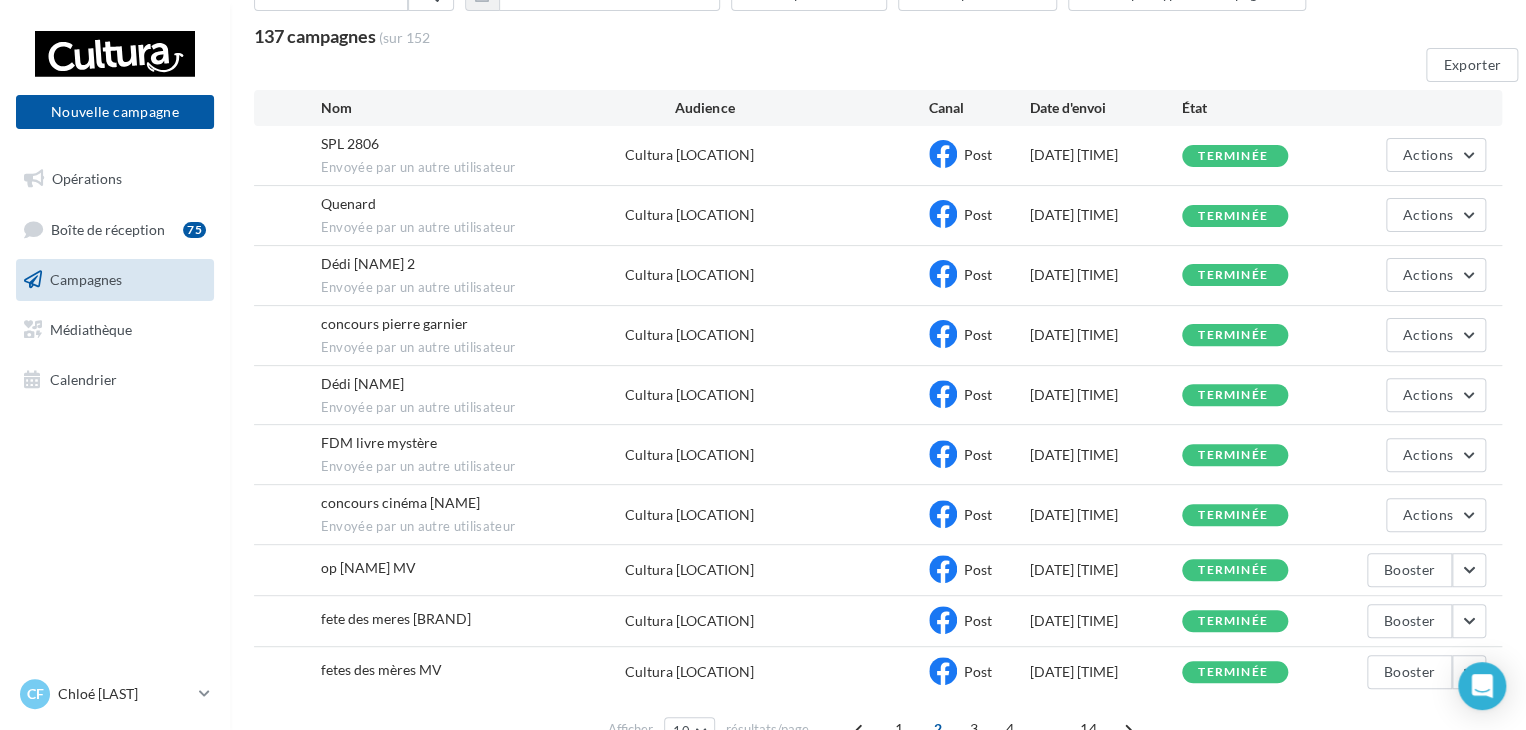 scroll, scrollTop: 193, scrollLeft: 0, axis: vertical 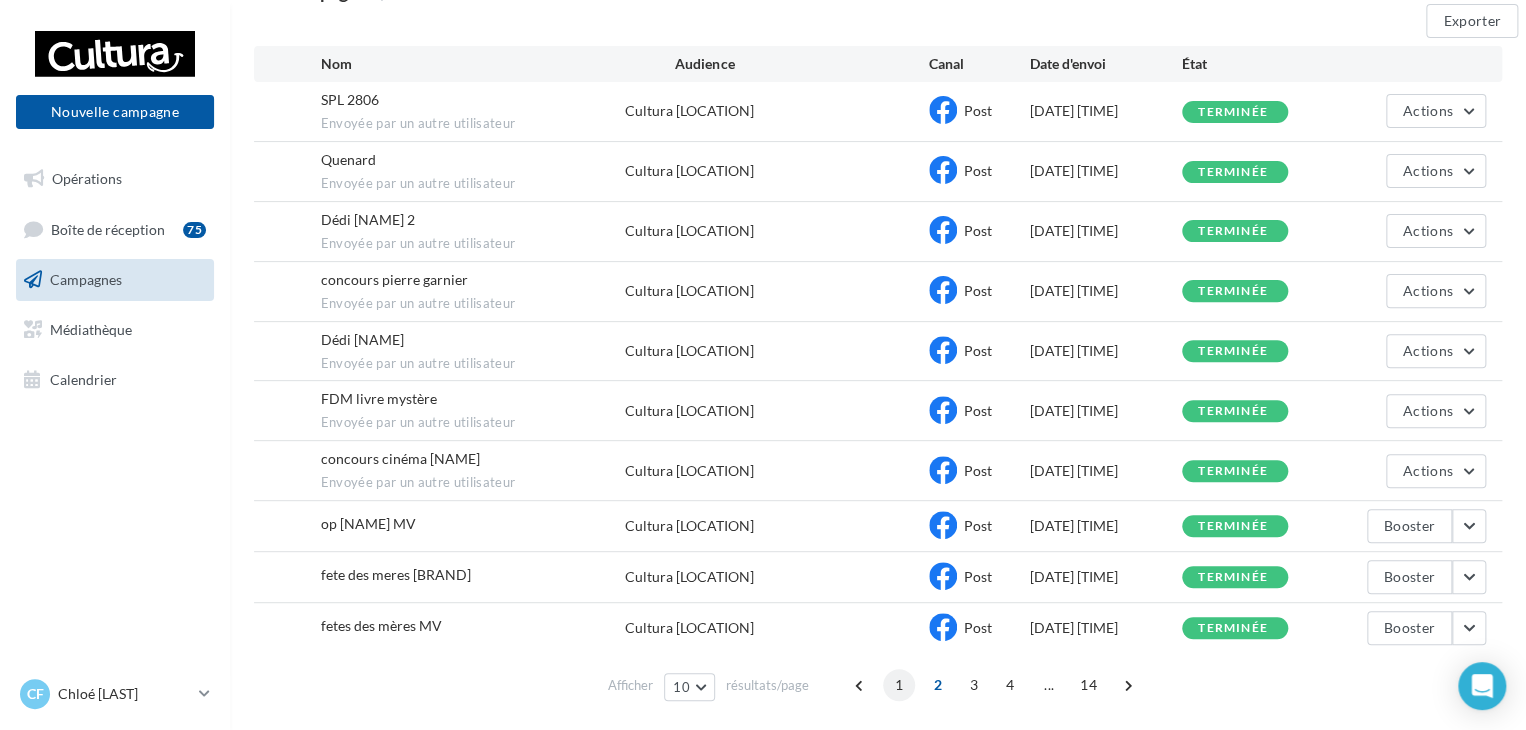 click on "1" at bounding box center (899, 685) 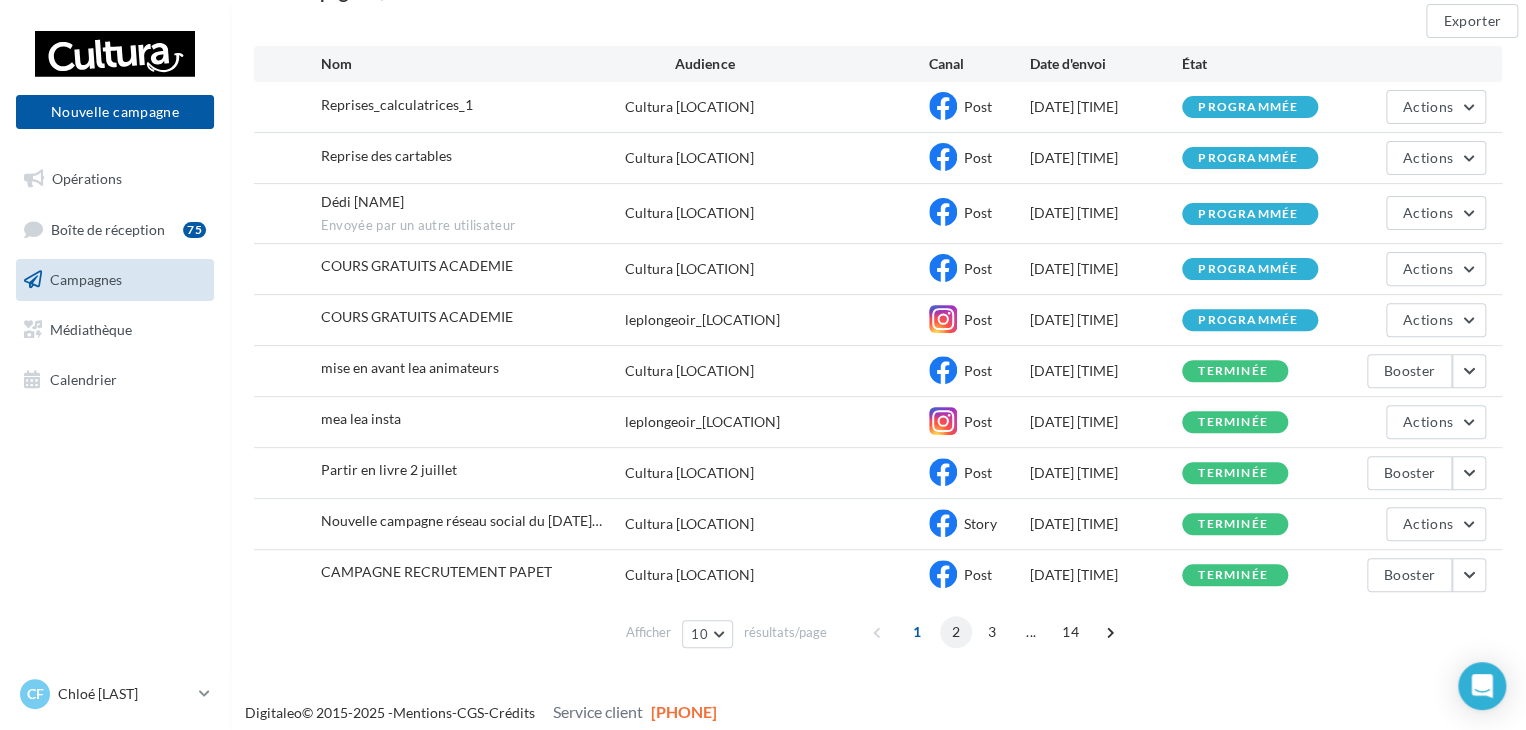 click on "2" at bounding box center (956, 632) 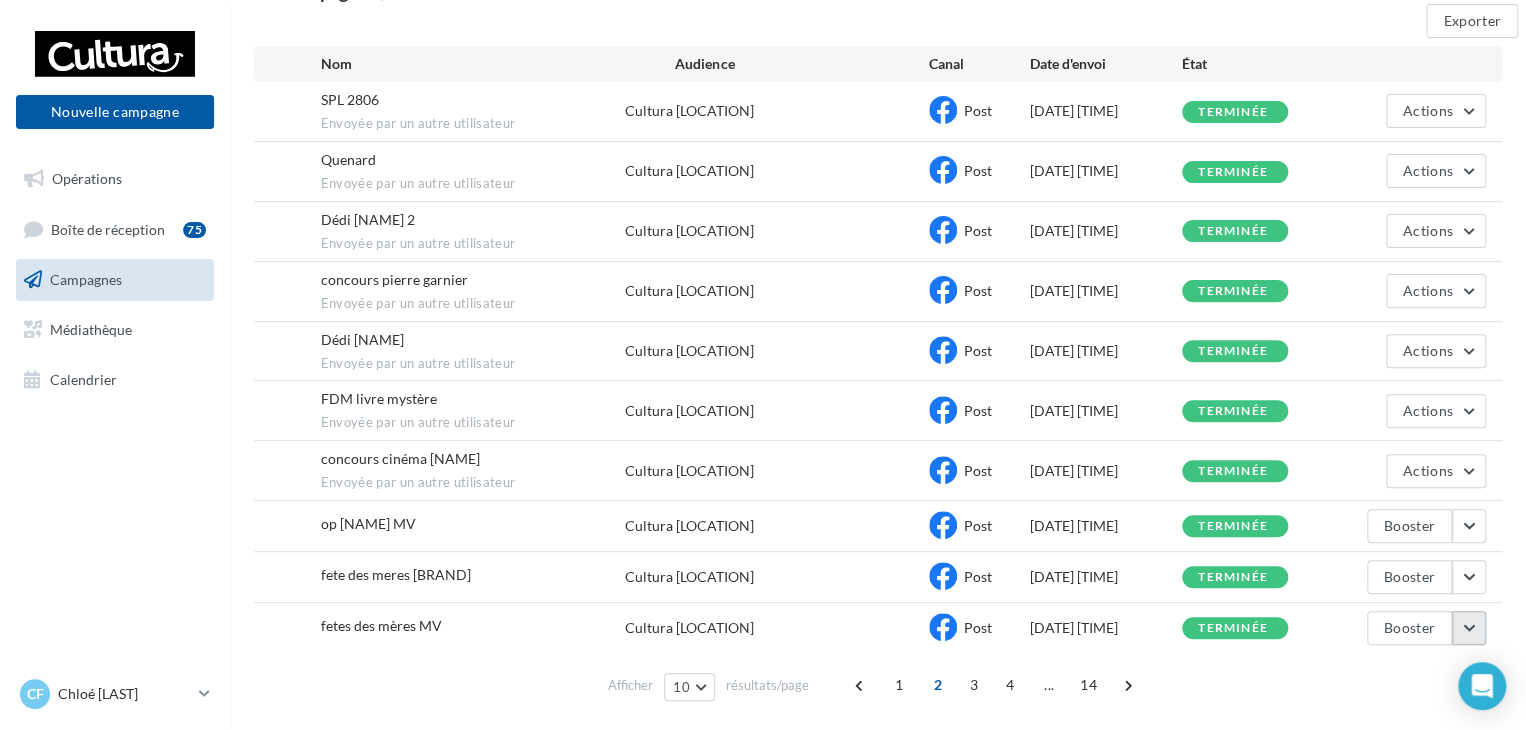 click at bounding box center (1469, 526) 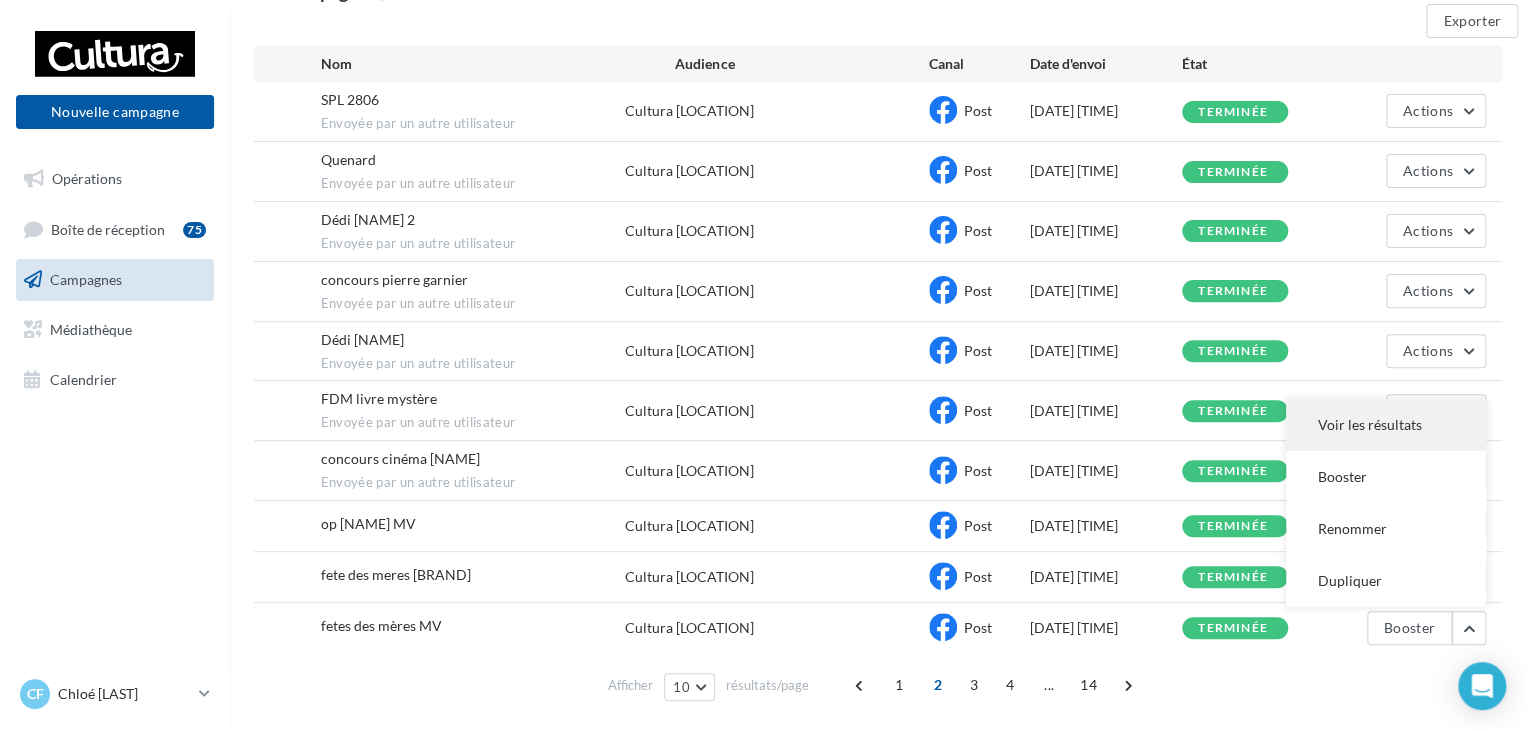 click on "Voir les résultats" at bounding box center [1386, 425] 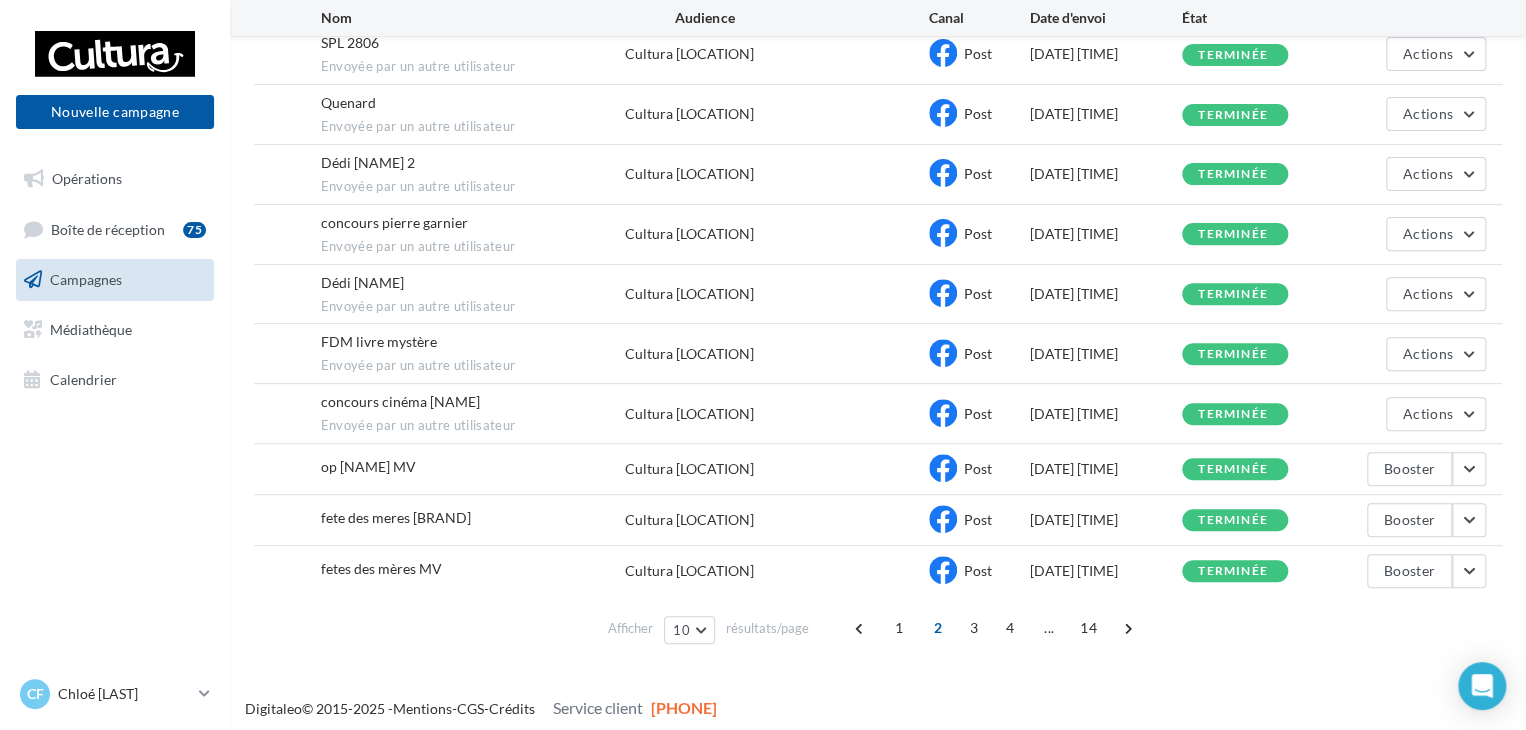 scroll, scrollTop: 253, scrollLeft: 0, axis: vertical 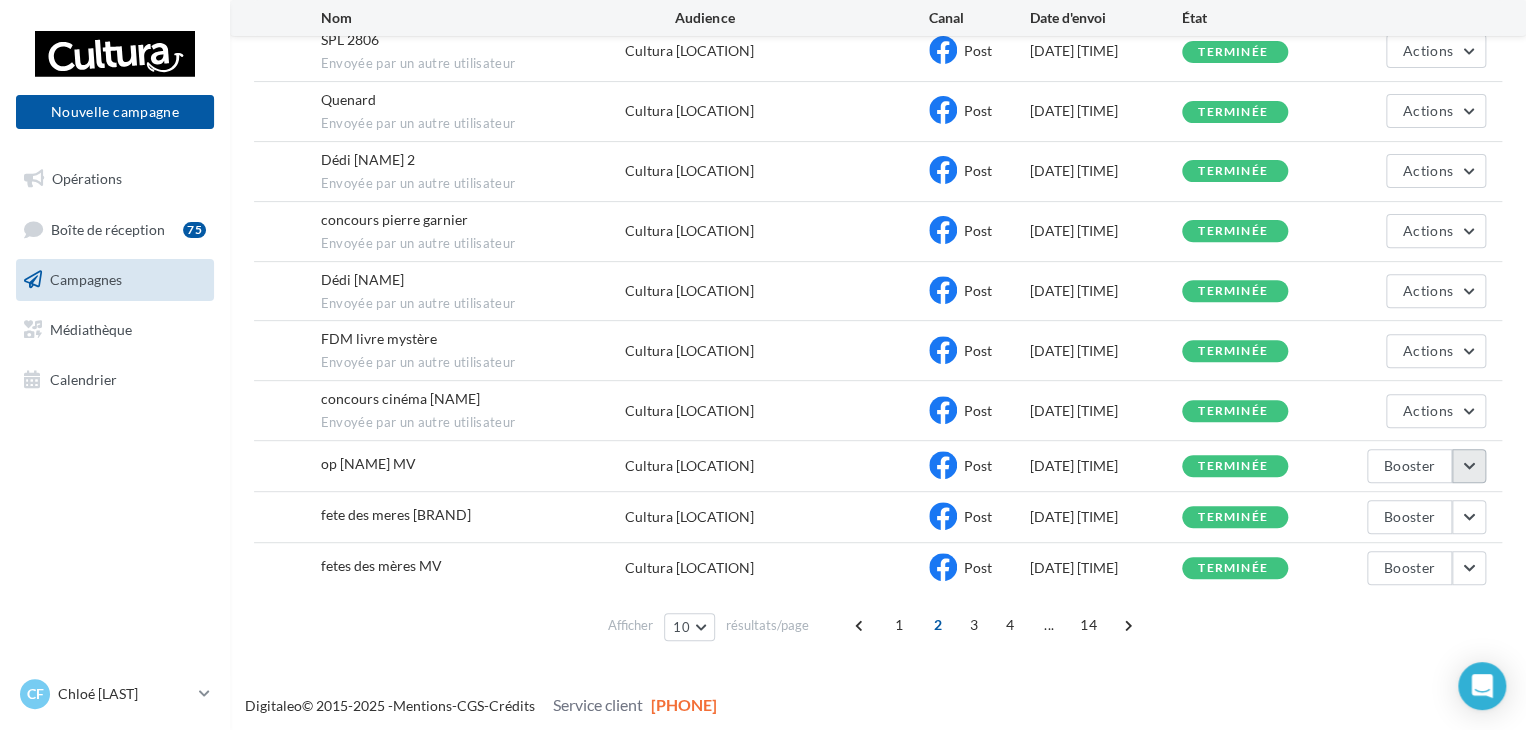 click at bounding box center (1469, 466) 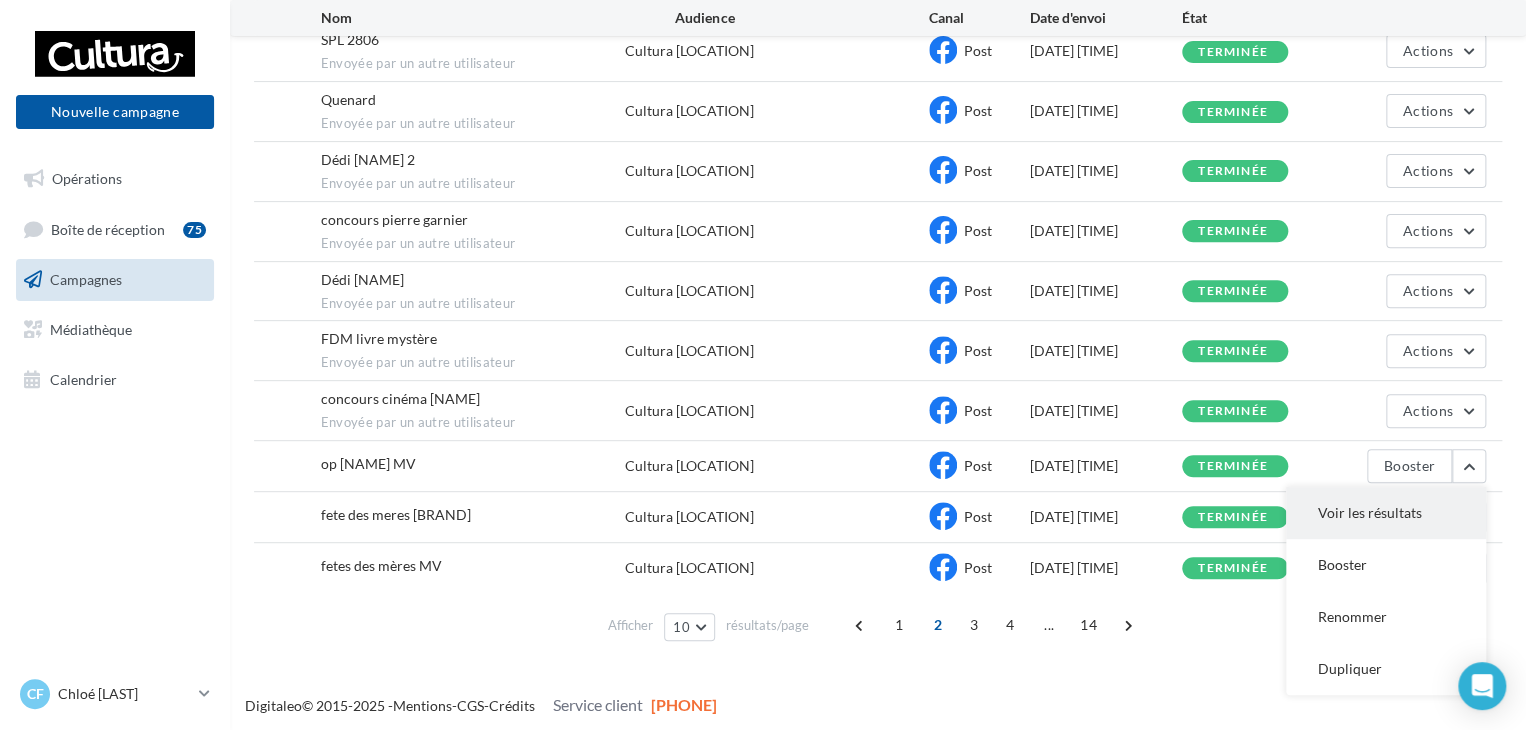 click on "Voir les résultats" at bounding box center [1386, 513] 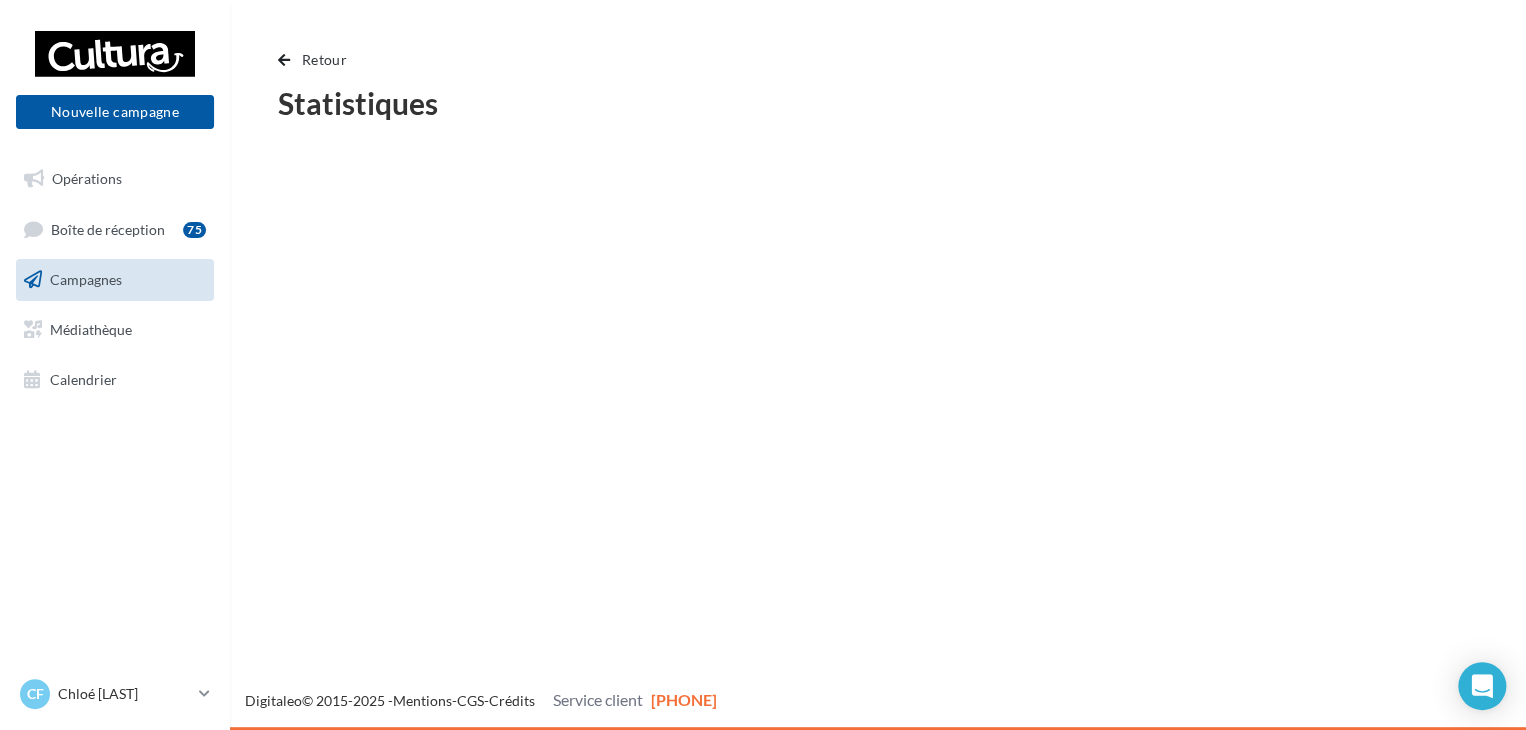 scroll, scrollTop: 0, scrollLeft: 0, axis: both 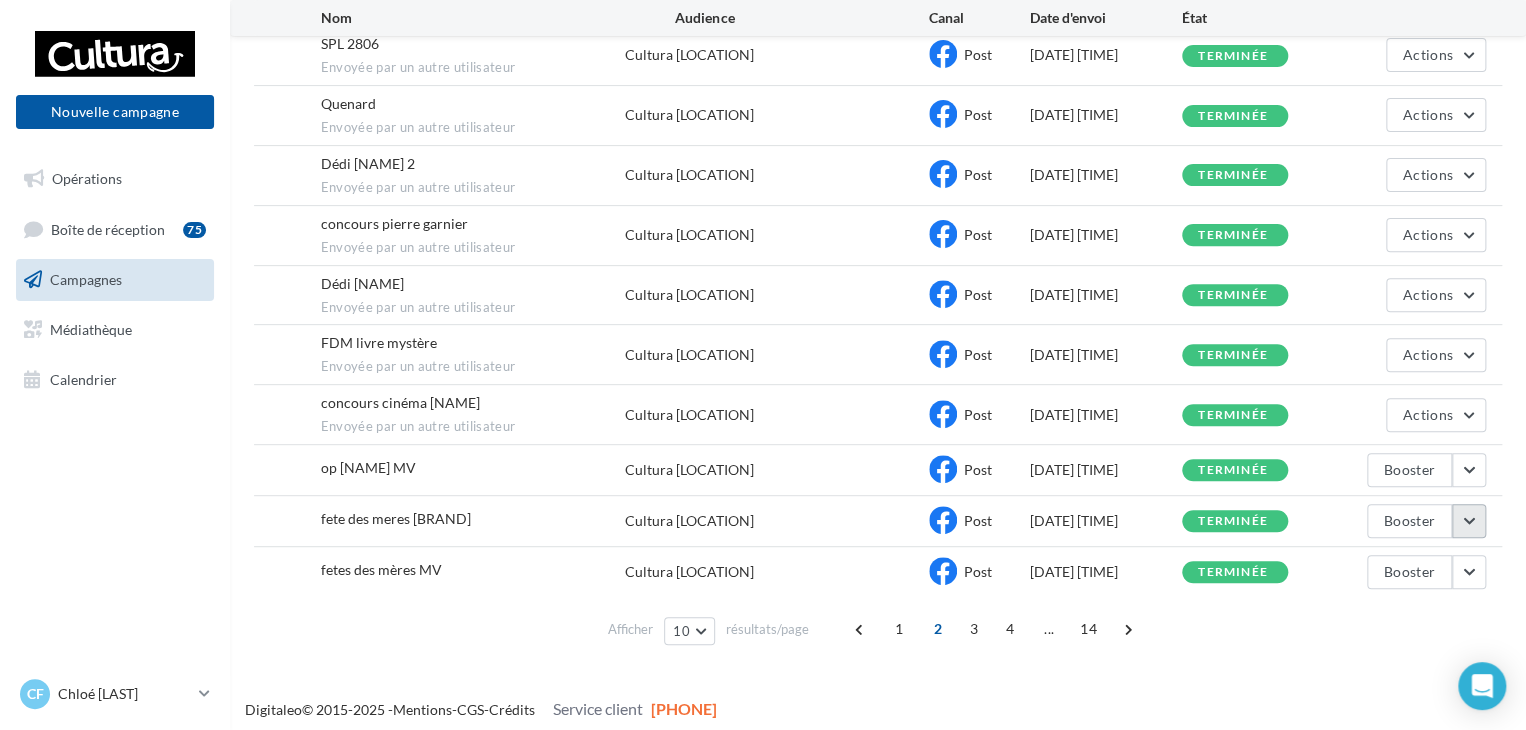 click at bounding box center (1469, 470) 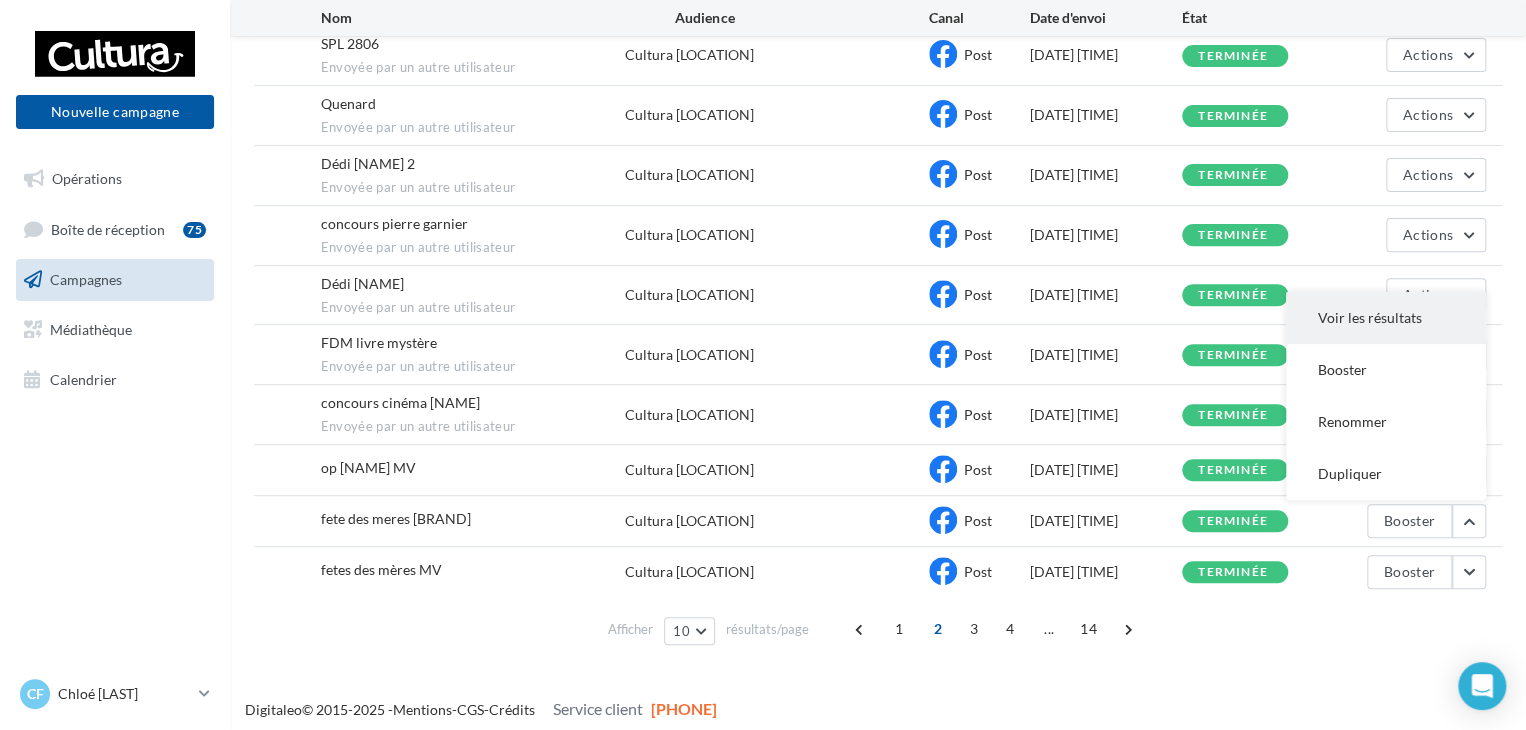 click on "Voir les résultats" at bounding box center [1386, 318] 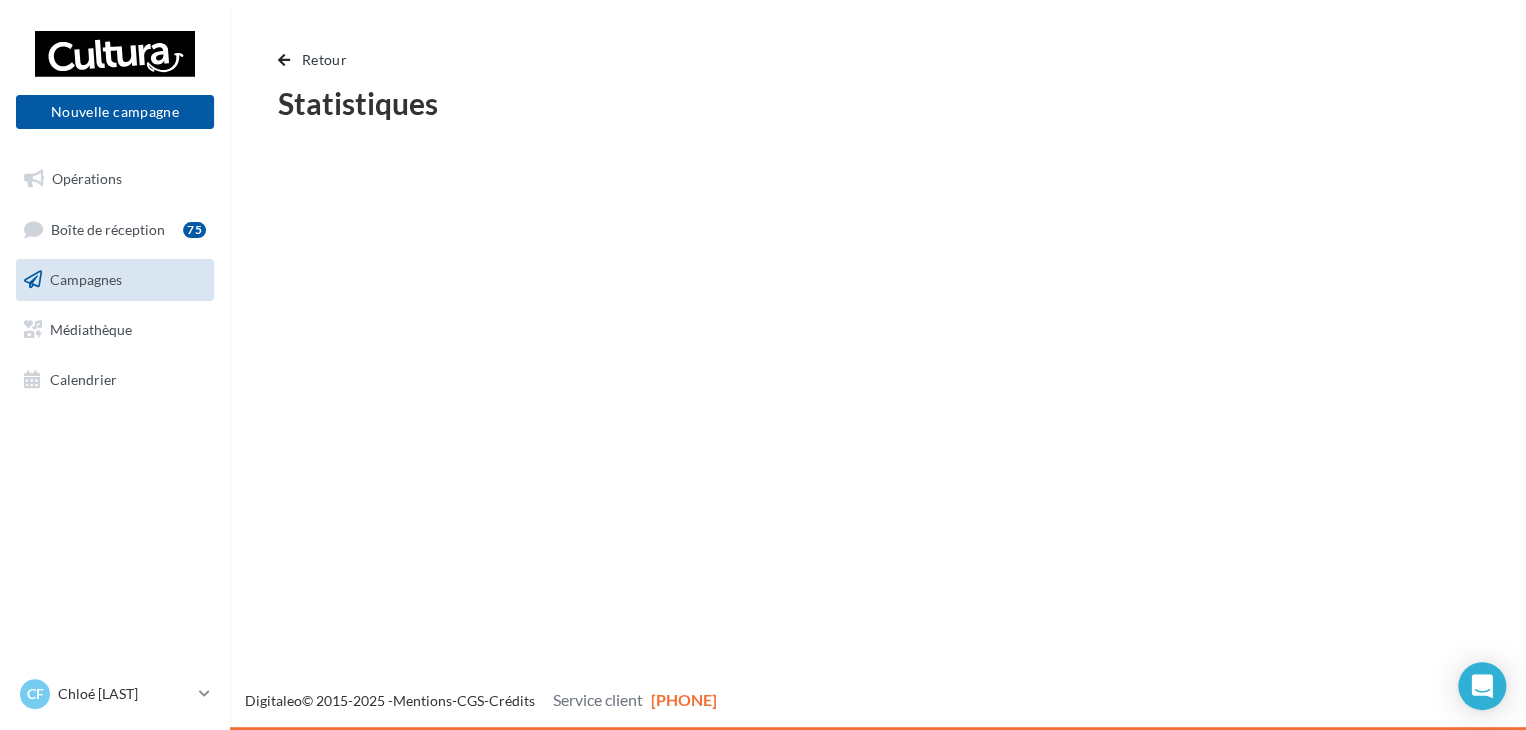 scroll, scrollTop: 0, scrollLeft: 0, axis: both 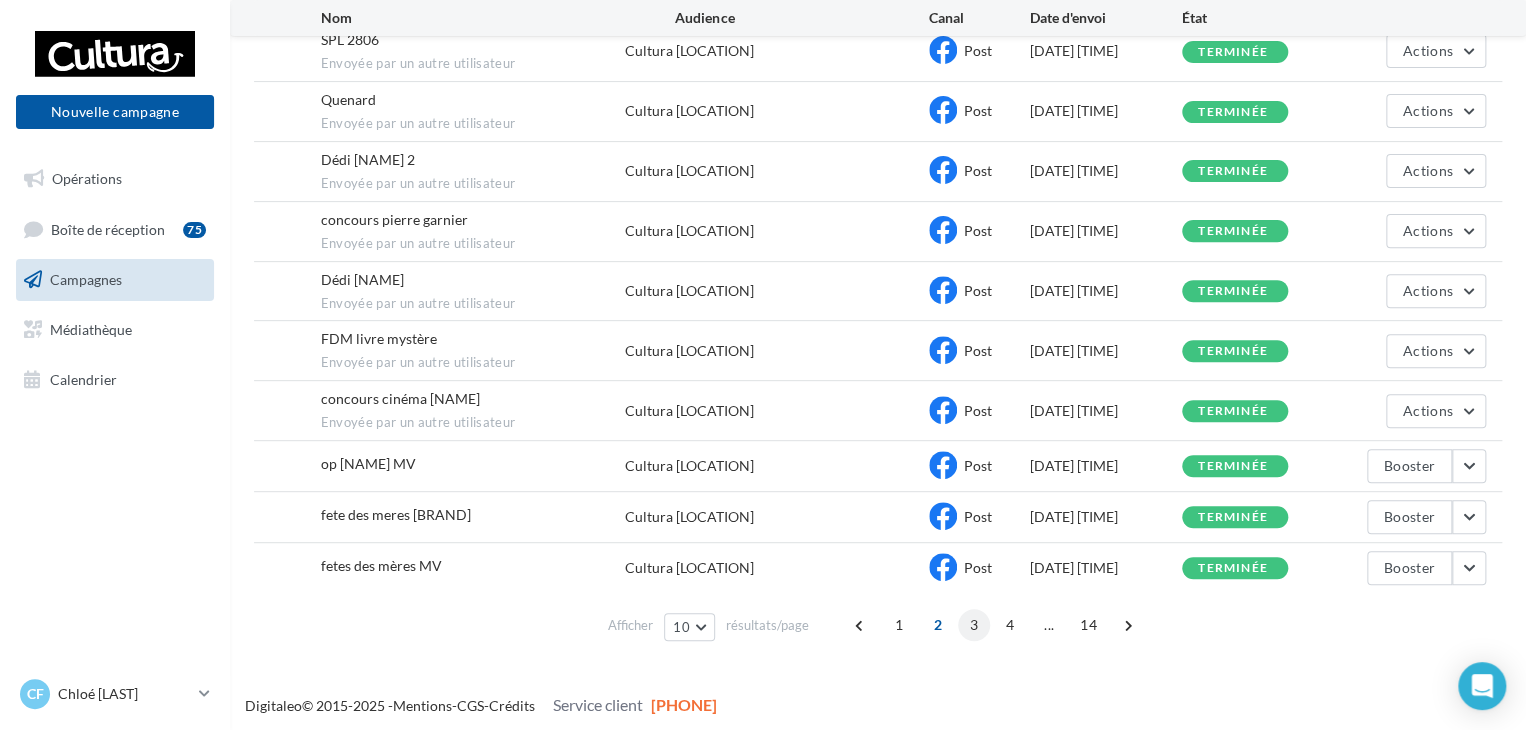 click on "3" at bounding box center (974, 625) 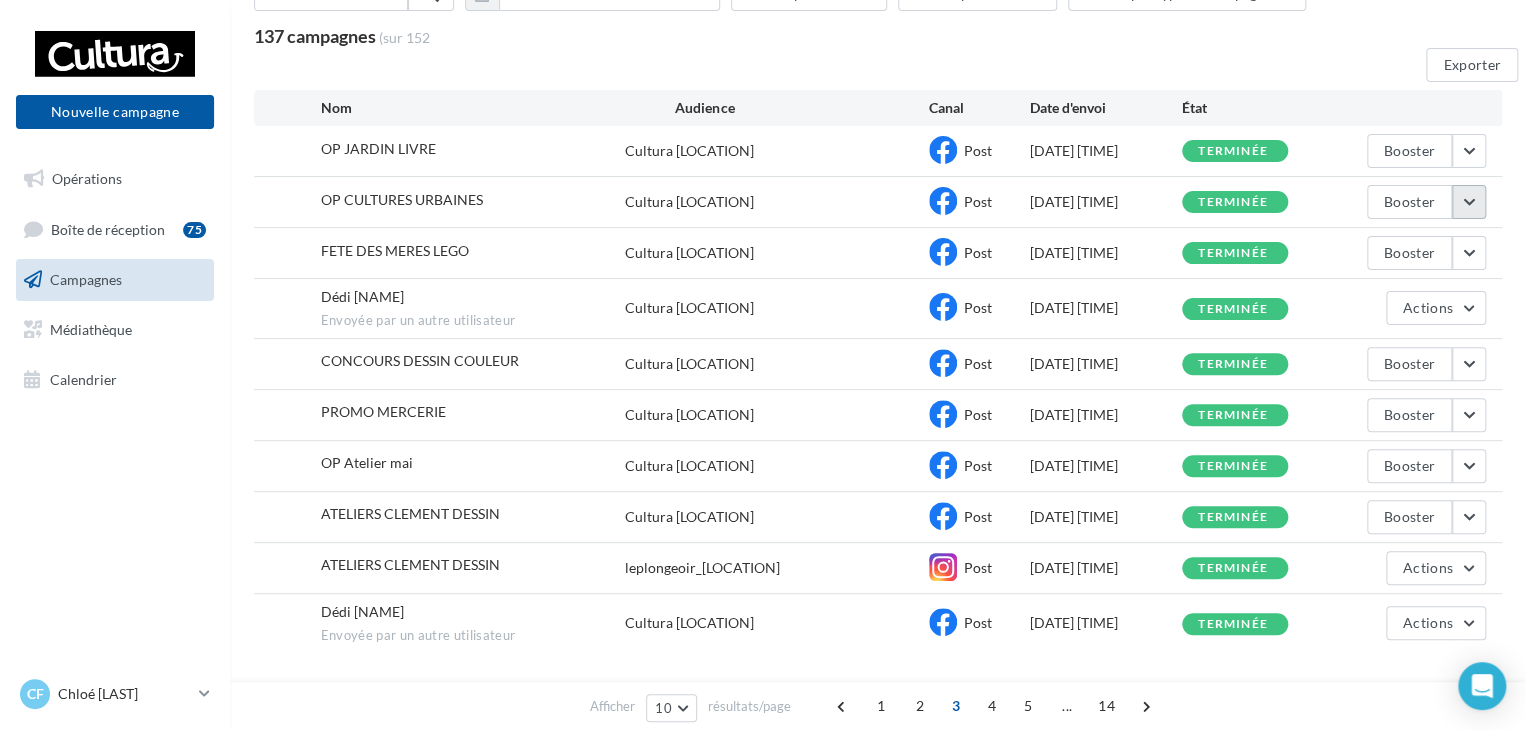 click at bounding box center [1469, 151] 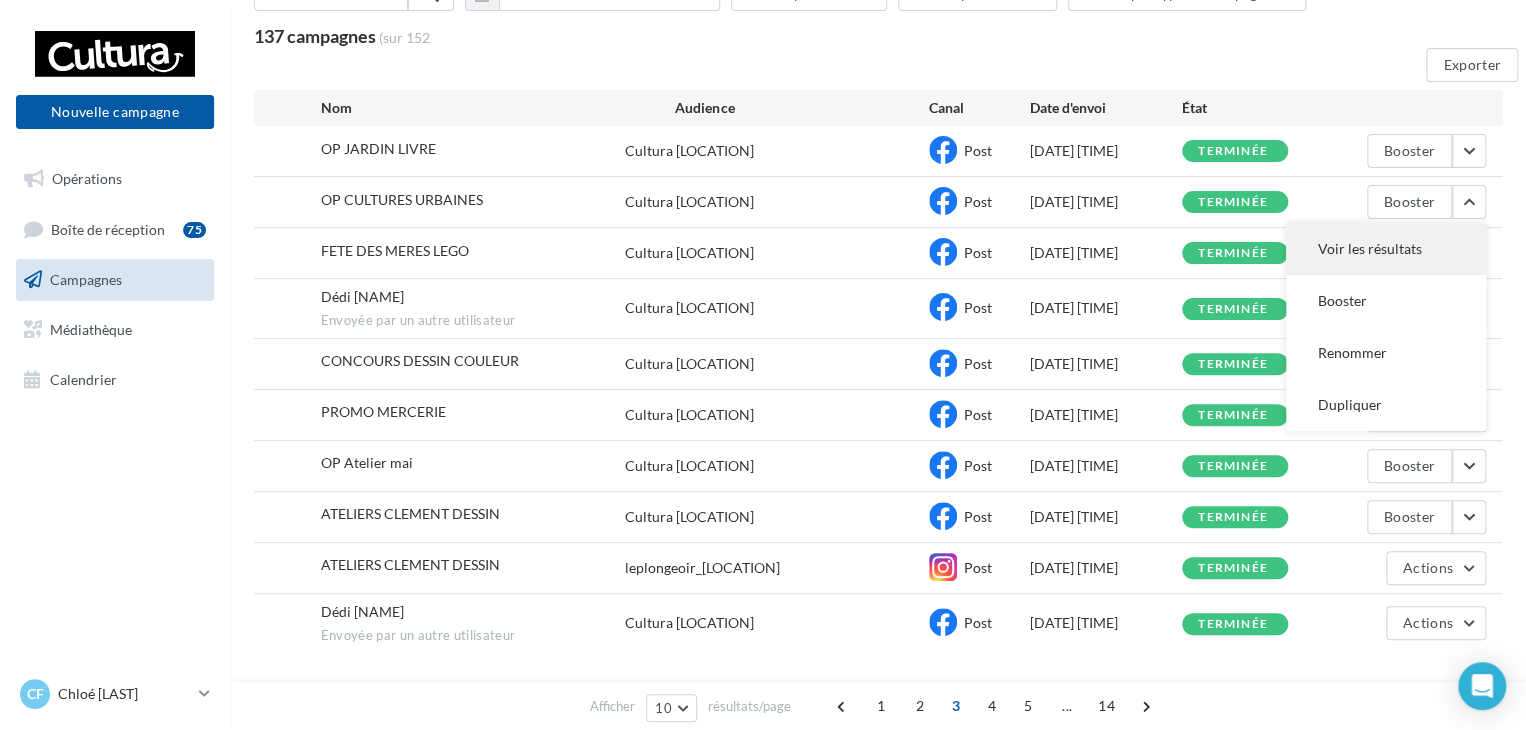 click on "Voir les résultats" at bounding box center [1386, 249] 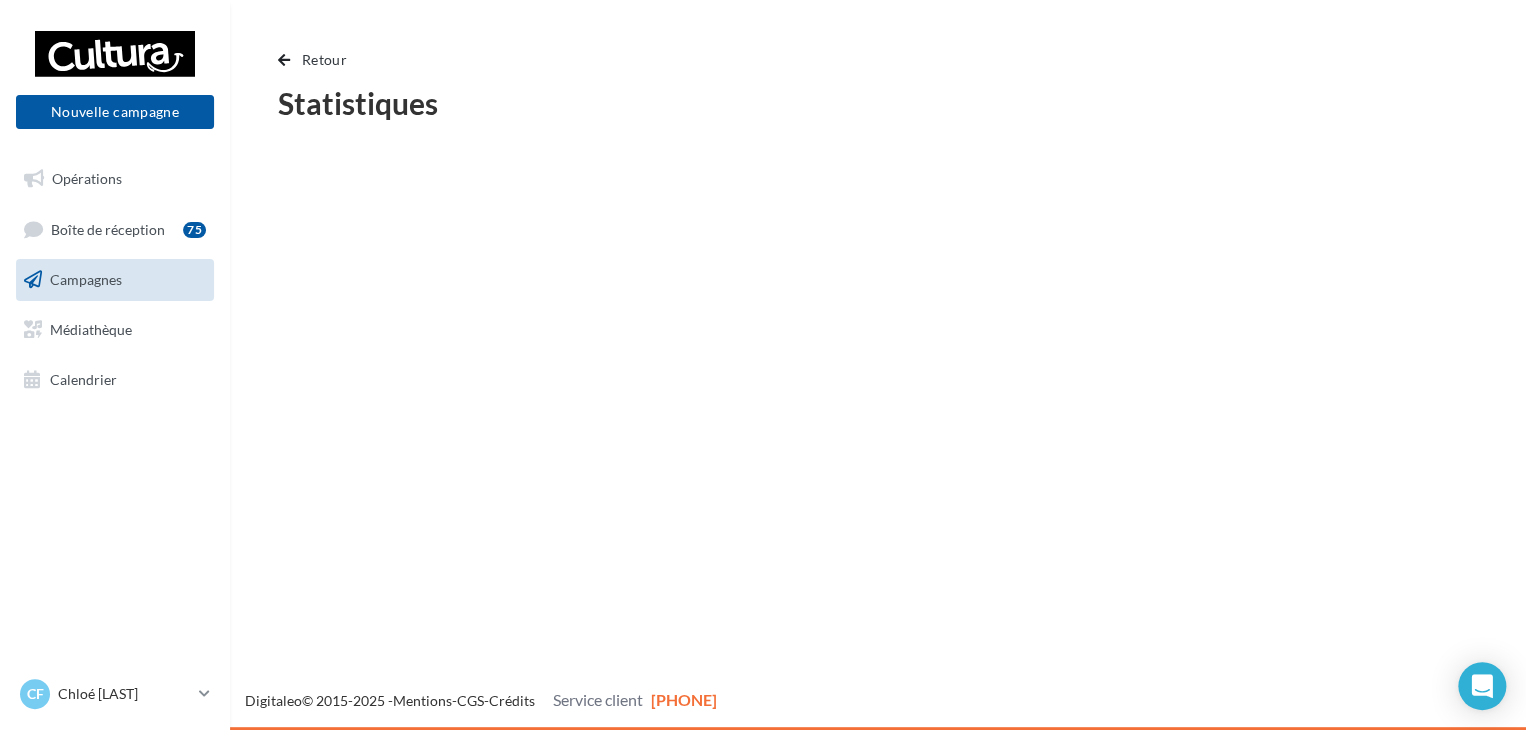 scroll, scrollTop: 0, scrollLeft: 0, axis: both 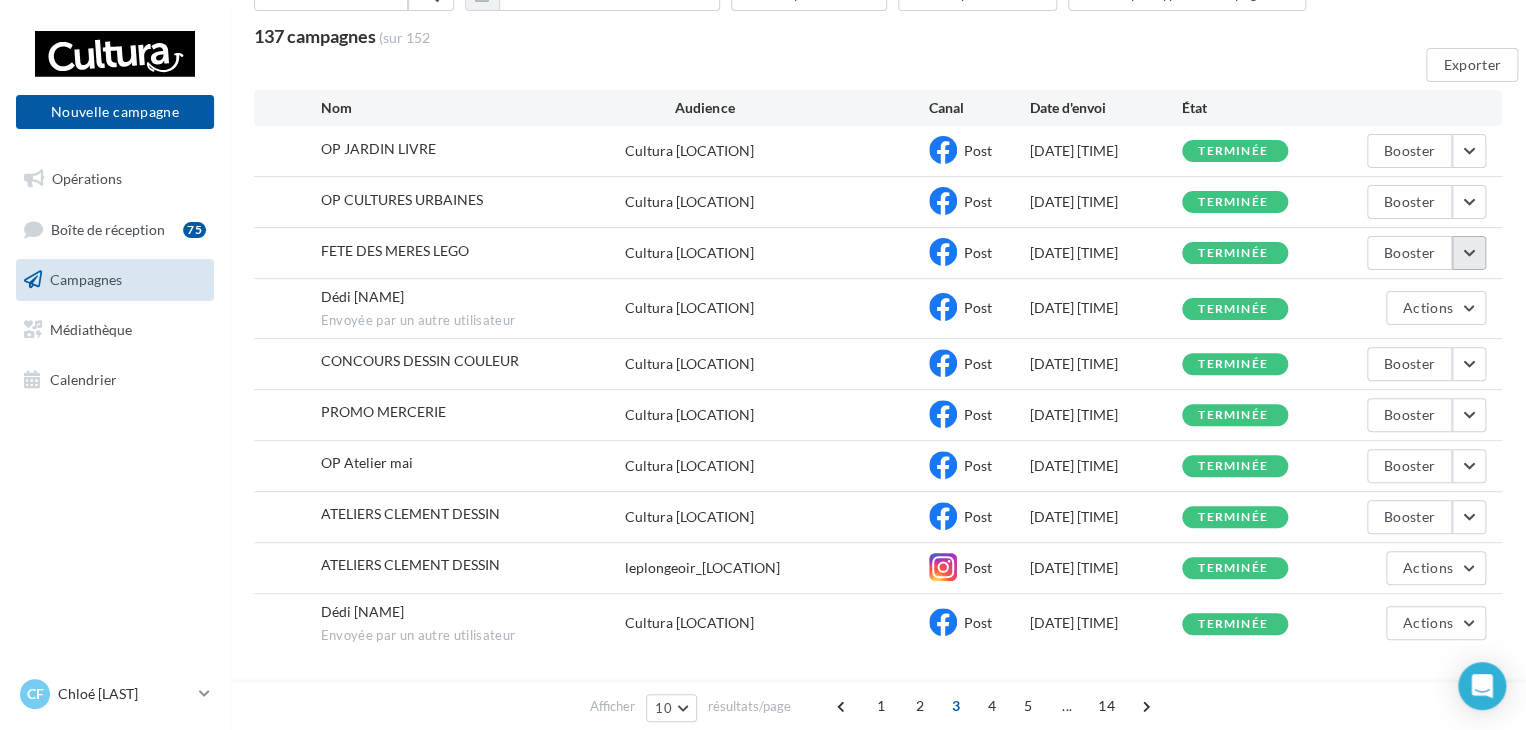 click at bounding box center [1469, 151] 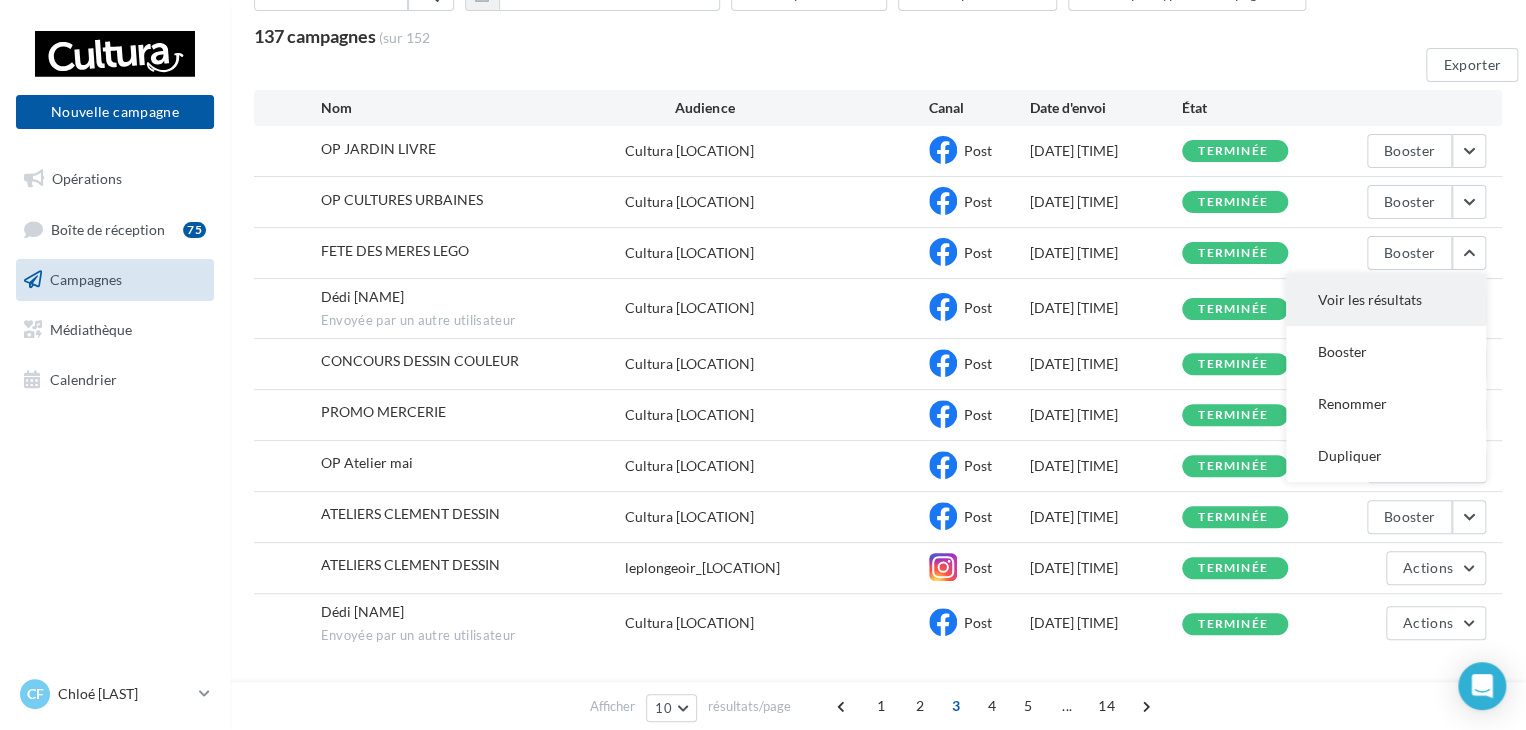 click on "Voir les résultats" at bounding box center (1386, 300) 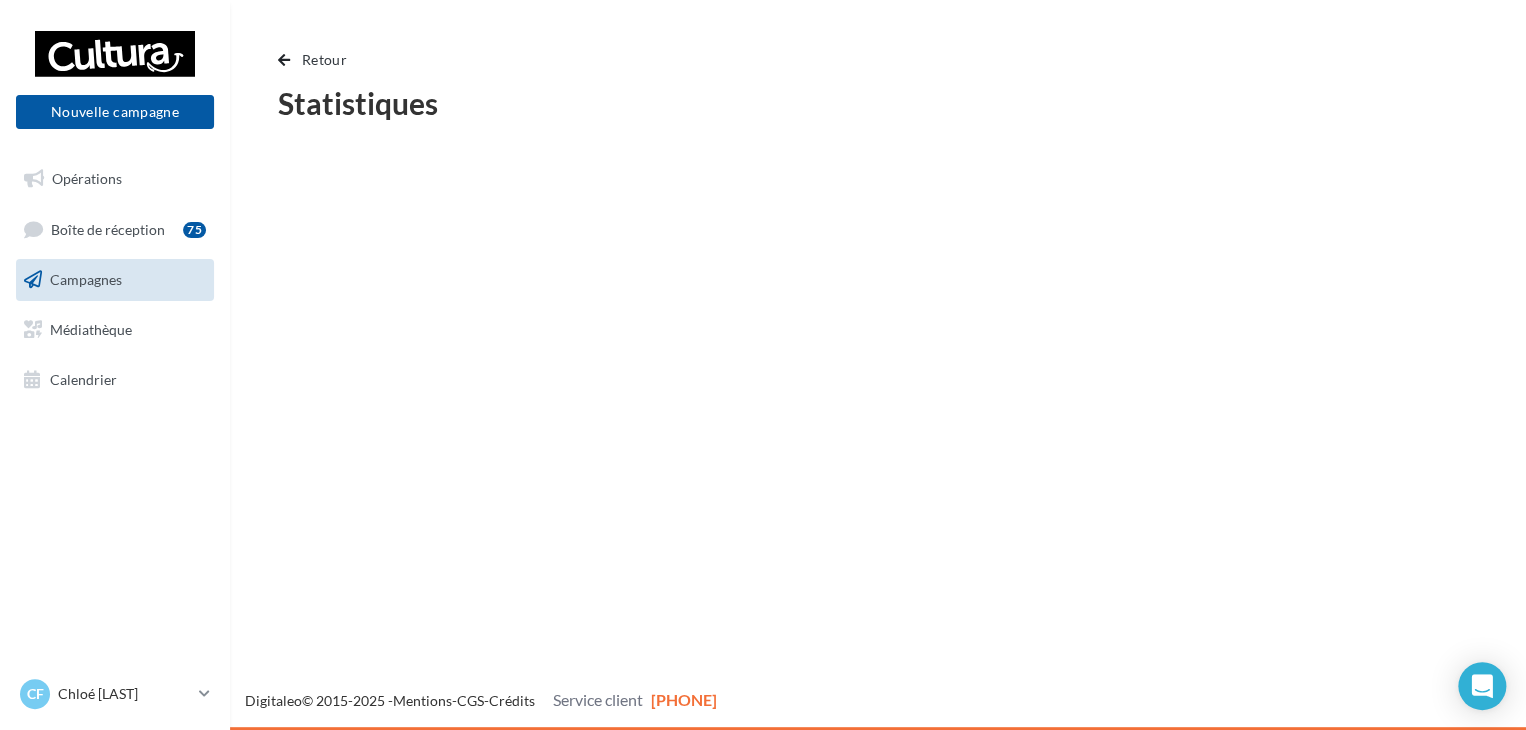 scroll, scrollTop: 0, scrollLeft: 0, axis: both 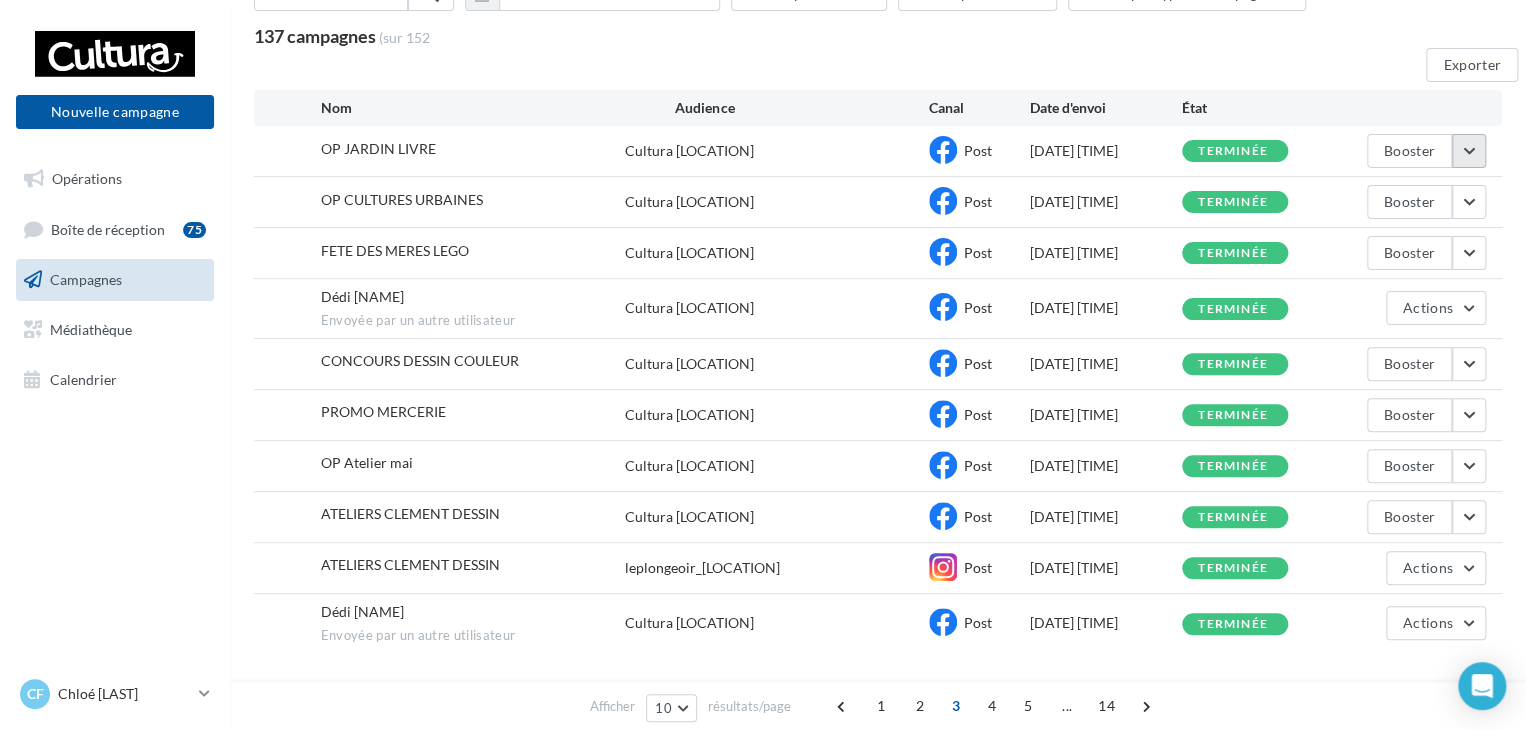click at bounding box center [1469, 151] 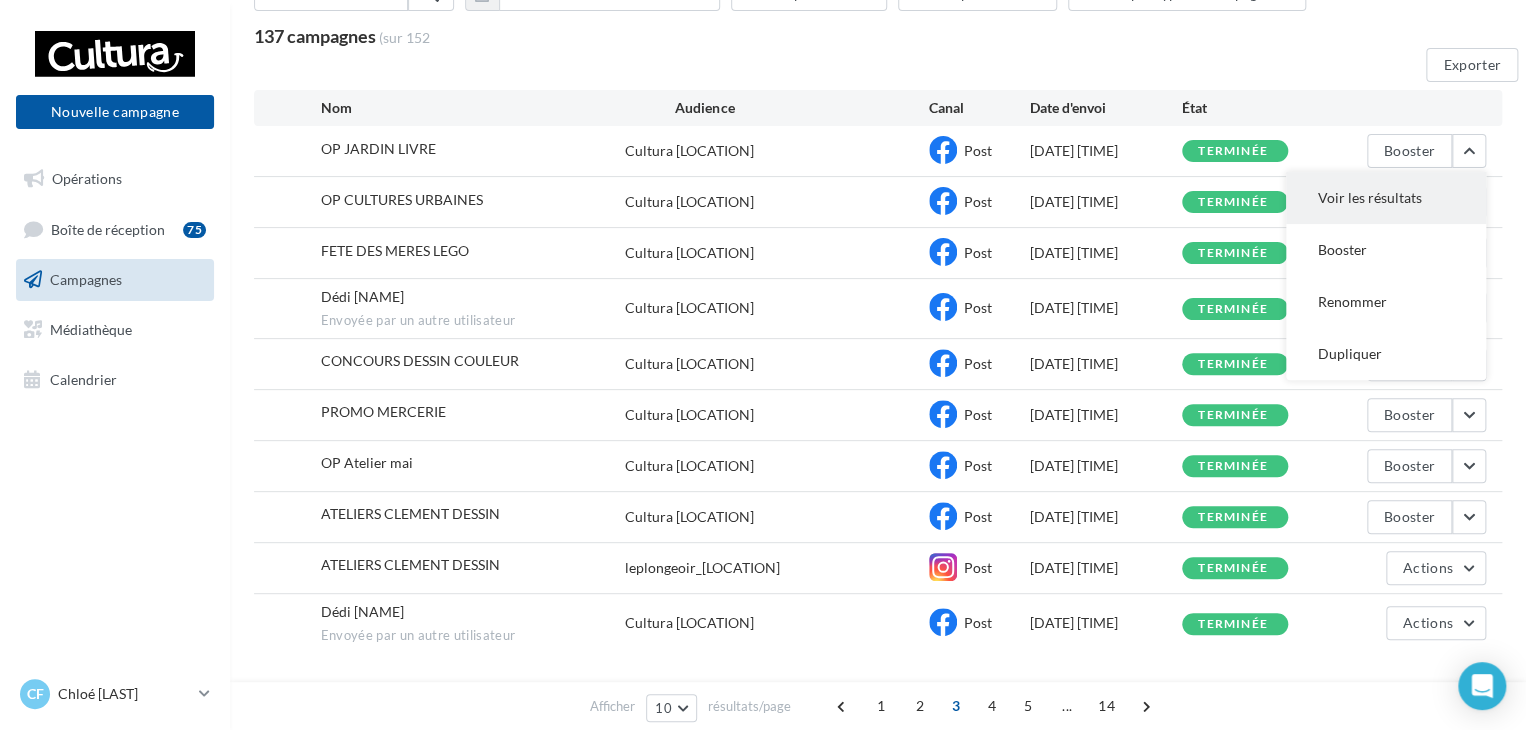click on "Voir les résultats" at bounding box center (1386, 198) 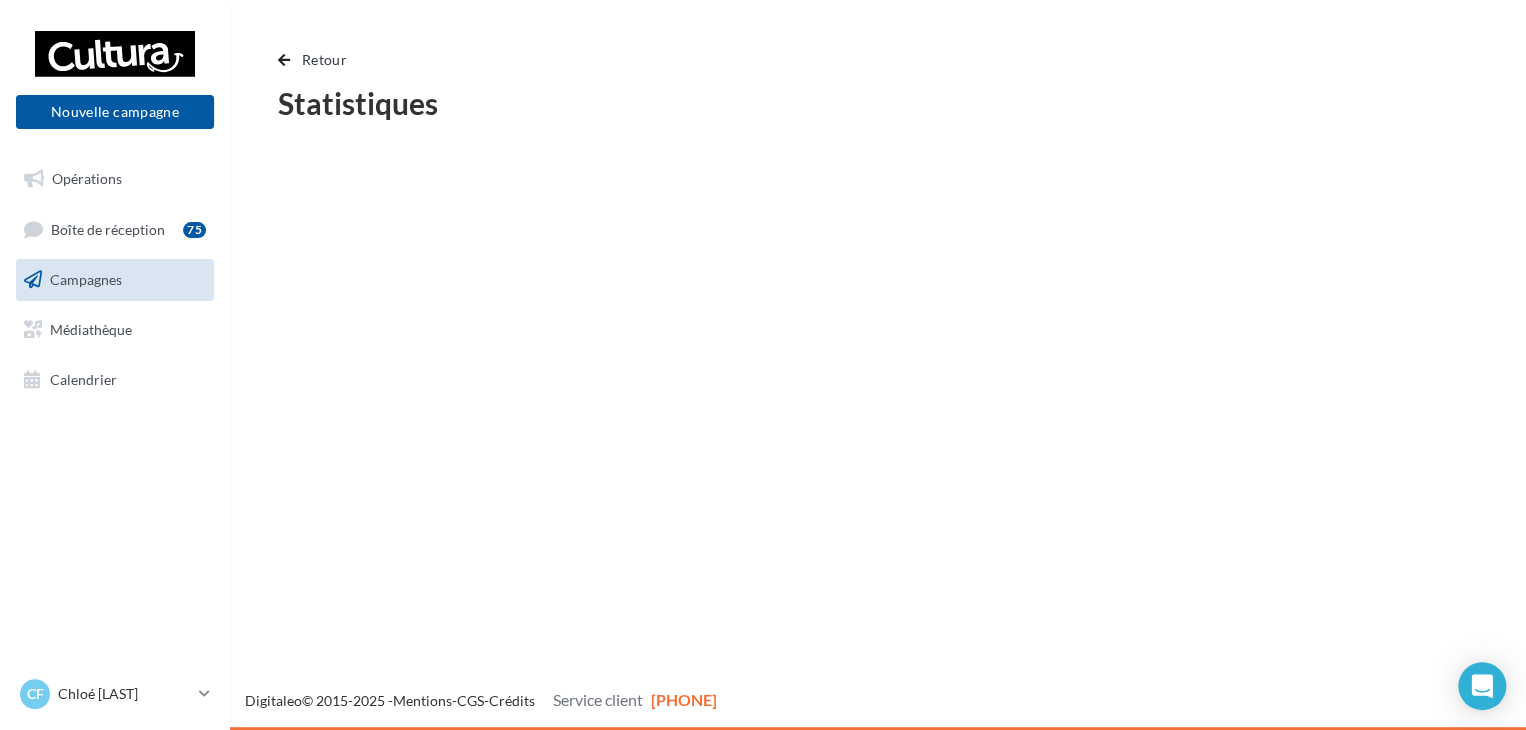 scroll, scrollTop: 0, scrollLeft: 0, axis: both 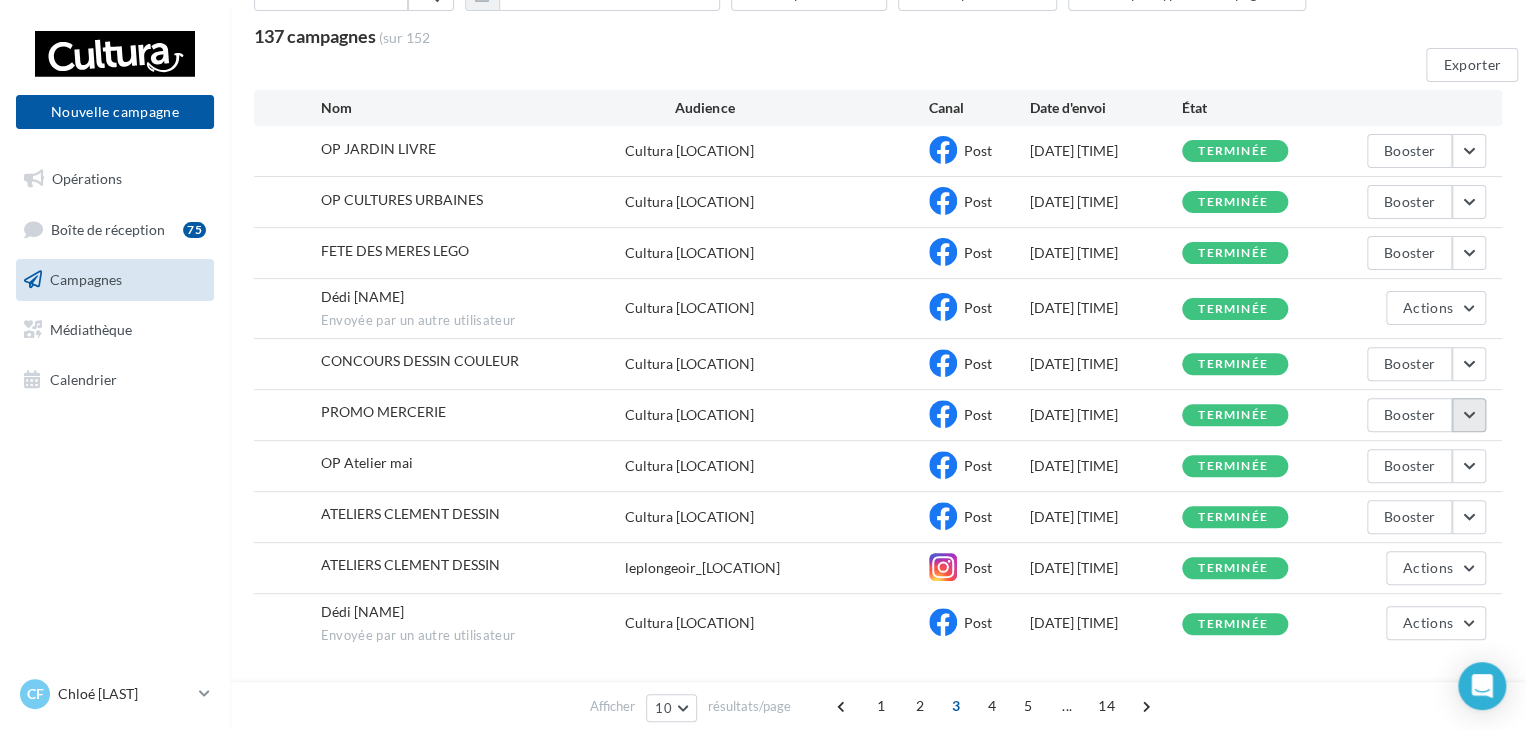 click at bounding box center (1469, 151) 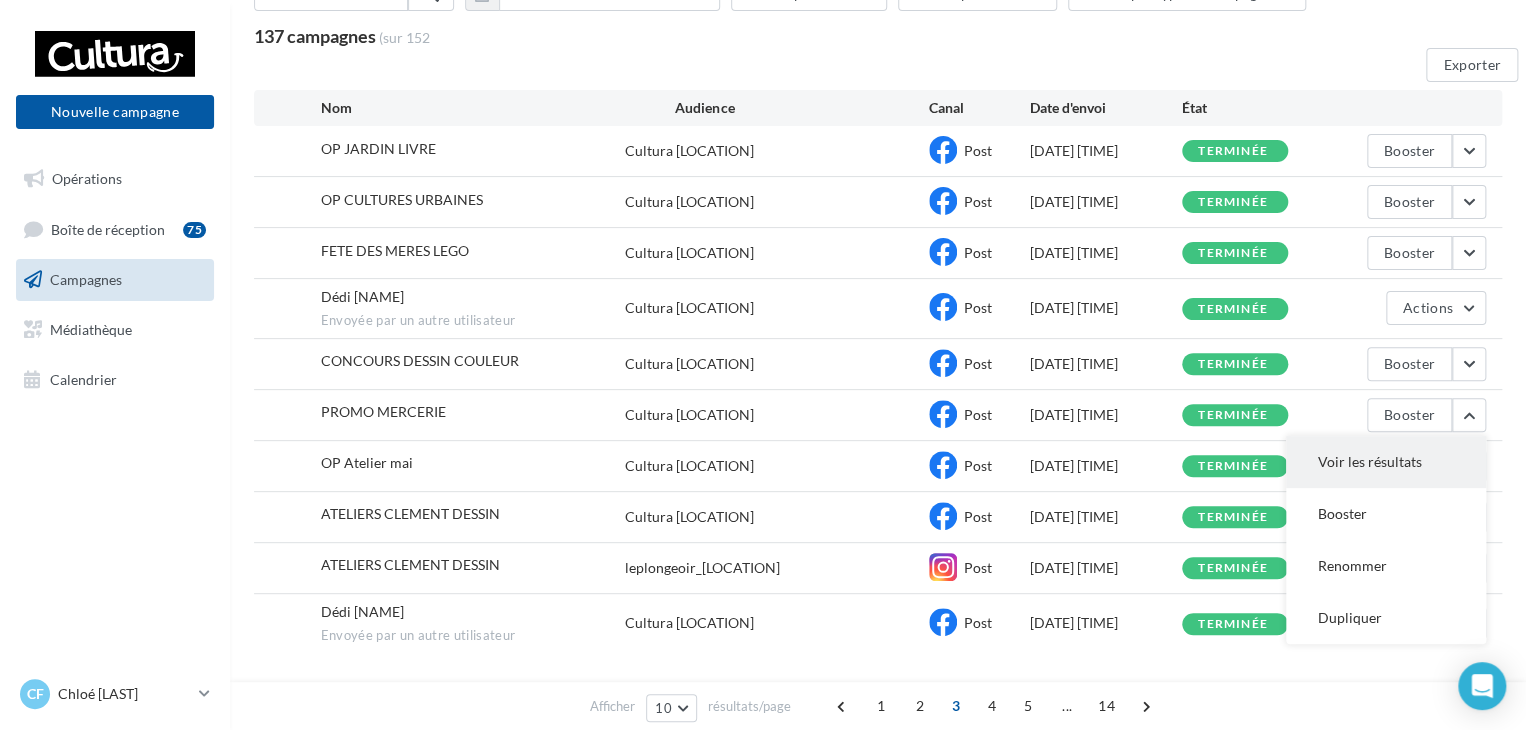 click on "Voir les résultats" at bounding box center [1386, 462] 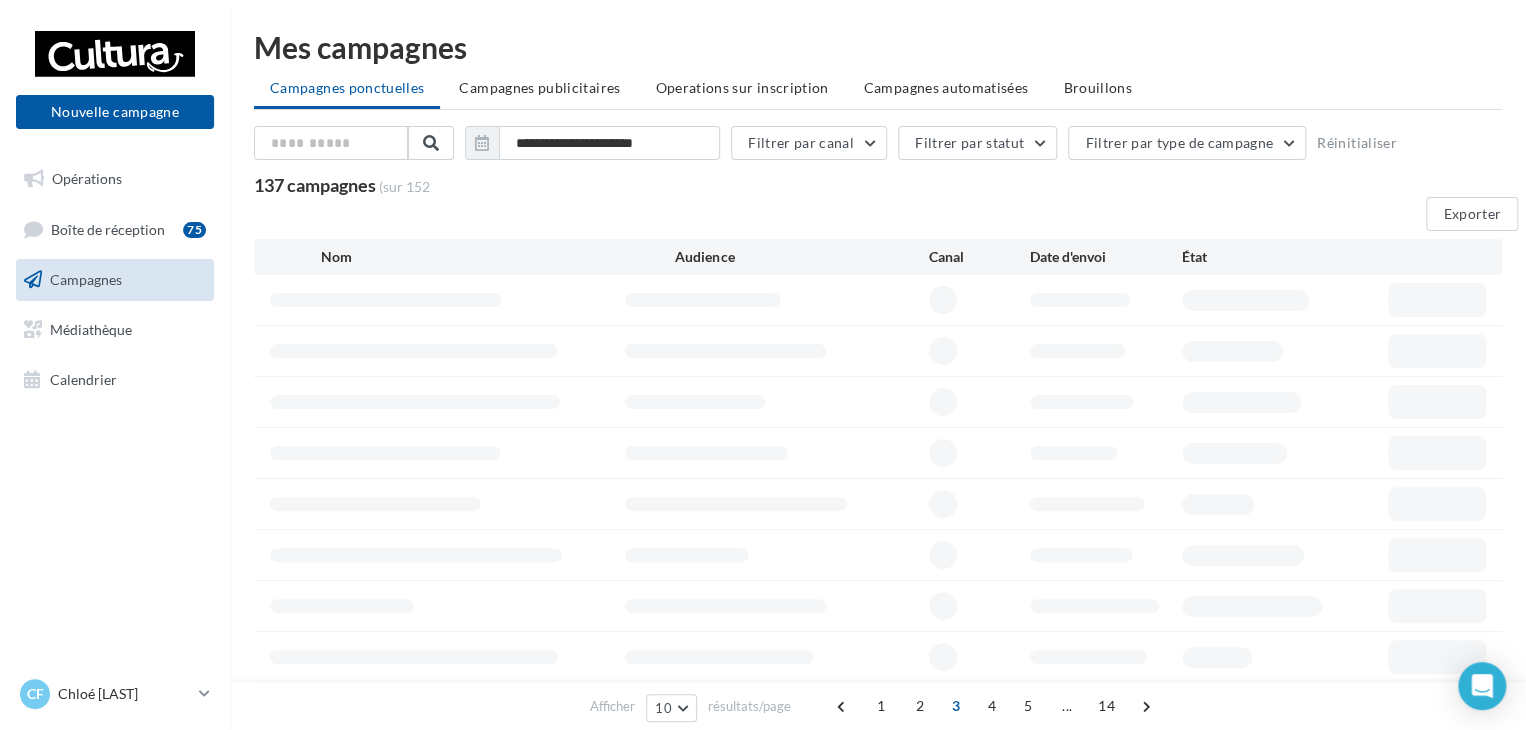 scroll, scrollTop: 149, scrollLeft: 0, axis: vertical 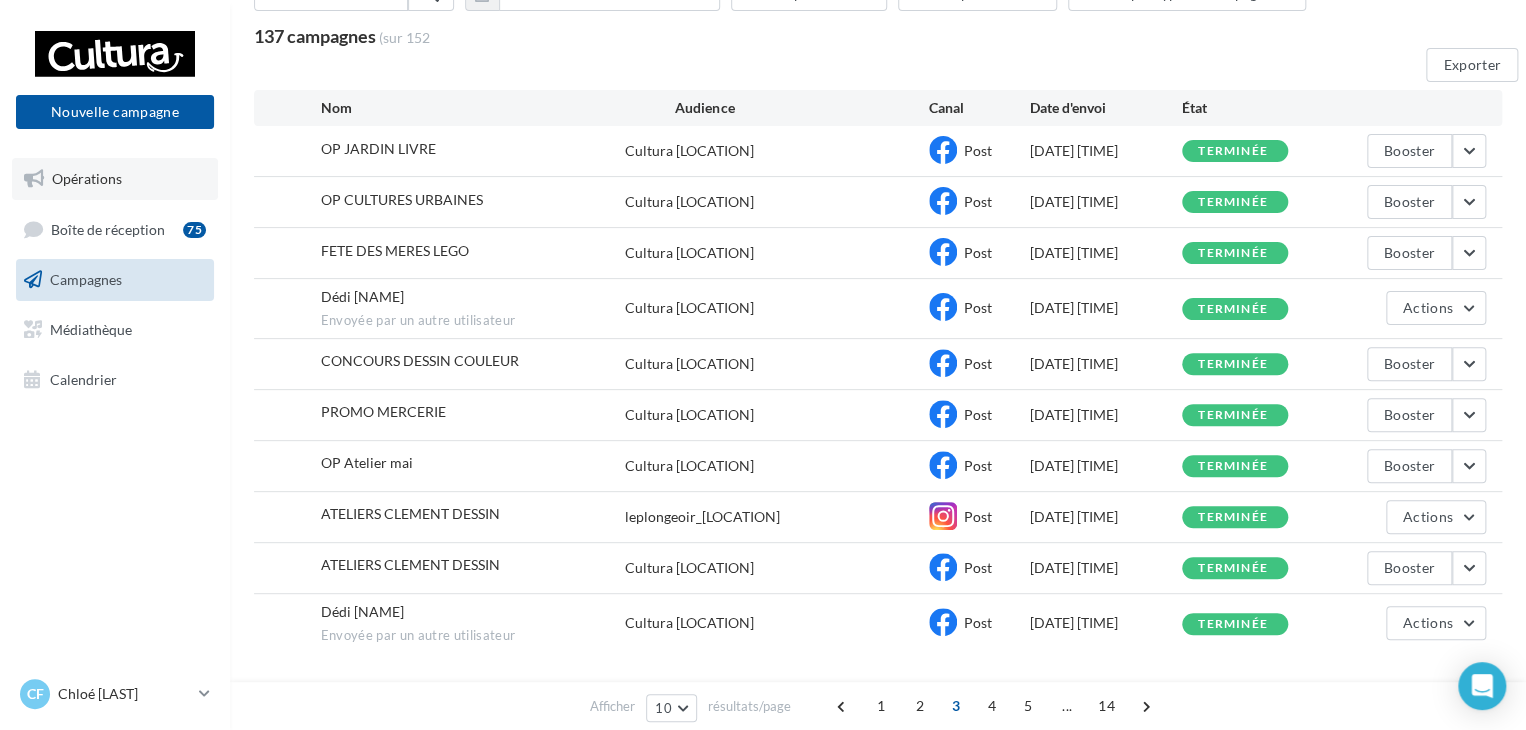 click on "Opérations" at bounding box center [87, 178] 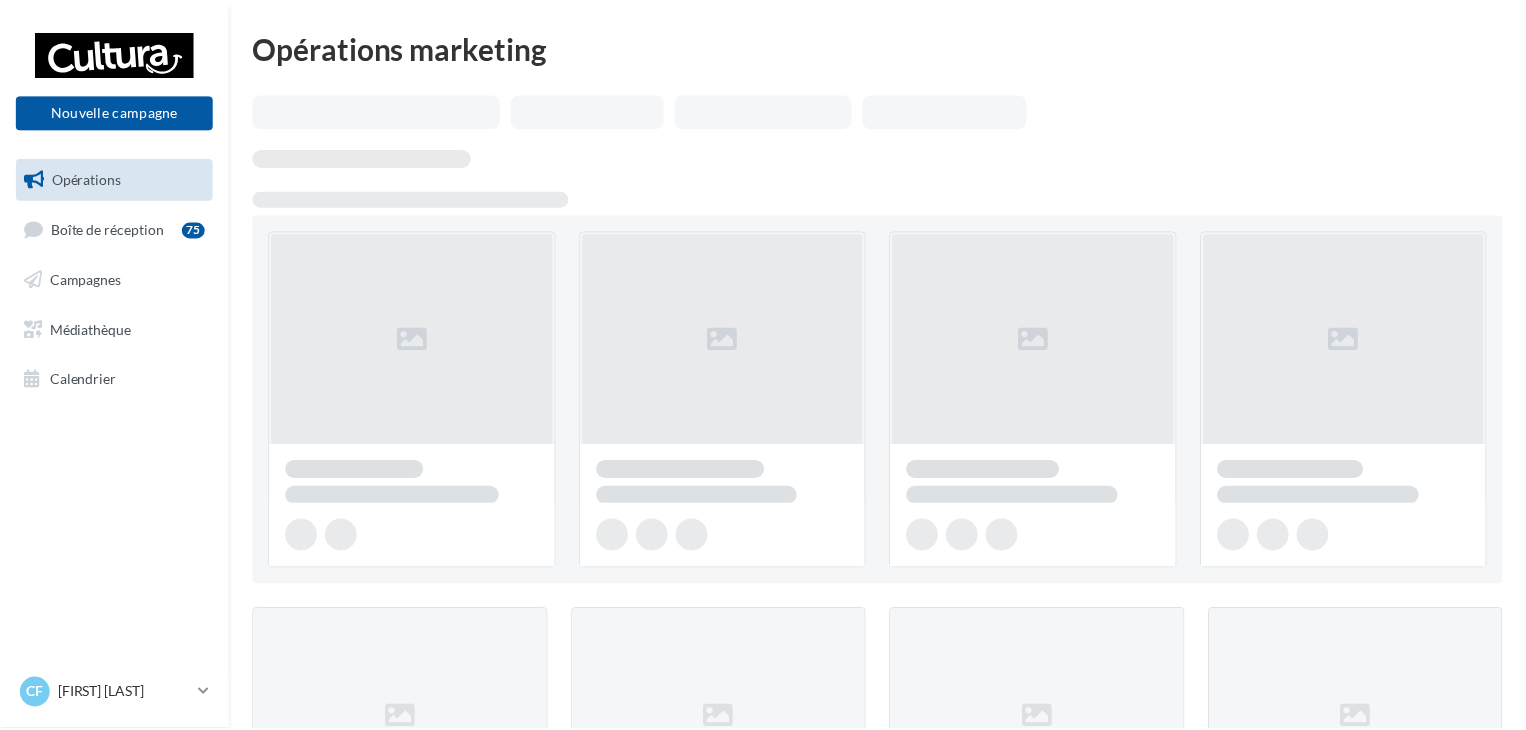 scroll, scrollTop: 0, scrollLeft: 0, axis: both 